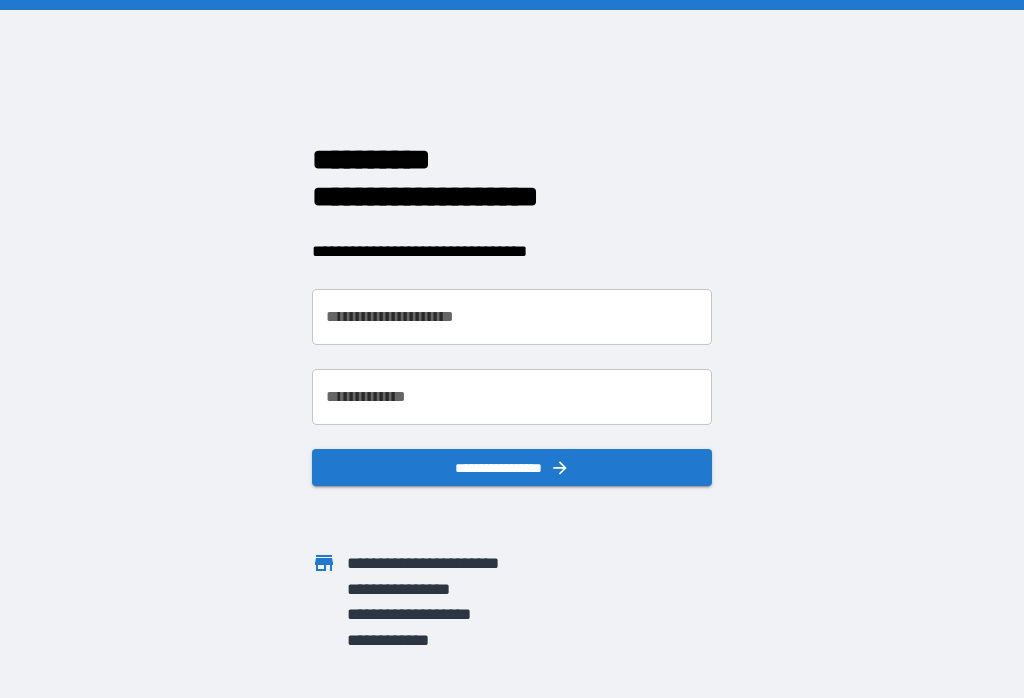 scroll, scrollTop: 0, scrollLeft: 0, axis: both 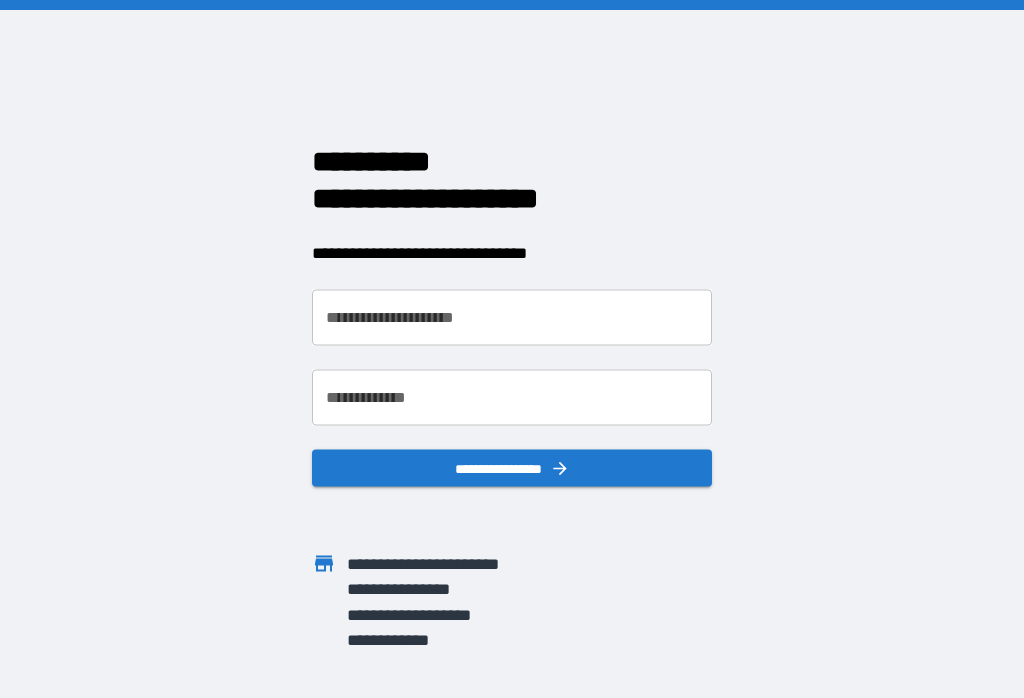 click on "**********" at bounding box center (512, 318) 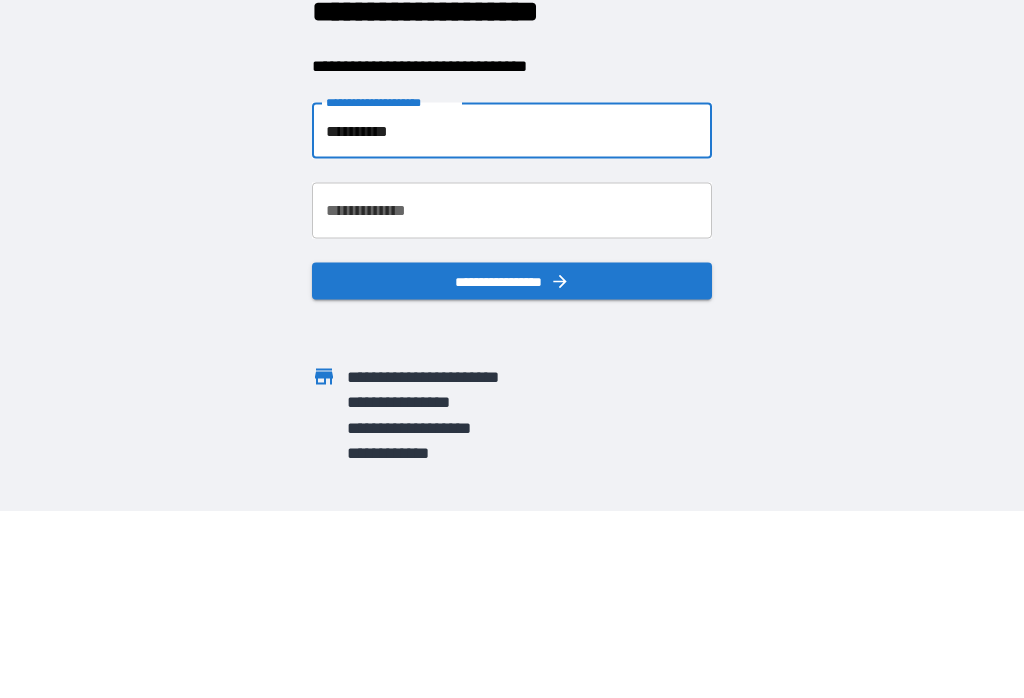 type on "**********" 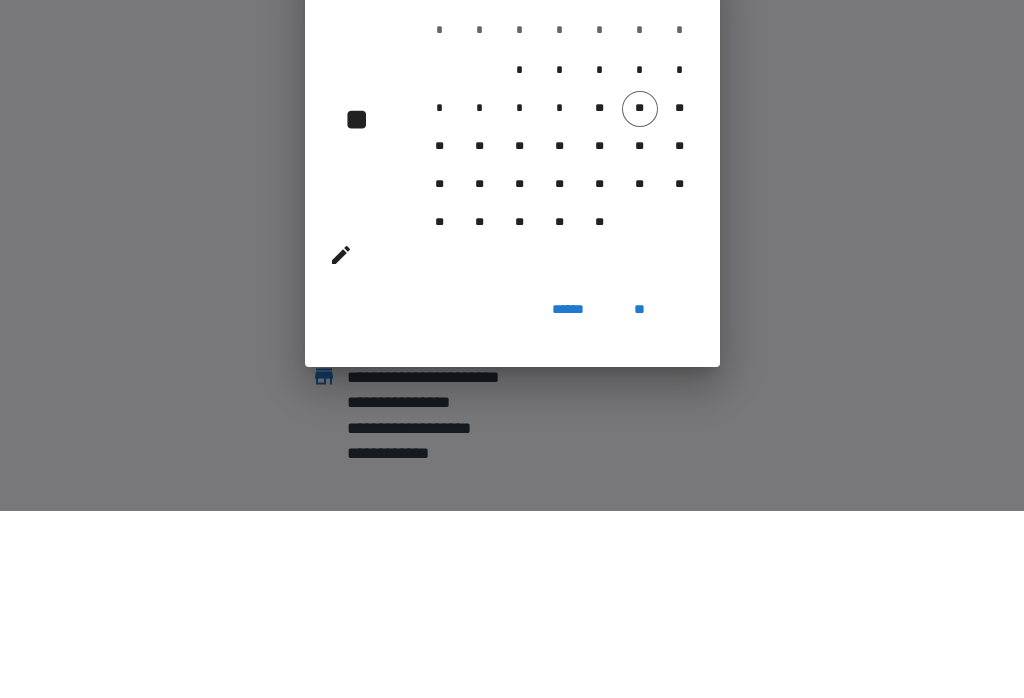 scroll, scrollTop: 31, scrollLeft: 0, axis: vertical 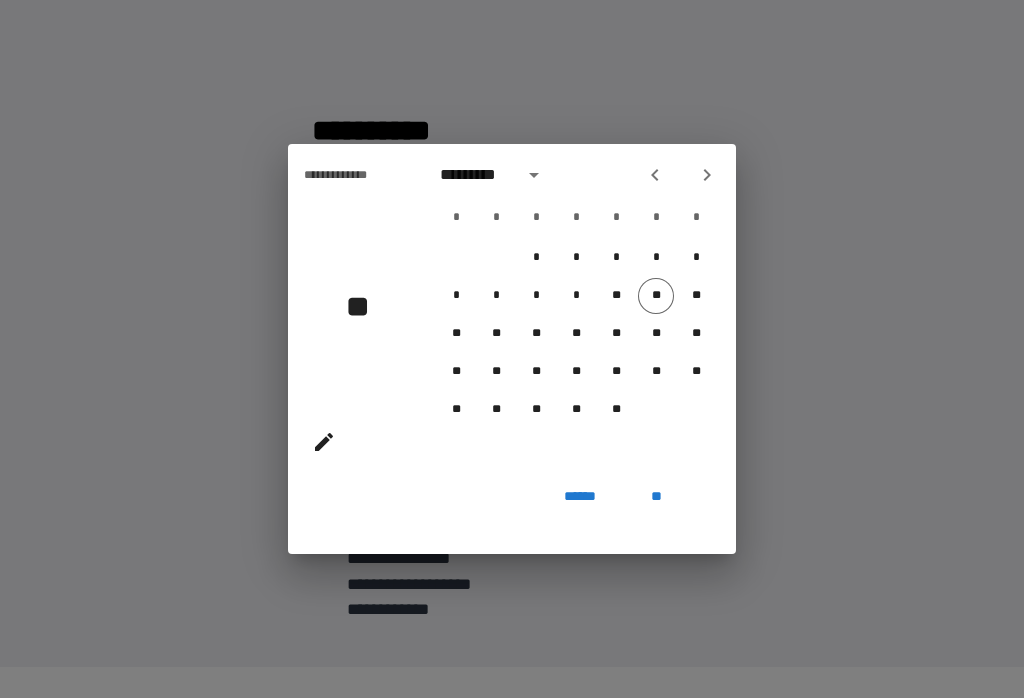 click 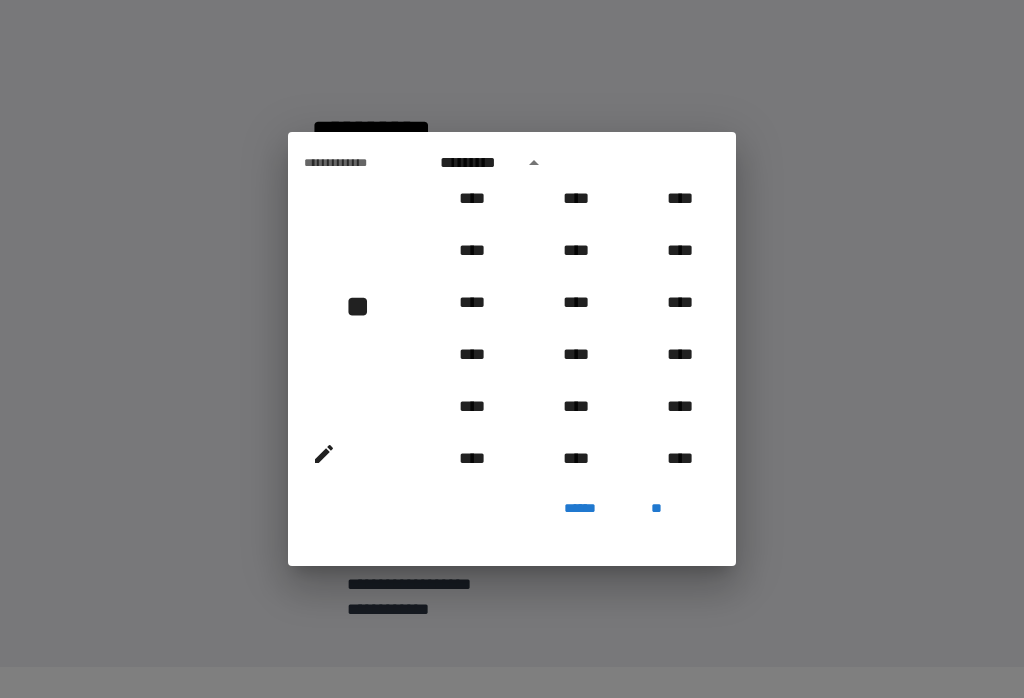 scroll, scrollTop: 899, scrollLeft: 0, axis: vertical 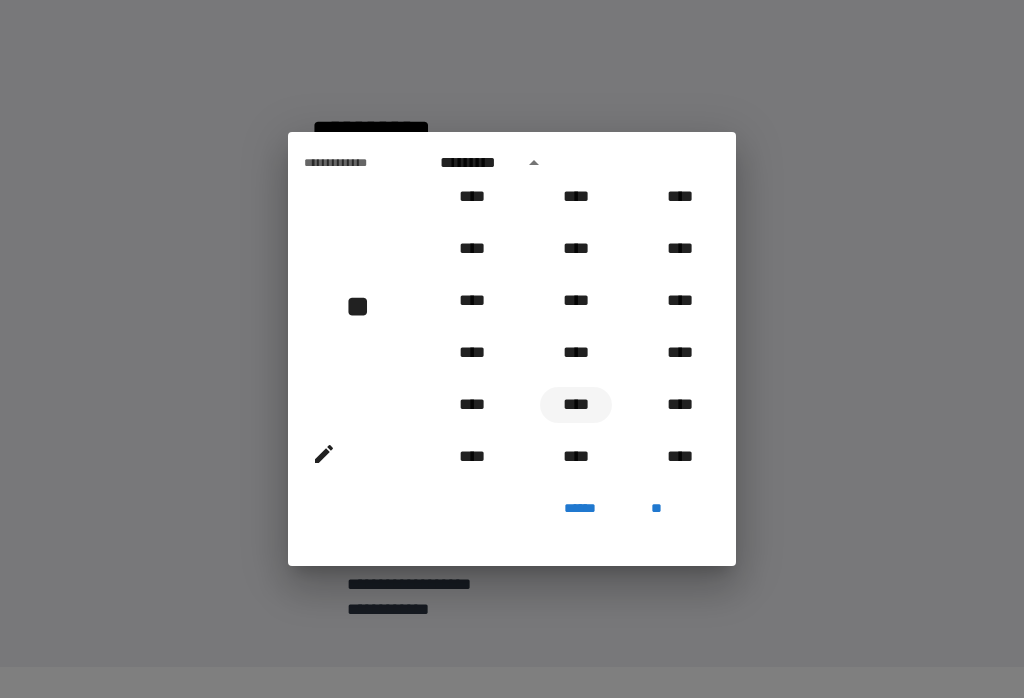 click on "****" at bounding box center [576, 405] 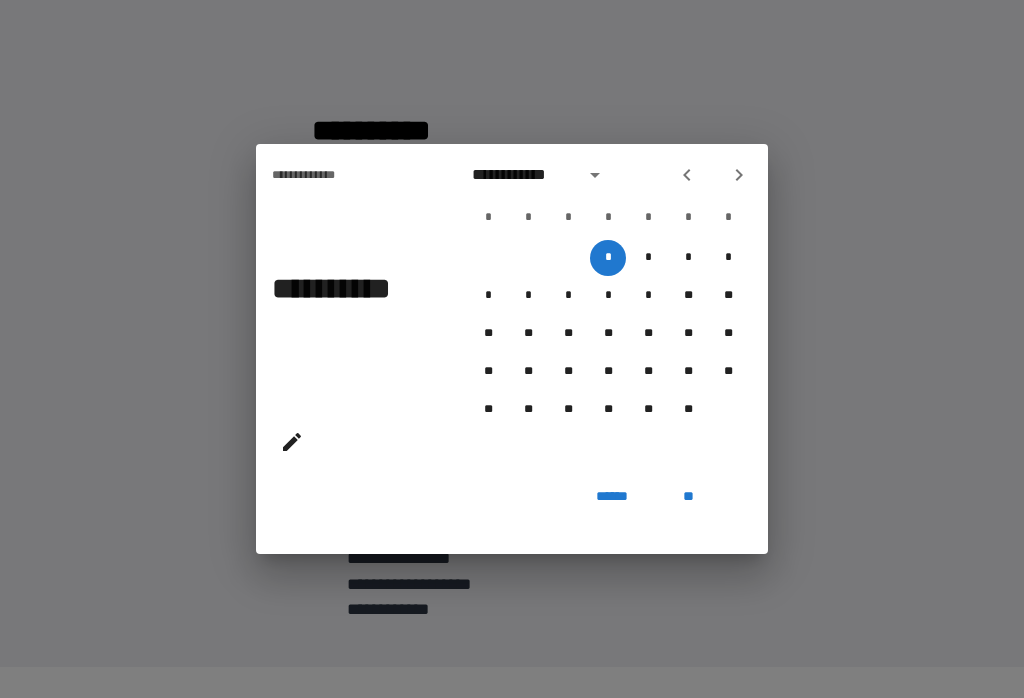 click 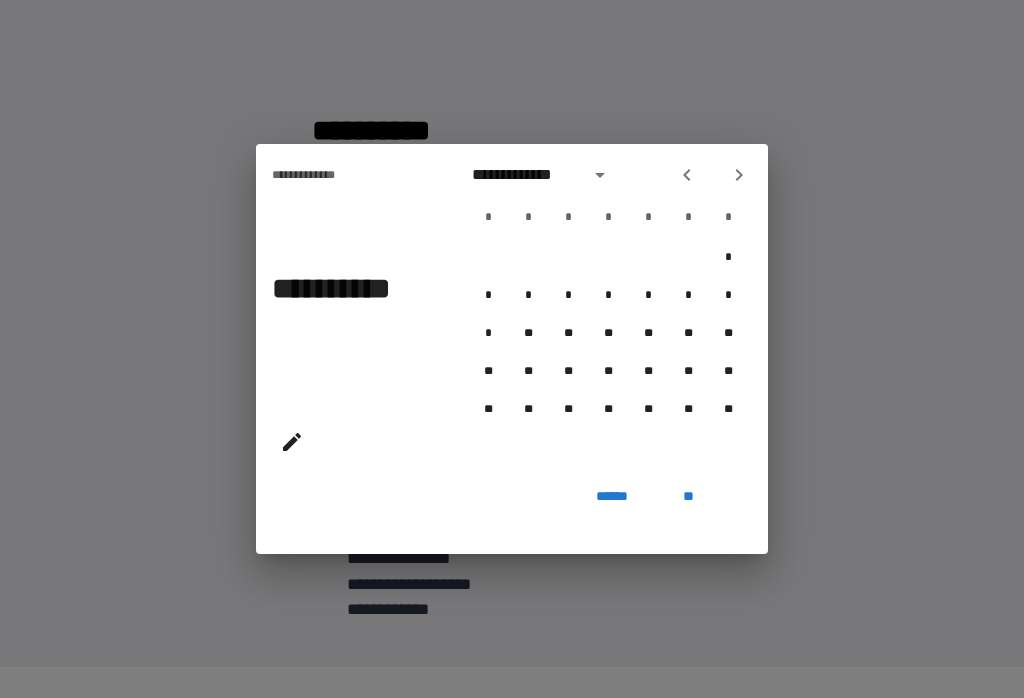 click 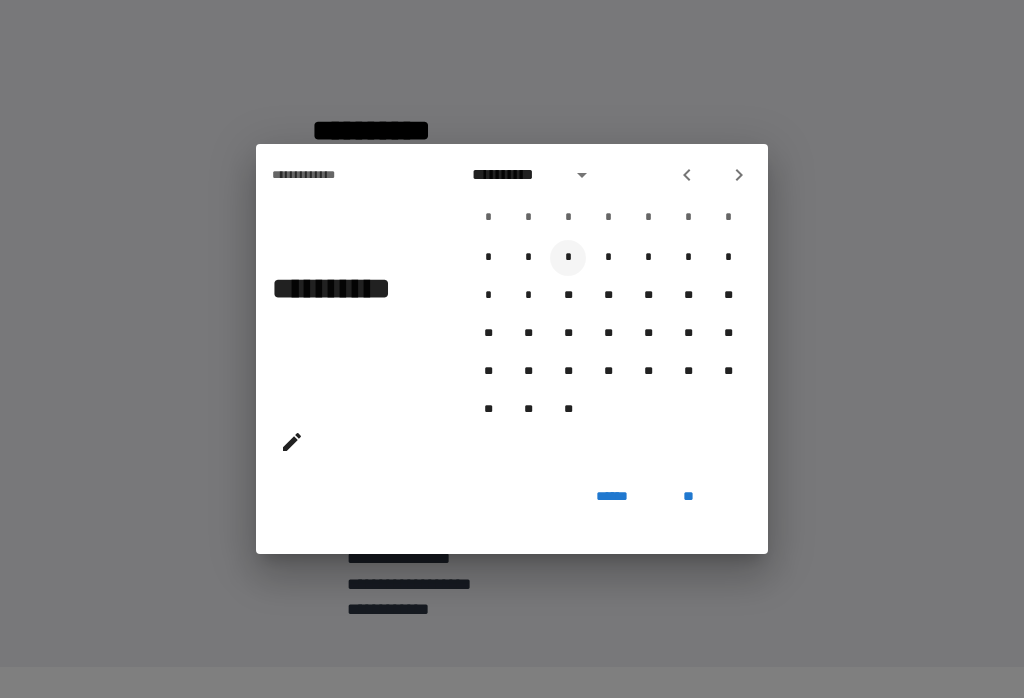 click on "*" at bounding box center (568, 258) 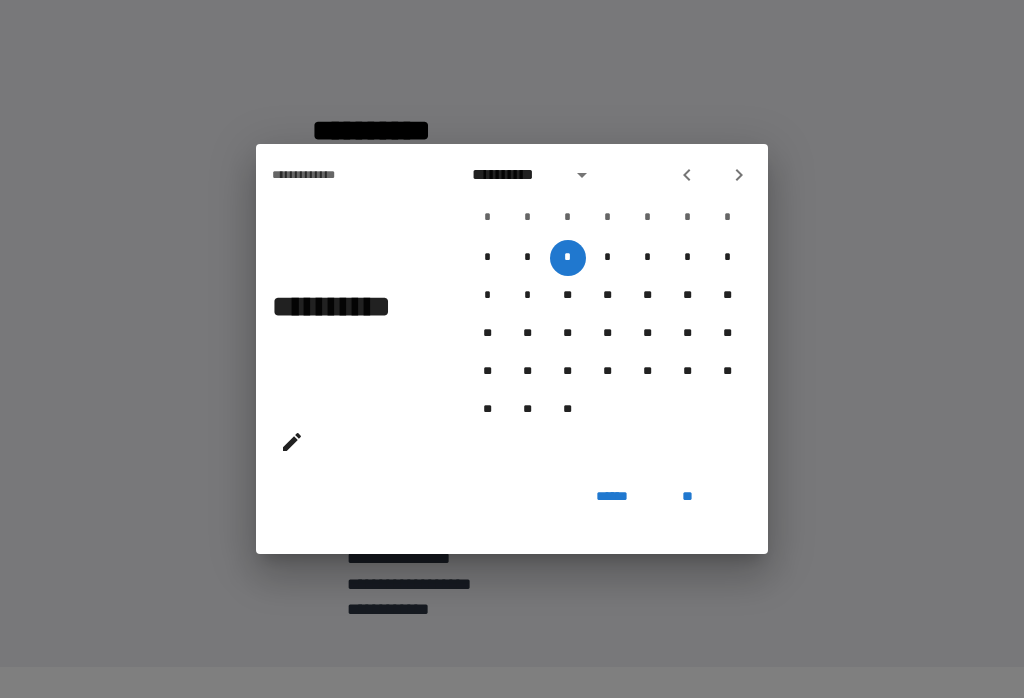 click on "**" at bounding box center [688, 496] 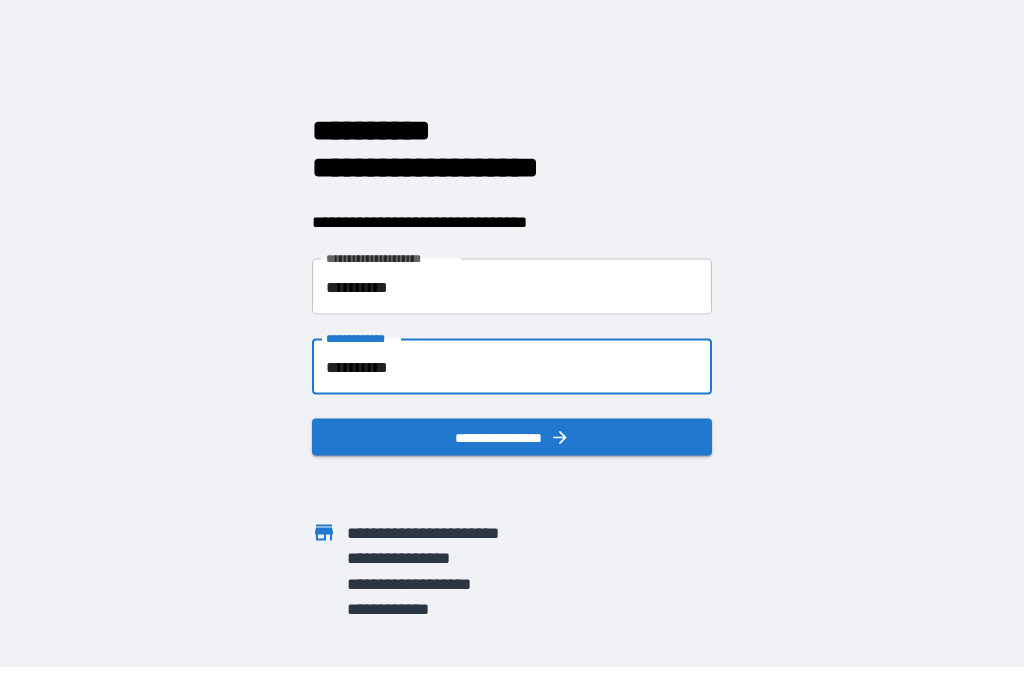 click on "**********" at bounding box center (512, 437) 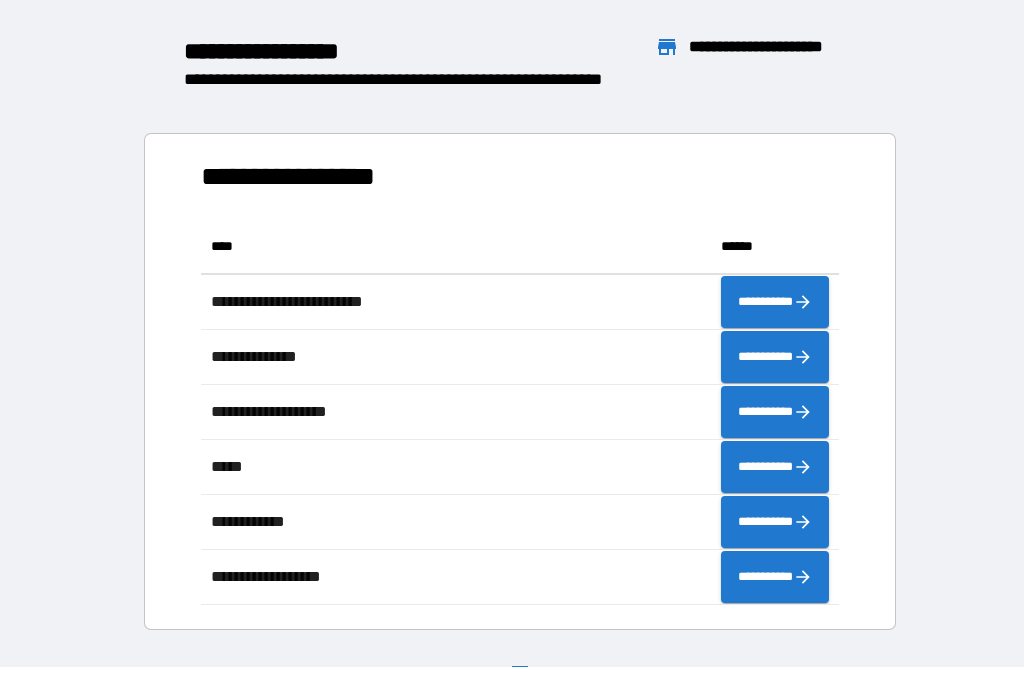 scroll, scrollTop: 1, scrollLeft: 1, axis: both 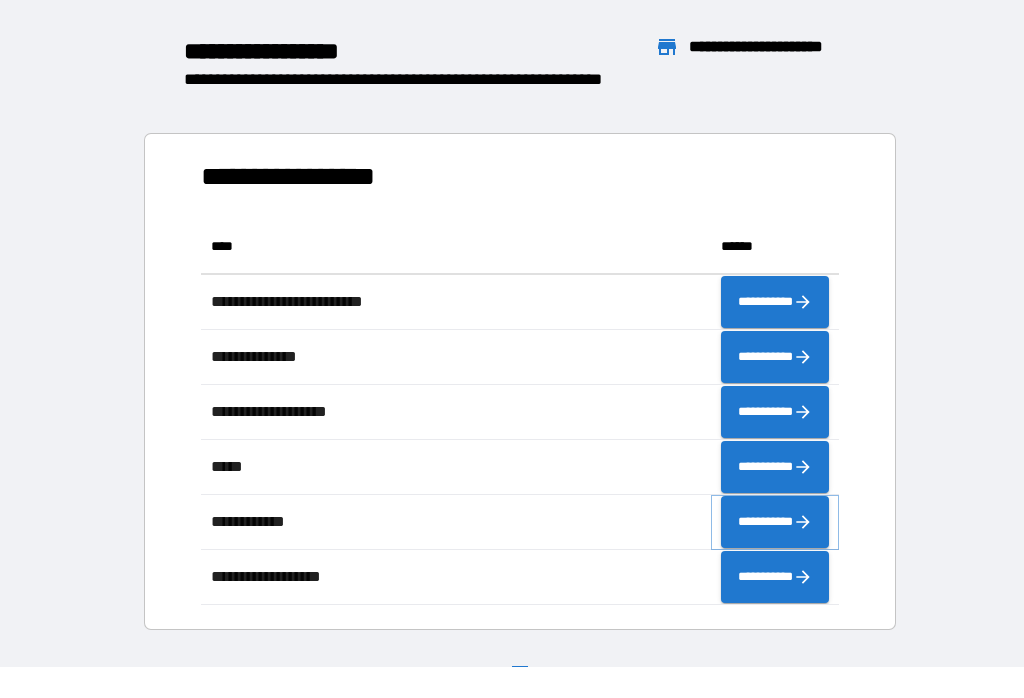 click on "**********" at bounding box center (775, 522) 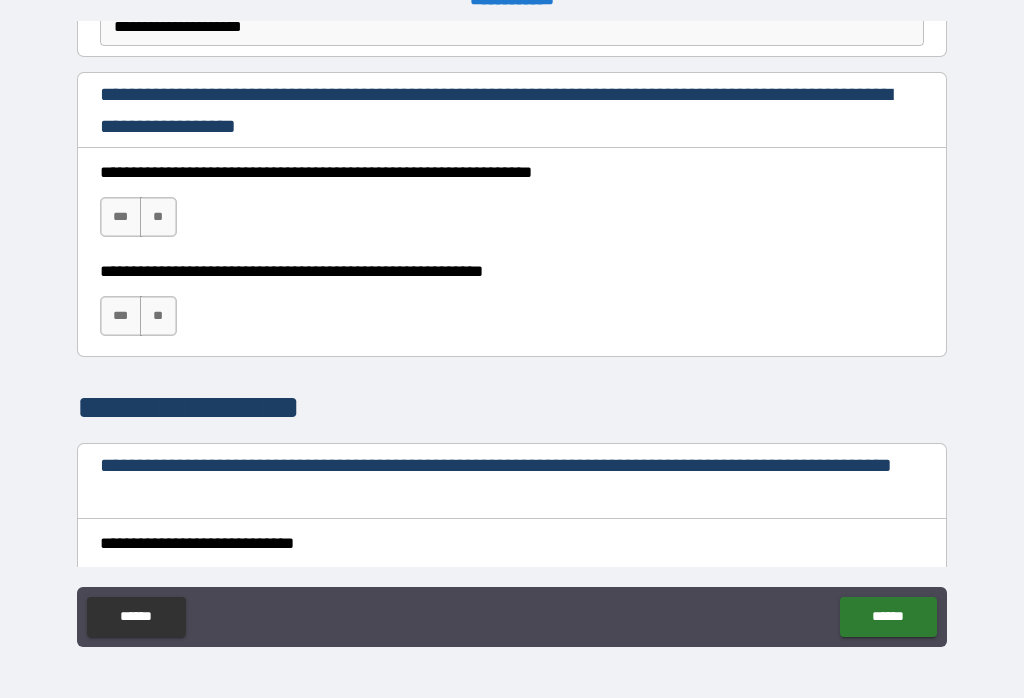 scroll, scrollTop: 1308, scrollLeft: 0, axis: vertical 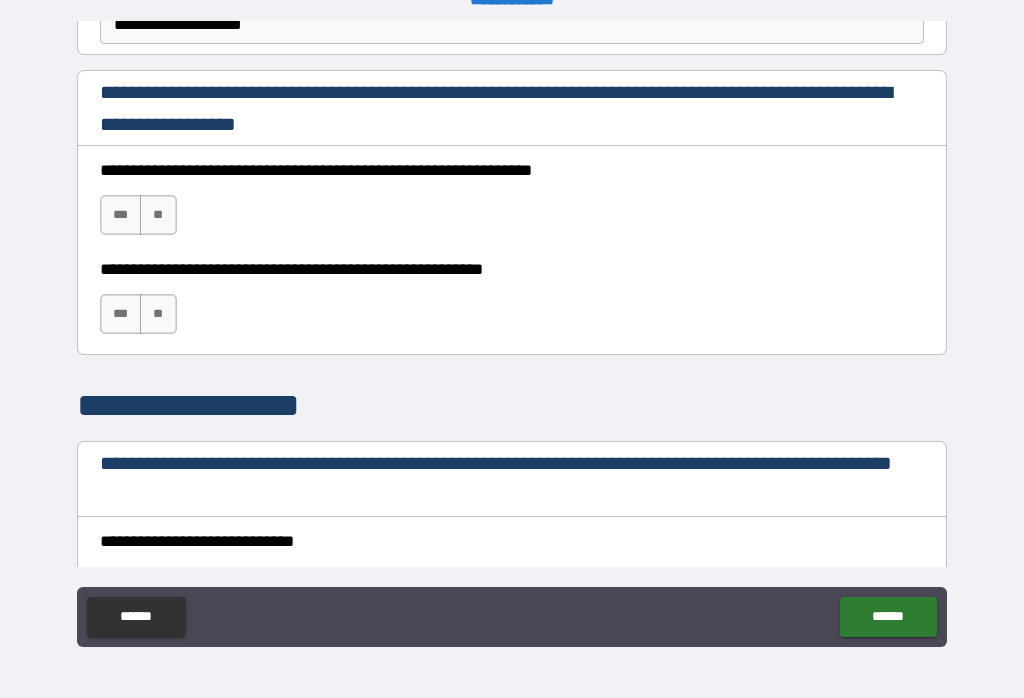 click on "***" at bounding box center [121, 215] 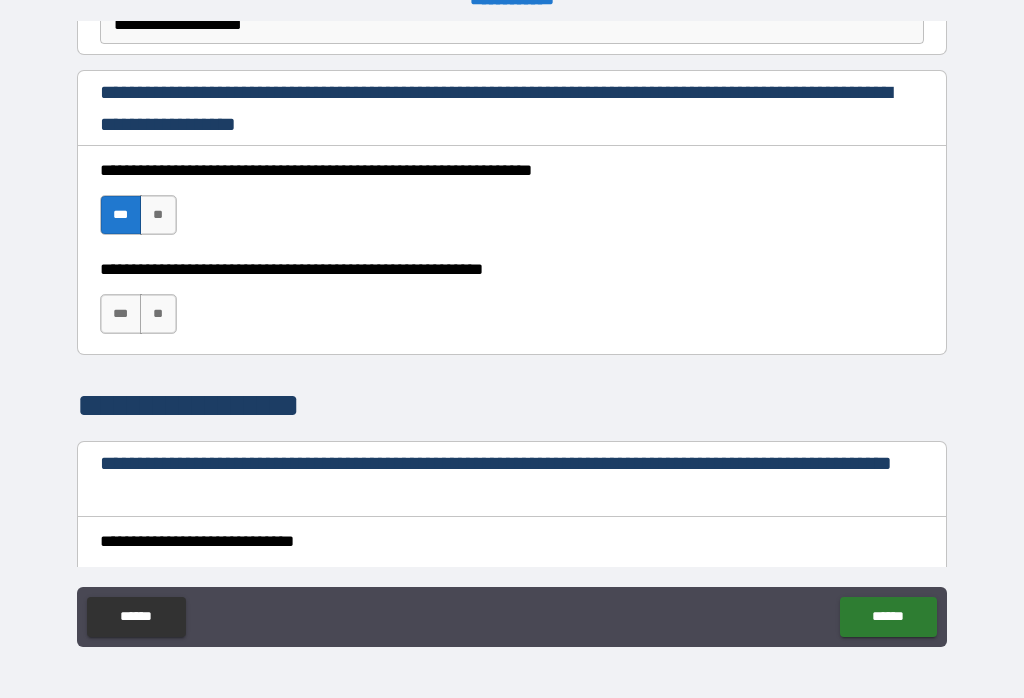 click on "***" at bounding box center [121, 314] 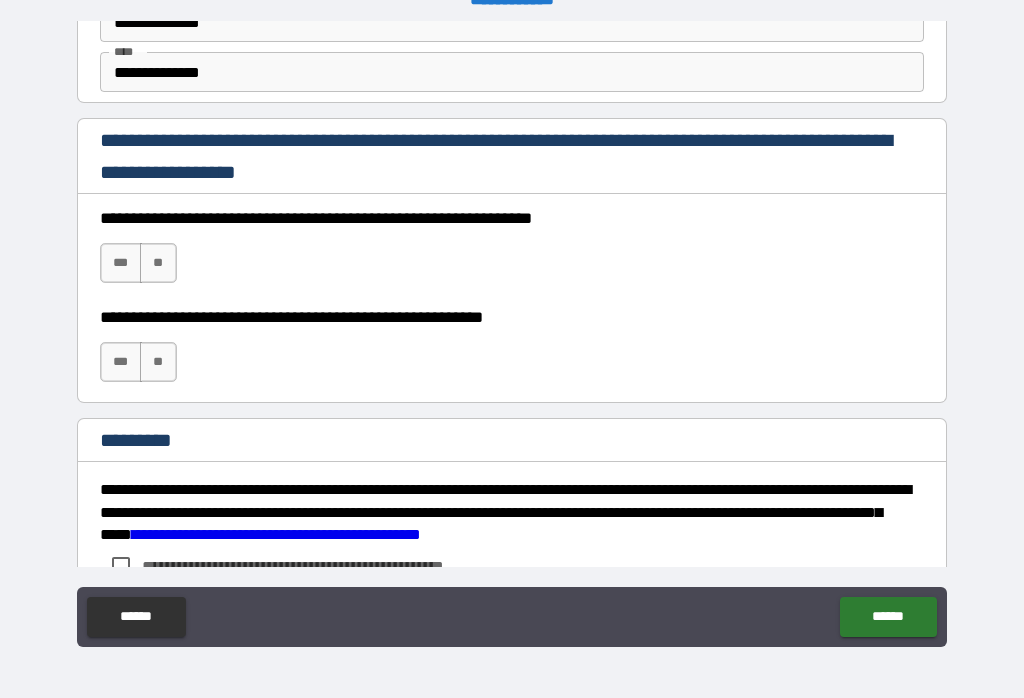 scroll, scrollTop: 2898, scrollLeft: 0, axis: vertical 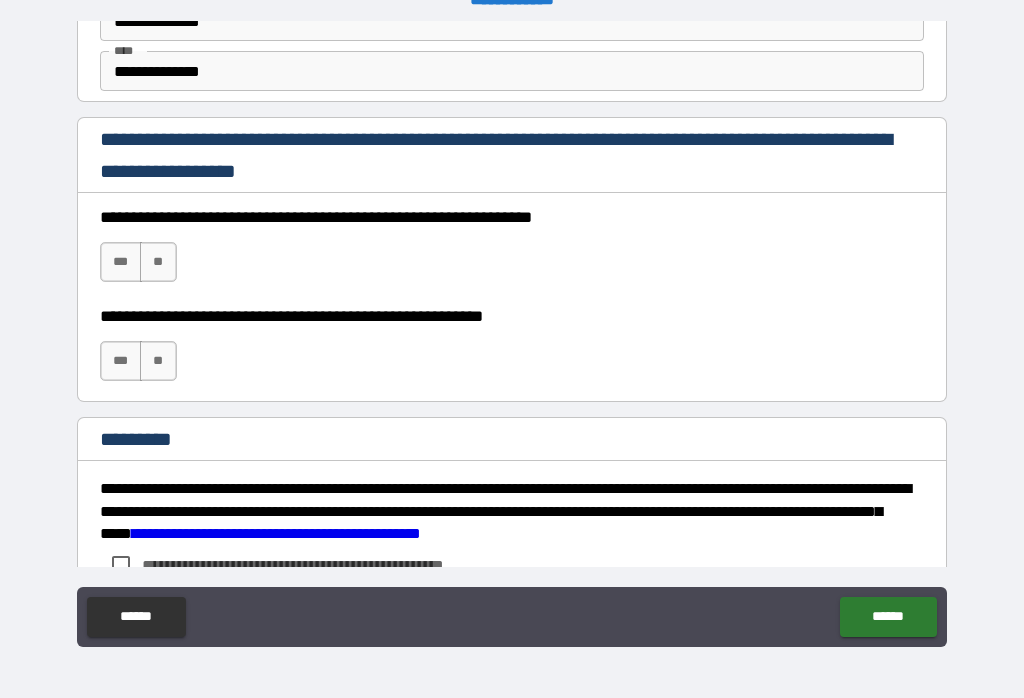 click on "***" at bounding box center (121, 262) 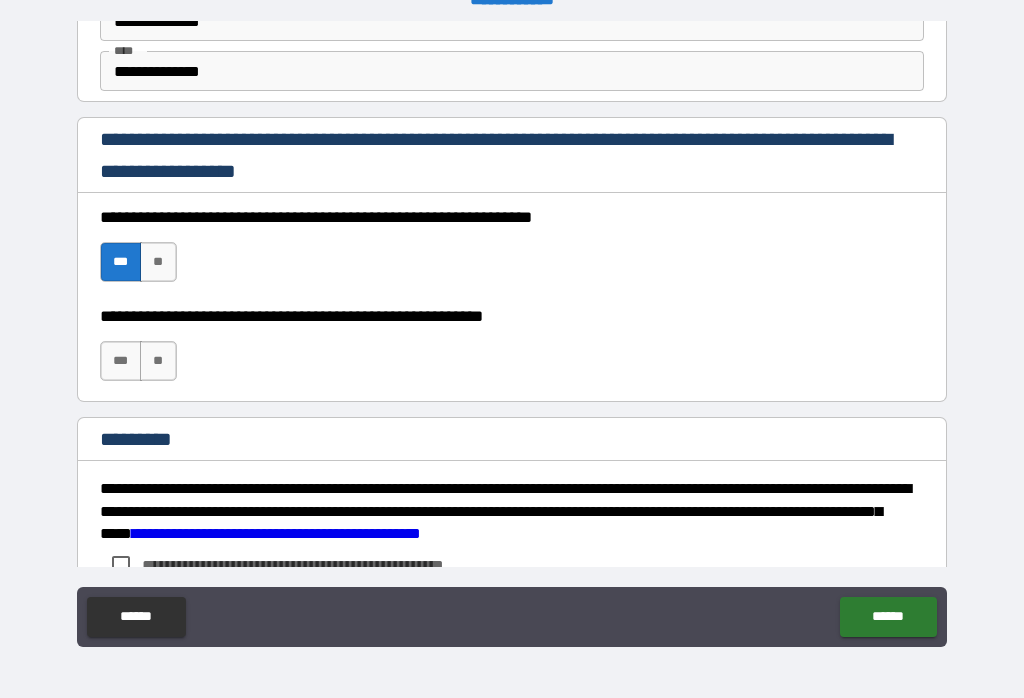 click on "***" at bounding box center [121, 361] 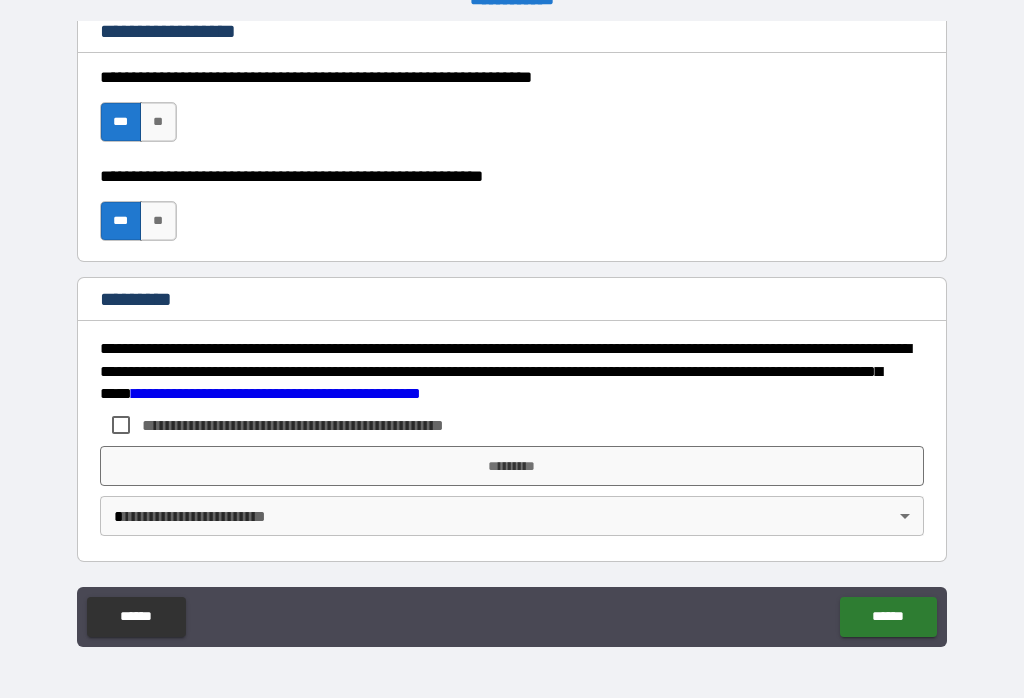 scroll, scrollTop: 3038, scrollLeft: 0, axis: vertical 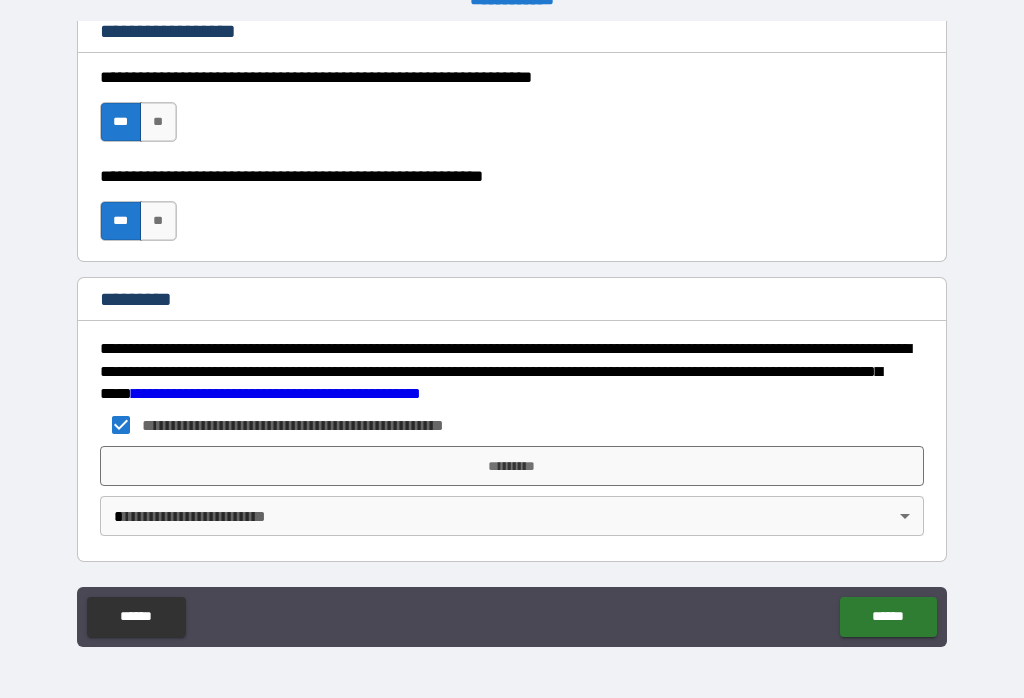 click on "**********" at bounding box center (512, 333) 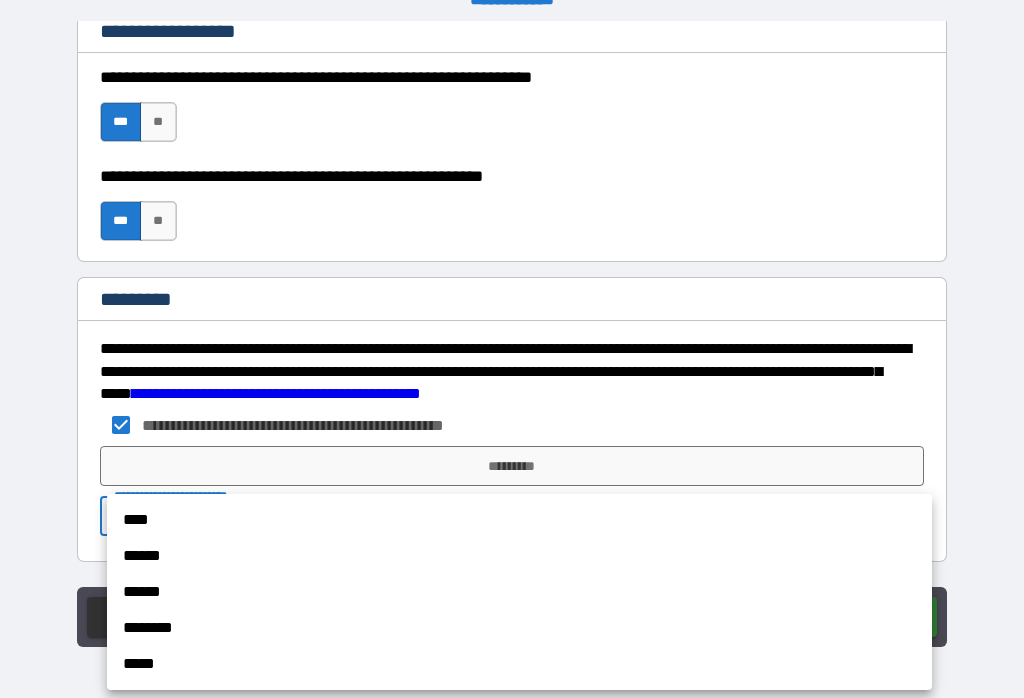 click on "****" at bounding box center (519, 520) 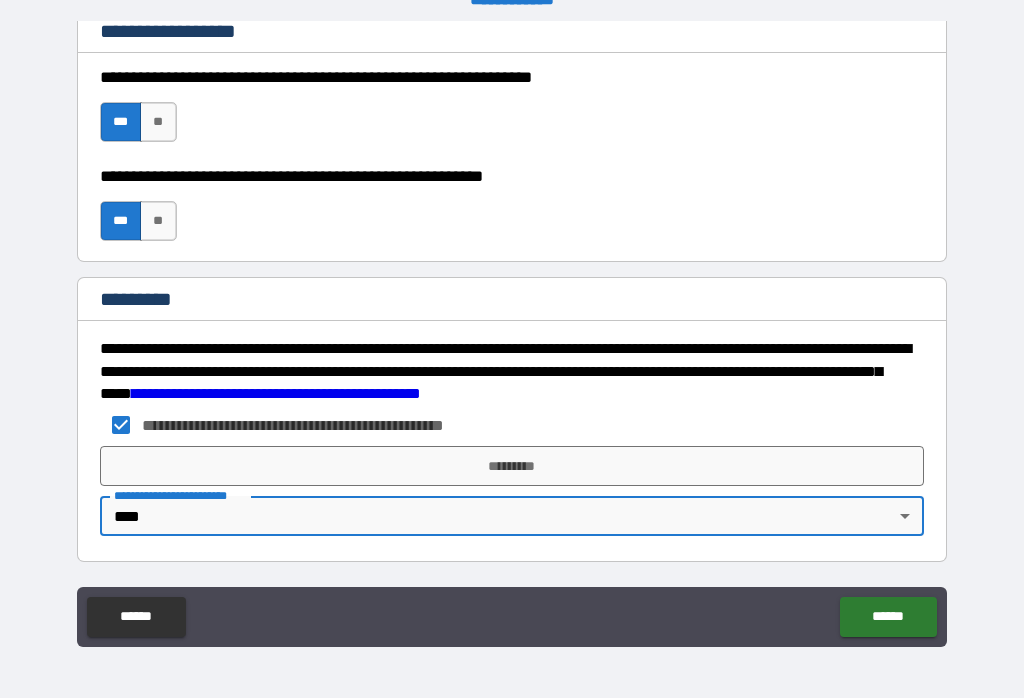click on "*********" at bounding box center (512, 466) 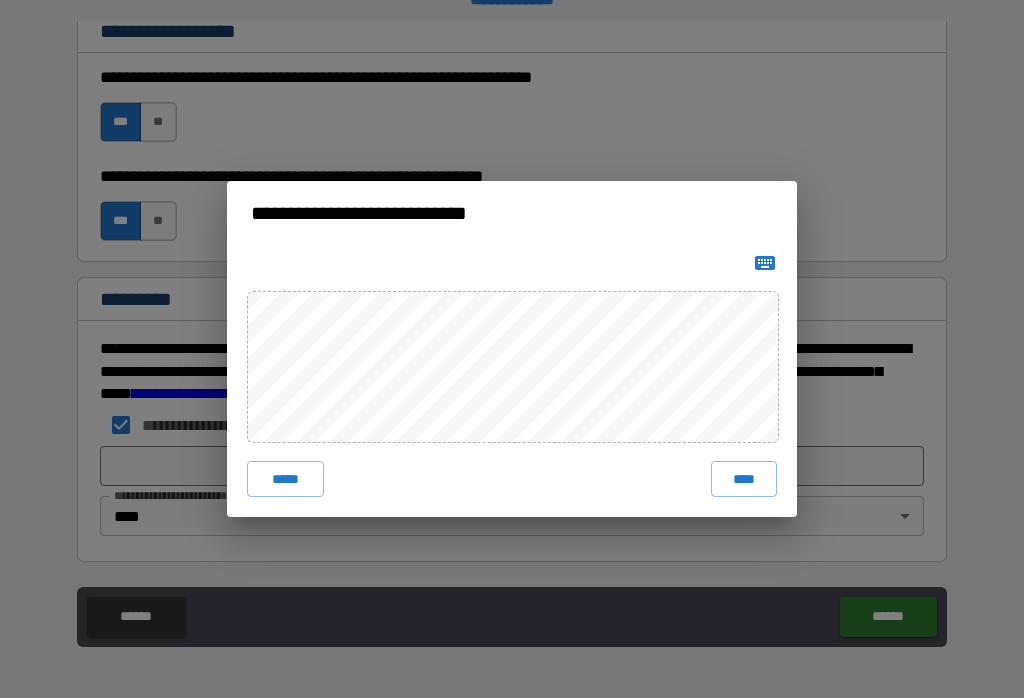 click at bounding box center (765, 263) 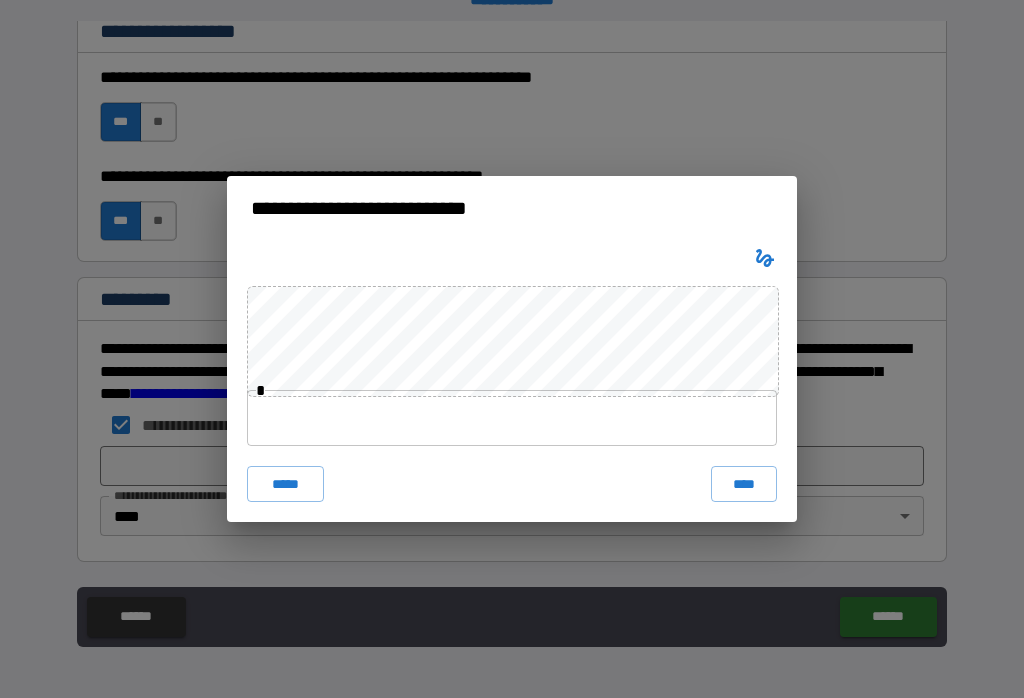 click 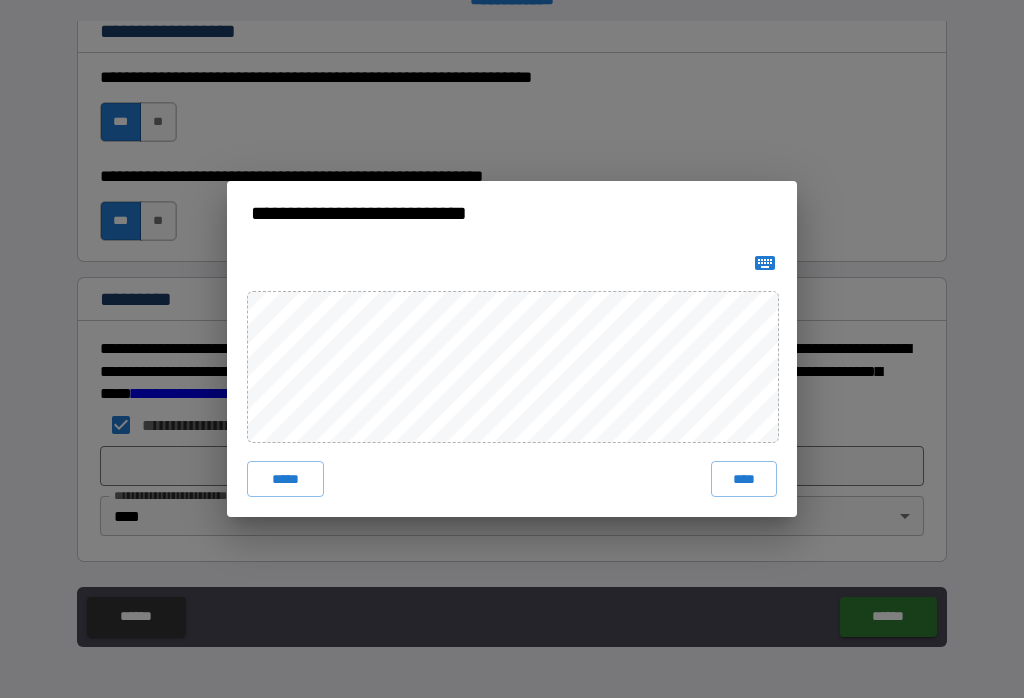 click on "****" at bounding box center (744, 479) 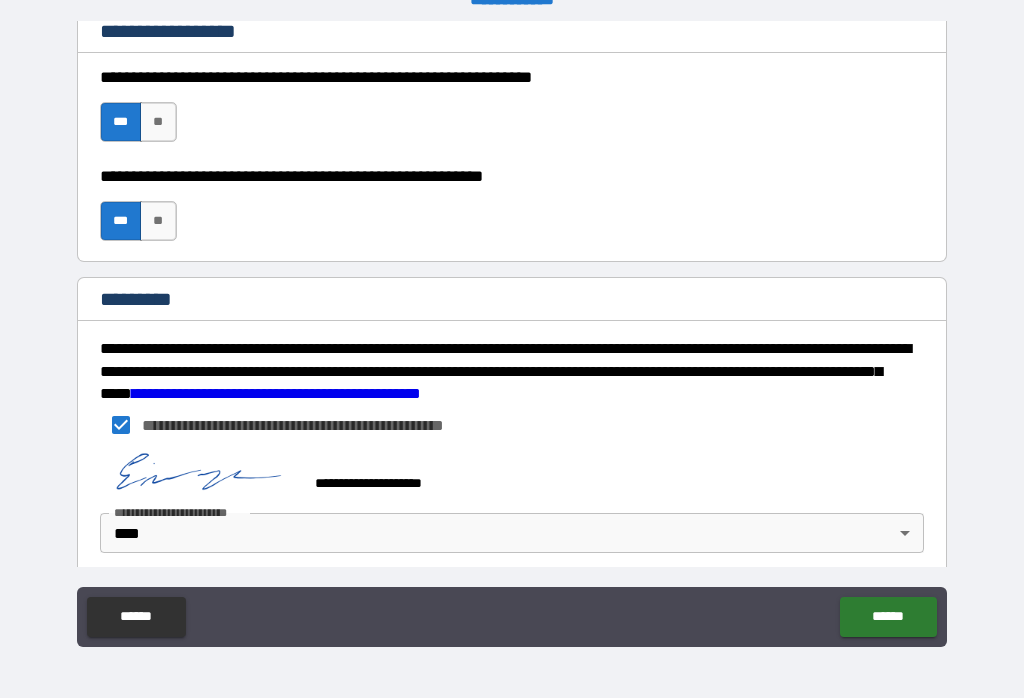 click on "******" at bounding box center [888, 617] 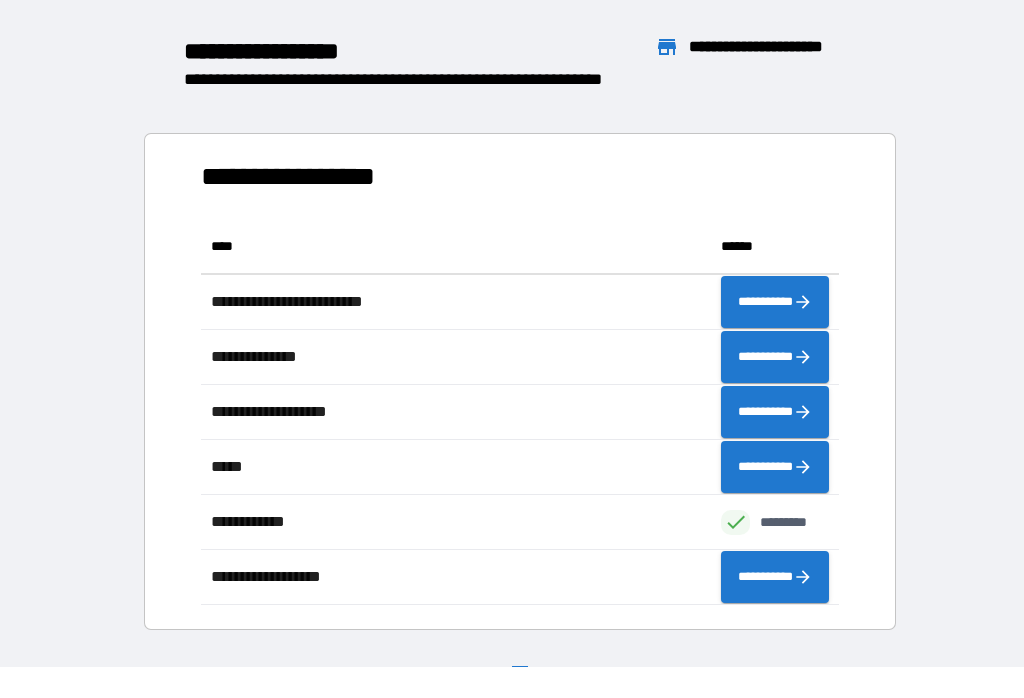 scroll, scrollTop: 1, scrollLeft: 1, axis: both 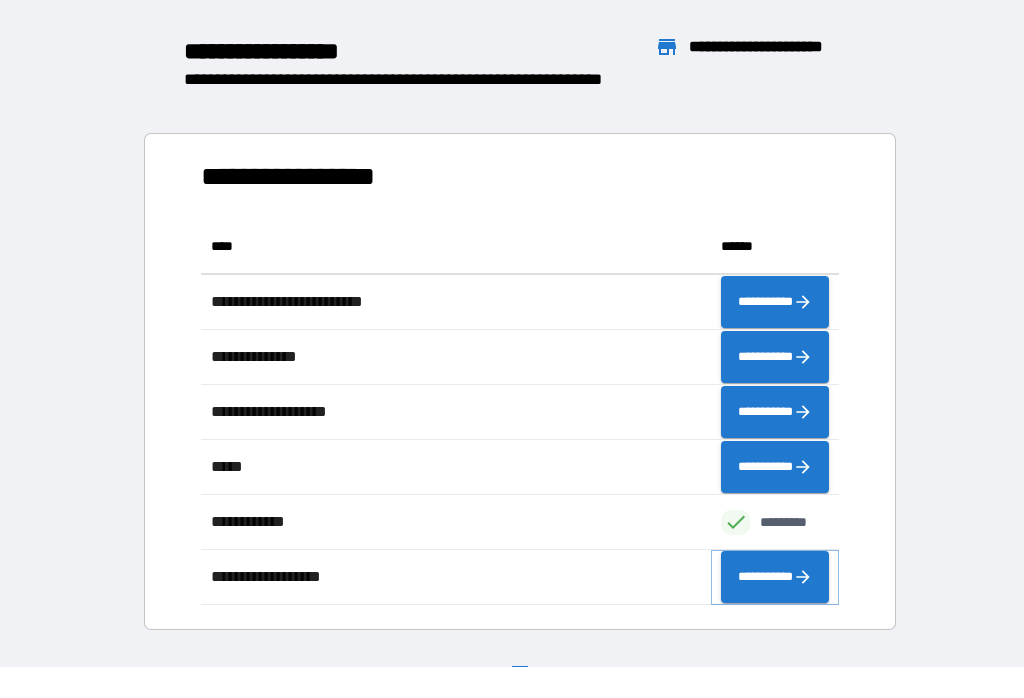 click on "**********" at bounding box center [775, 577] 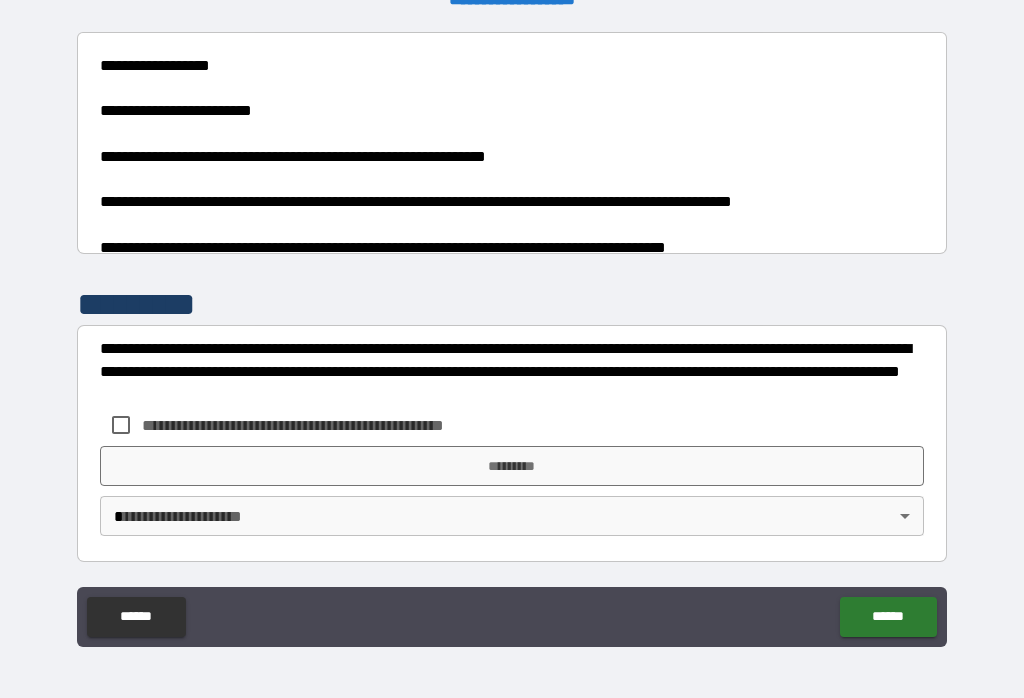 scroll, scrollTop: 248, scrollLeft: 0, axis: vertical 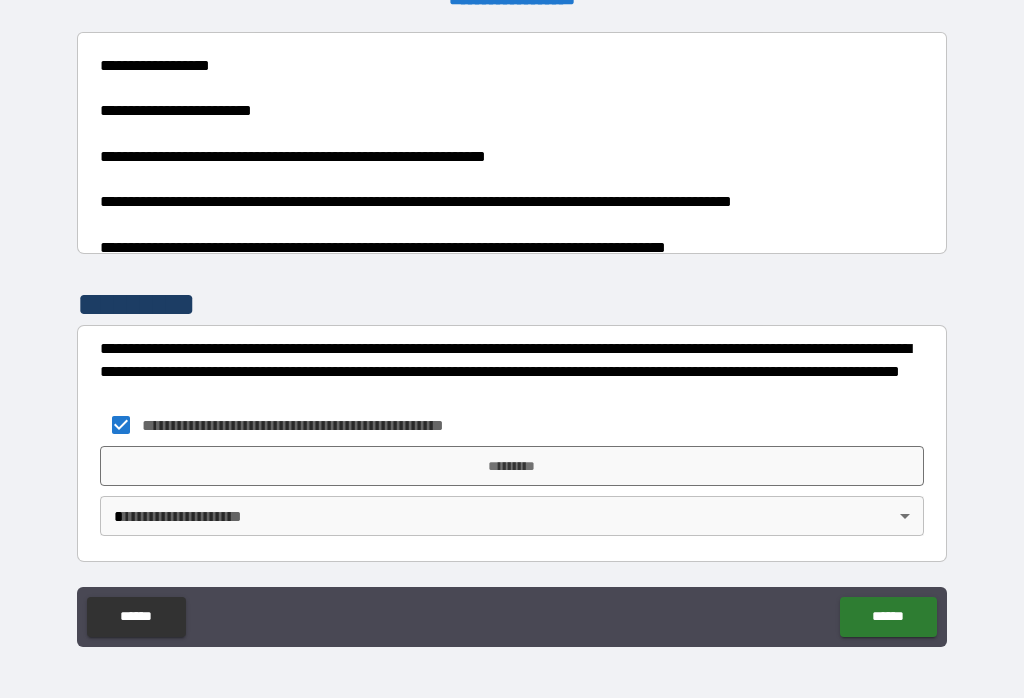 click on "**********" at bounding box center [512, 333] 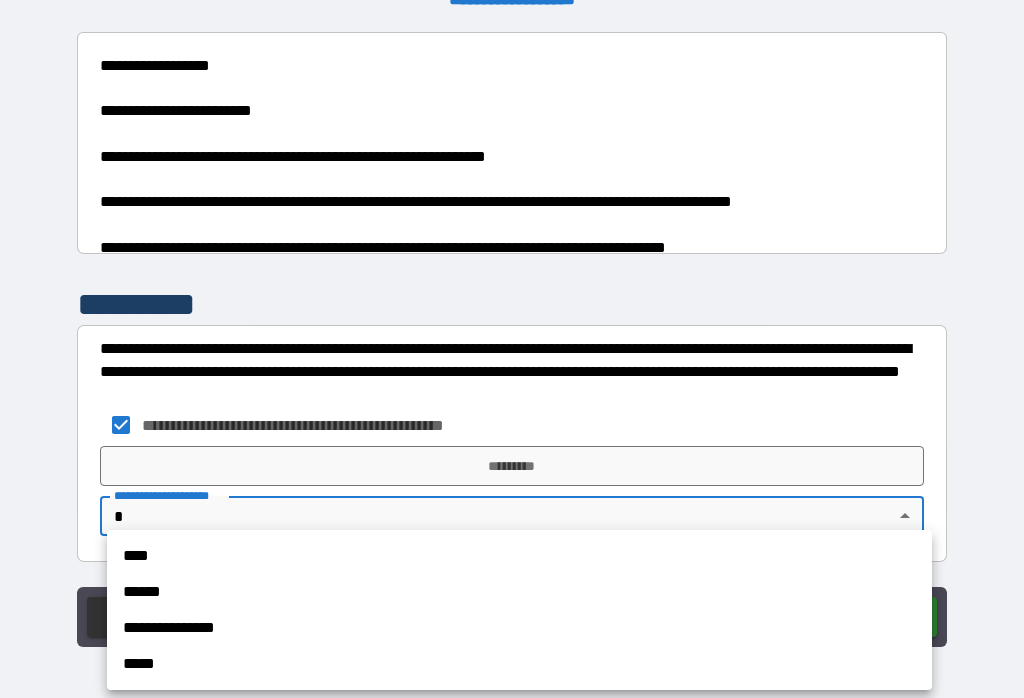 click on "****" at bounding box center [519, 556] 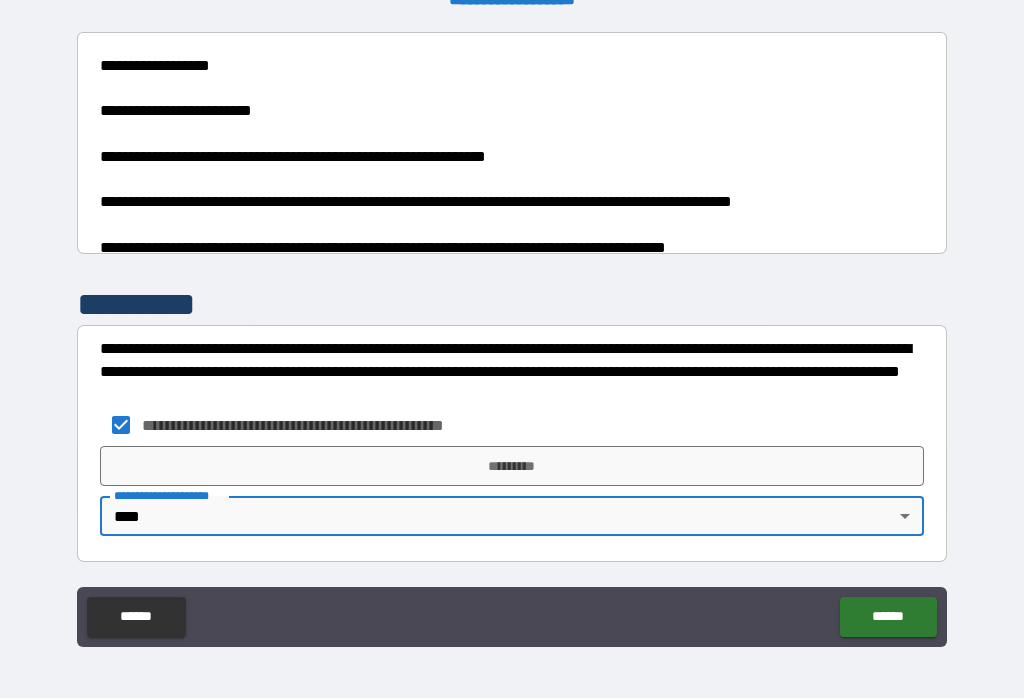 click on "*********" at bounding box center (512, 466) 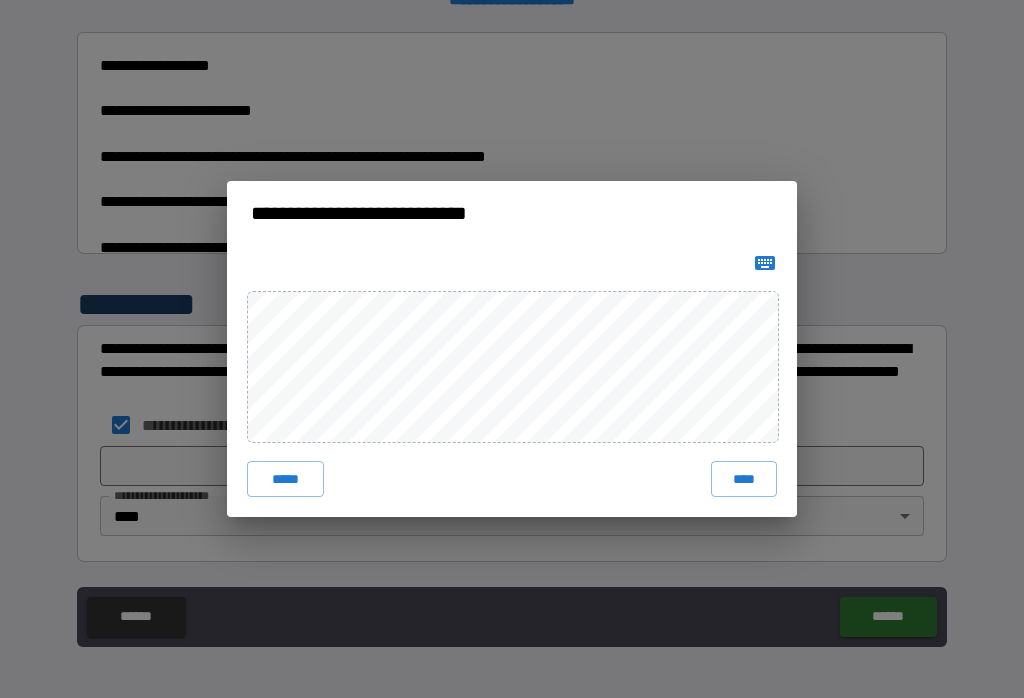 click on "*****" at bounding box center [285, 479] 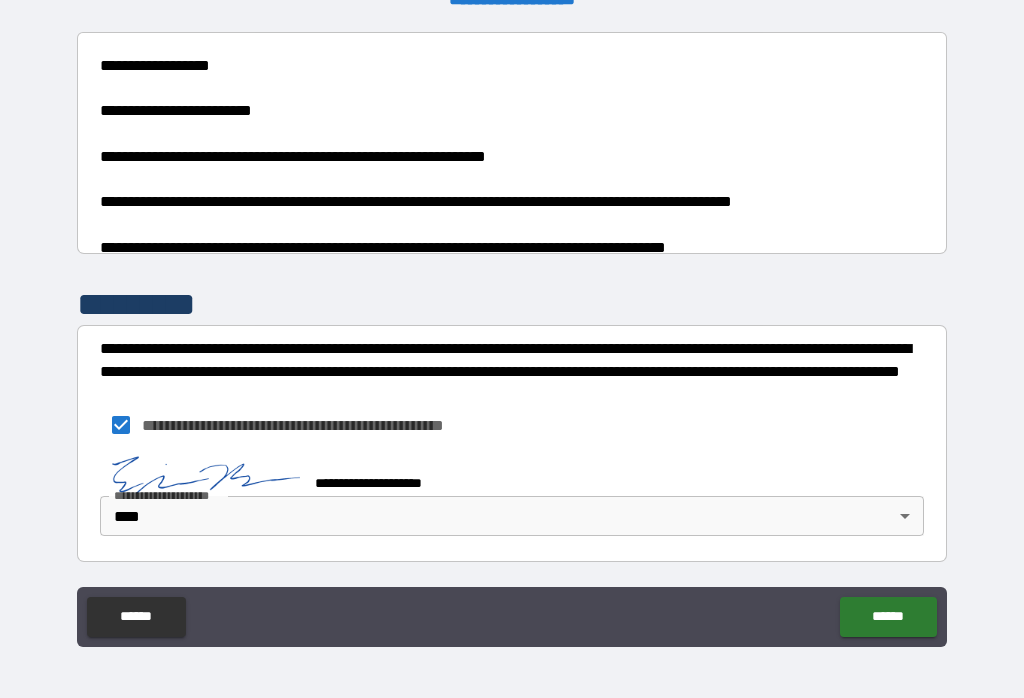 scroll, scrollTop: 238, scrollLeft: 0, axis: vertical 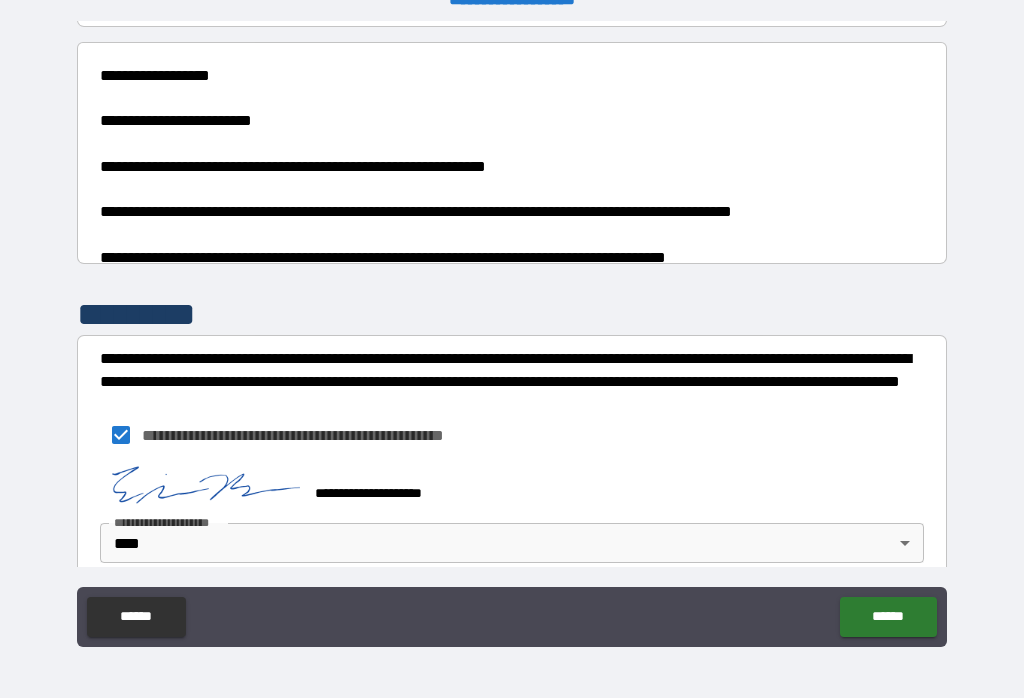 click on "******" at bounding box center (888, 617) 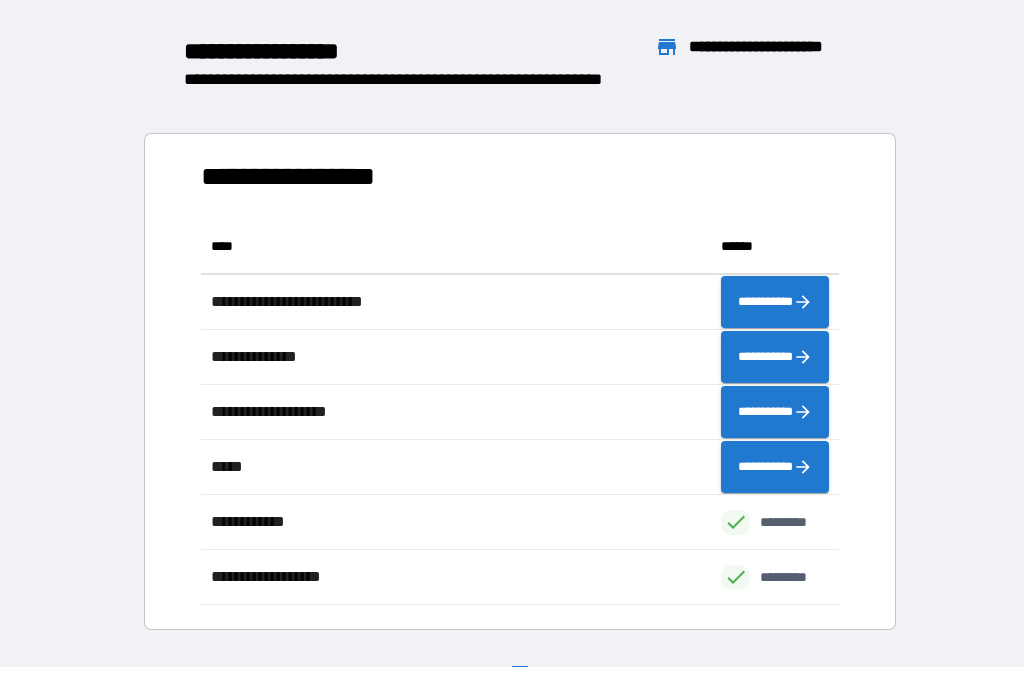 scroll, scrollTop: 386, scrollLeft: 638, axis: both 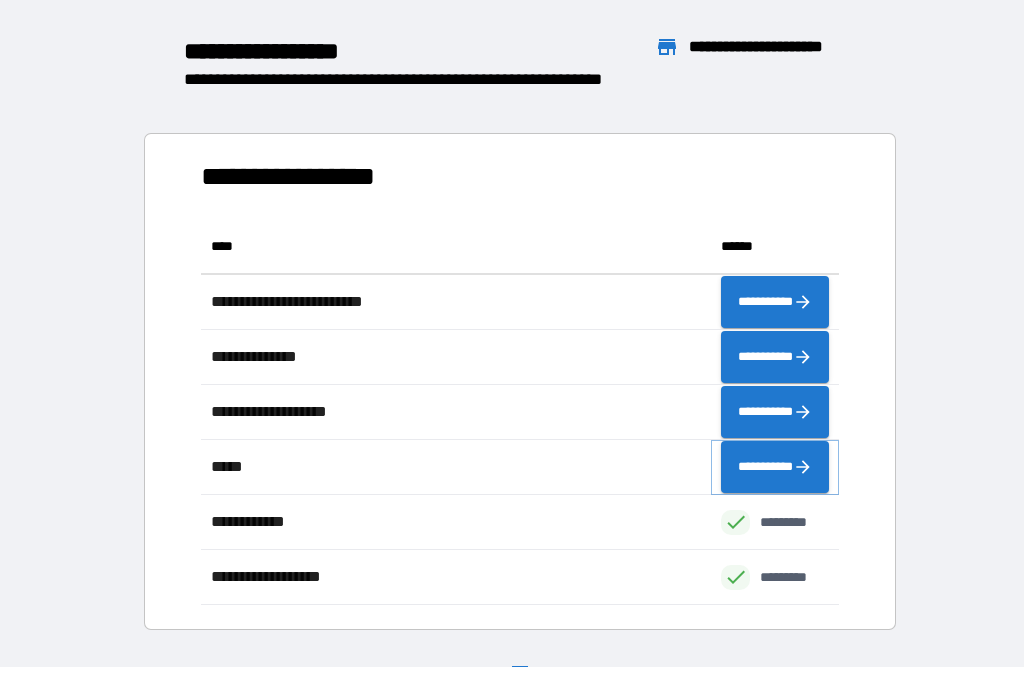 click on "**********" at bounding box center [775, 467] 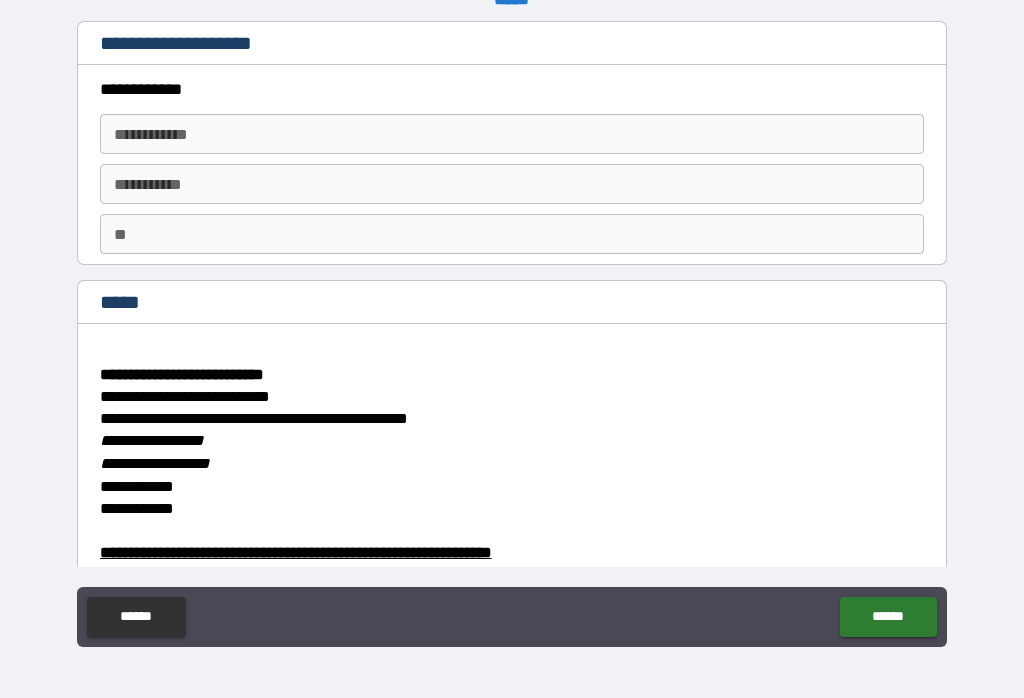 scroll, scrollTop: 0, scrollLeft: 0, axis: both 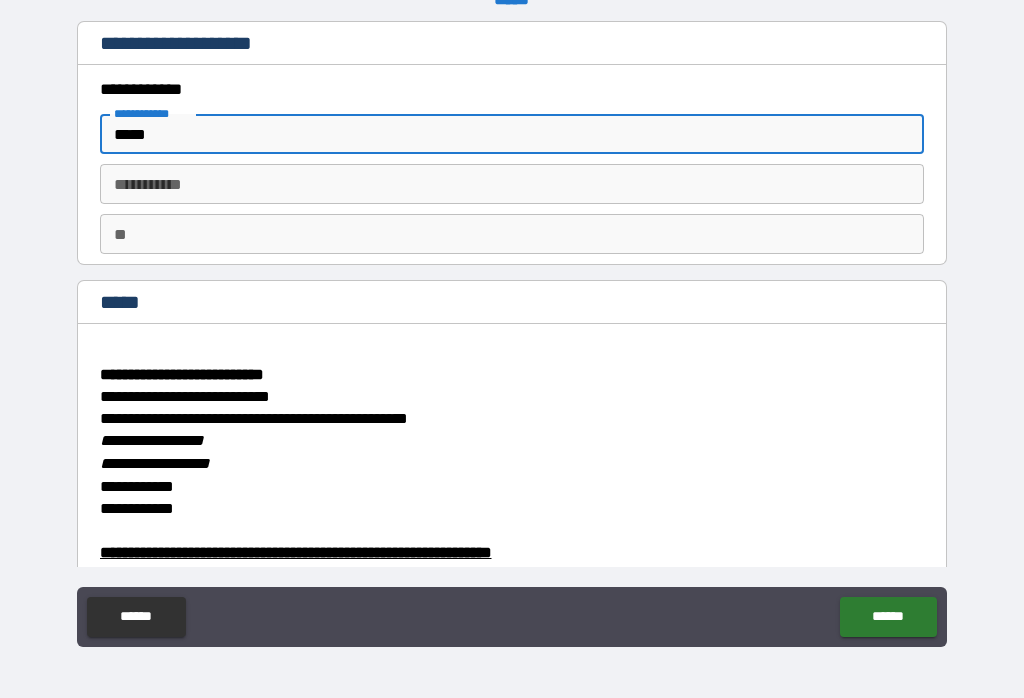 type on "*****" 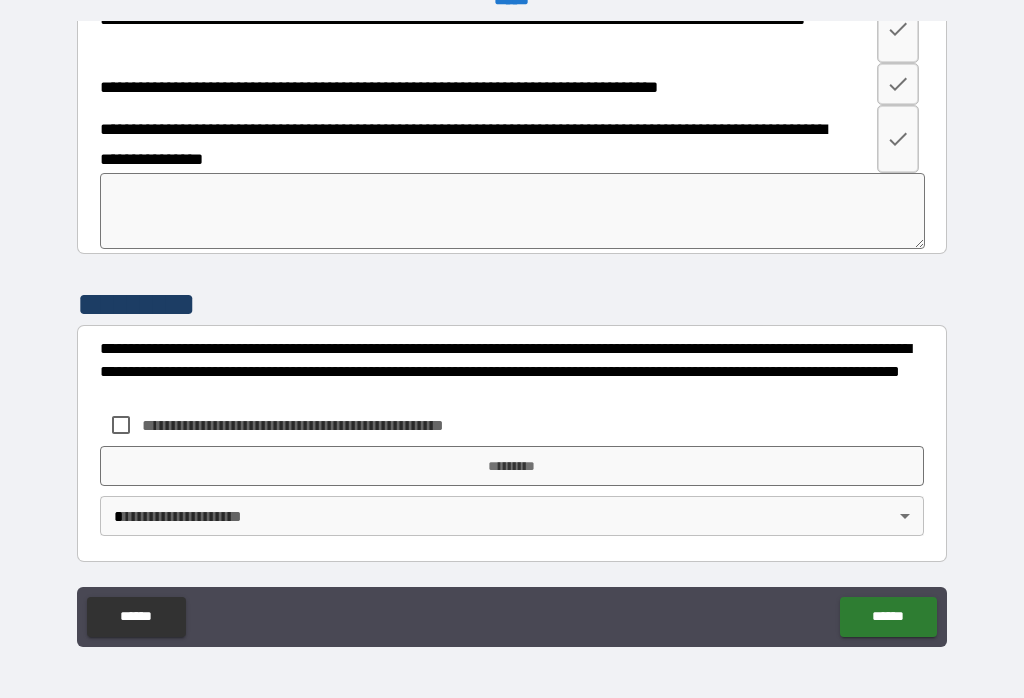 scroll, scrollTop: 3802, scrollLeft: 0, axis: vertical 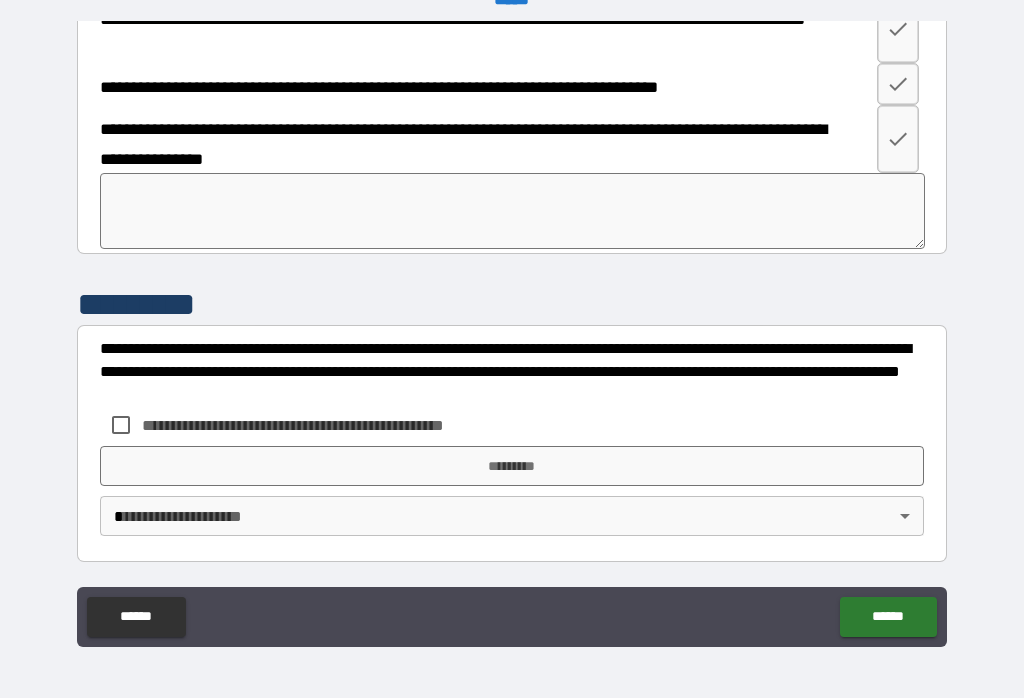 type on "******" 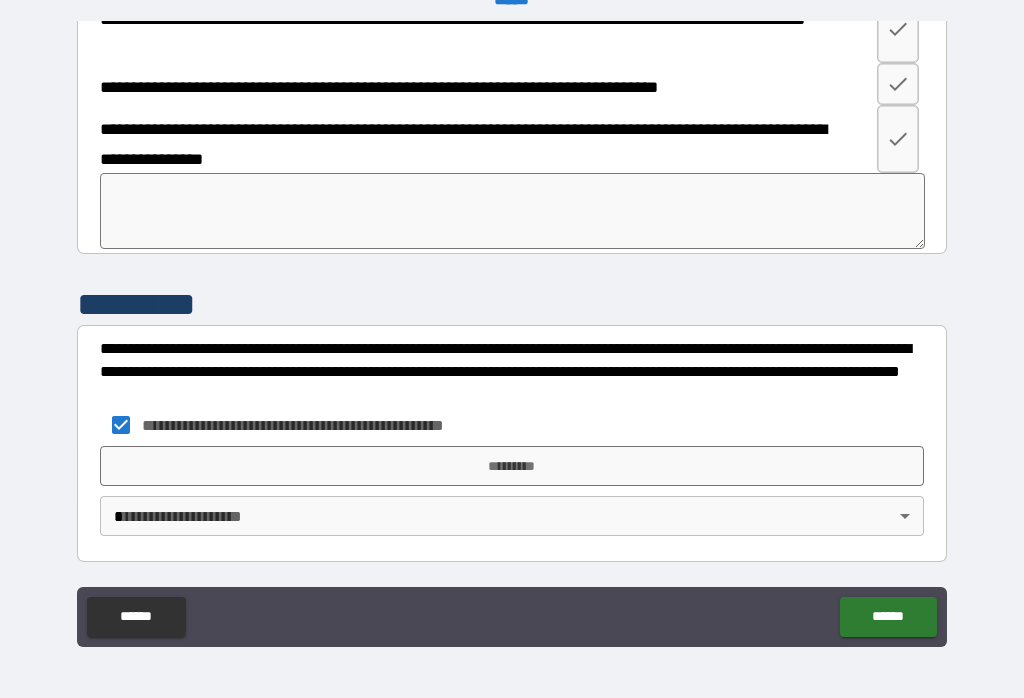 click on "**********" at bounding box center [512, 333] 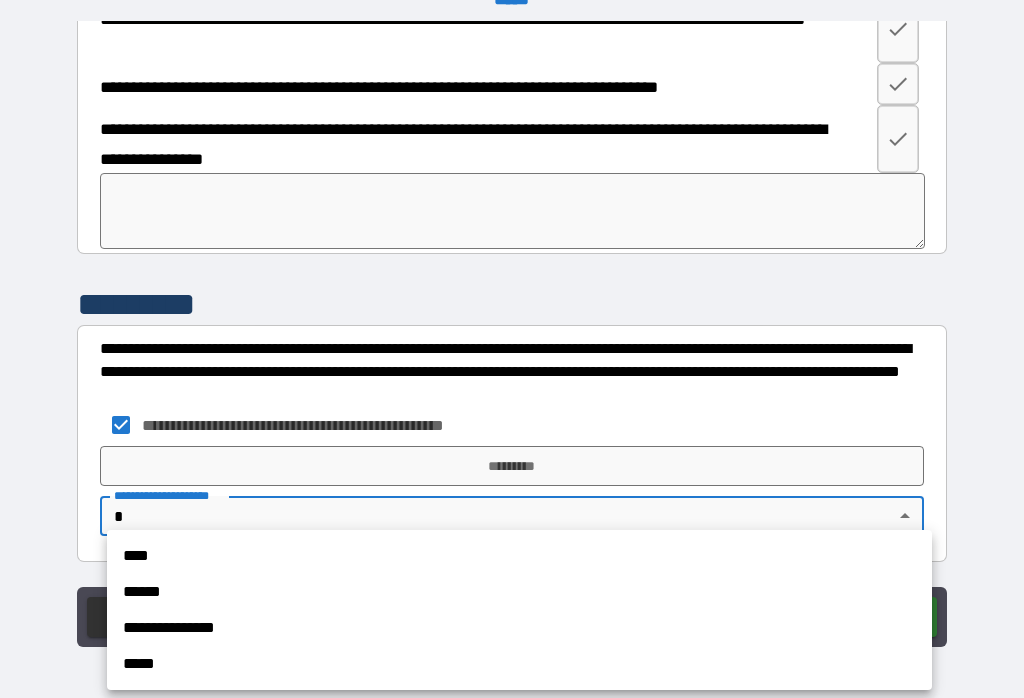 click on "****" at bounding box center (519, 556) 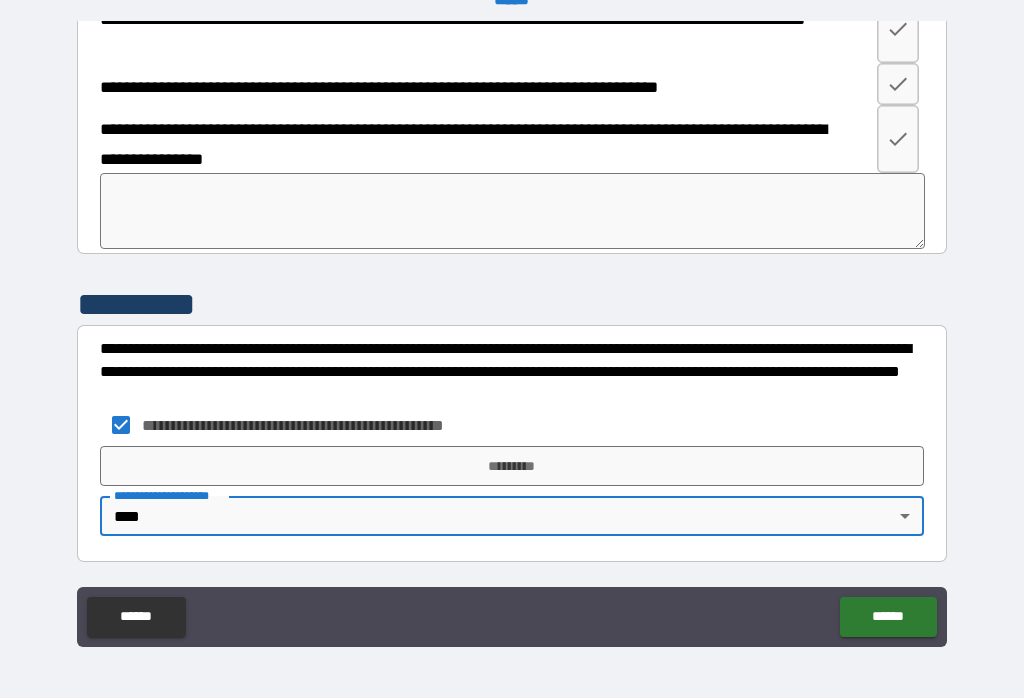 click on "*********" at bounding box center (512, 466) 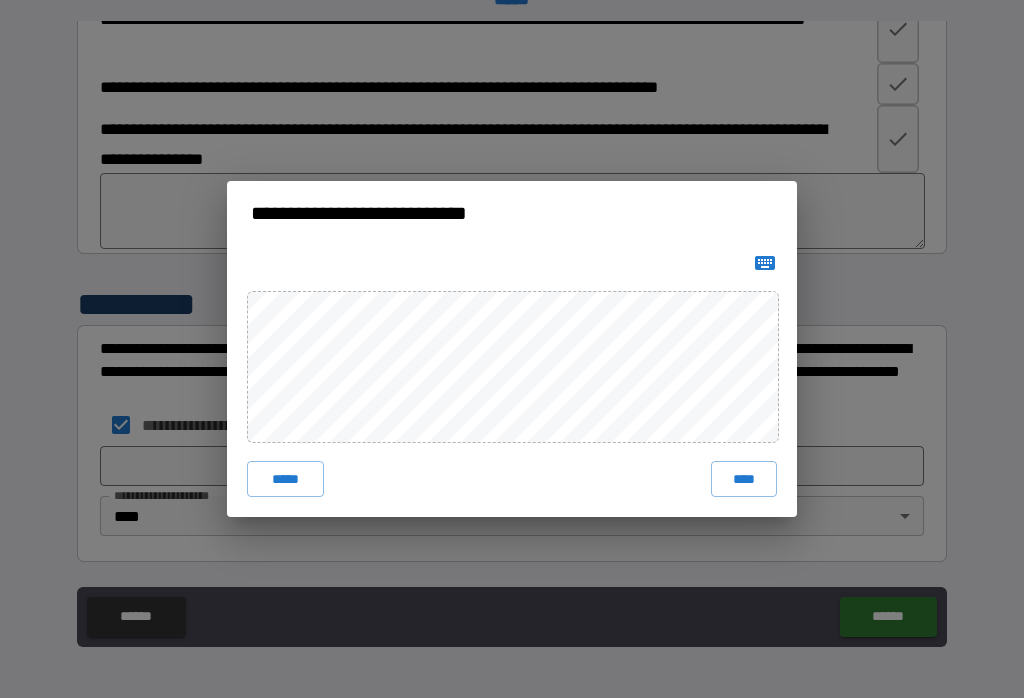 click on "*****" at bounding box center (285, 479) 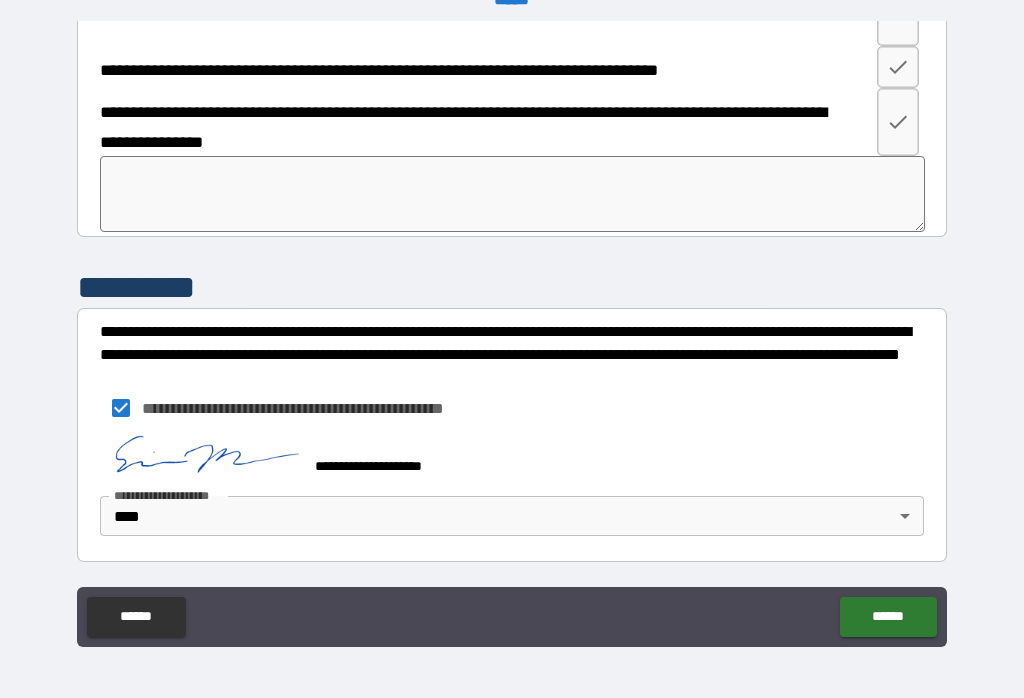 click on "******" at bounding box center (888, 617) 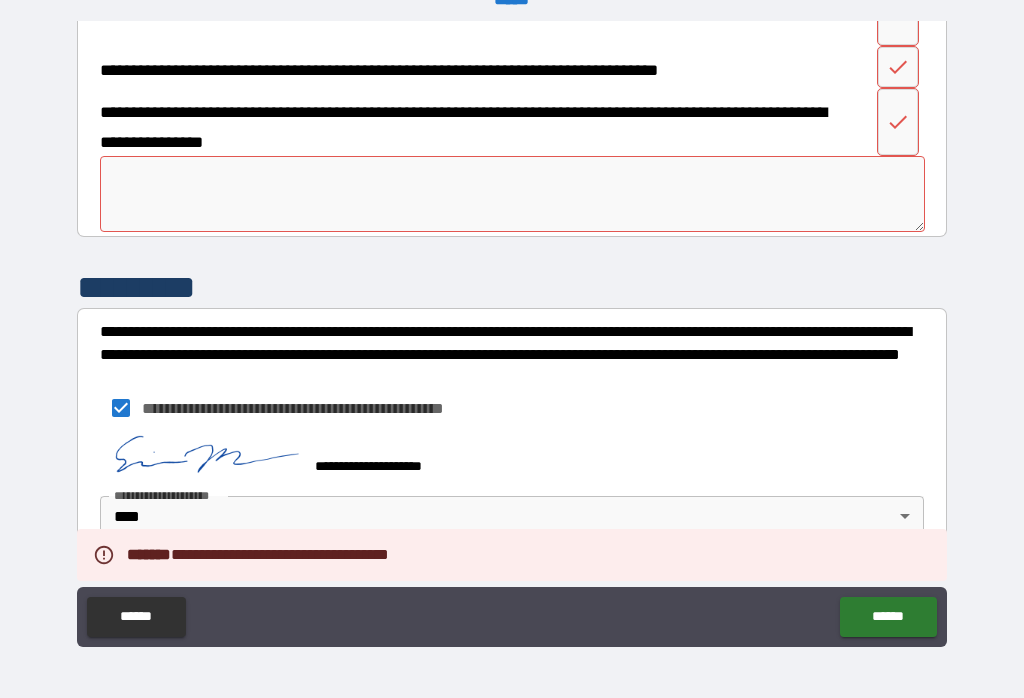 scroll, scrollTop: 3675, scrollLeft: 0, axis: vertical 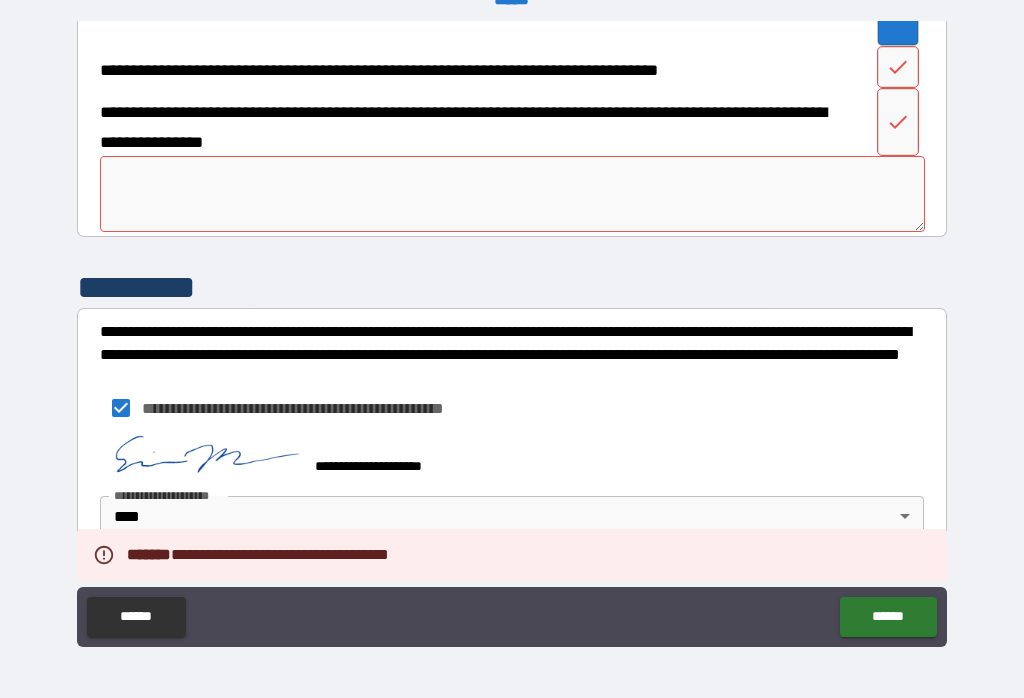 click 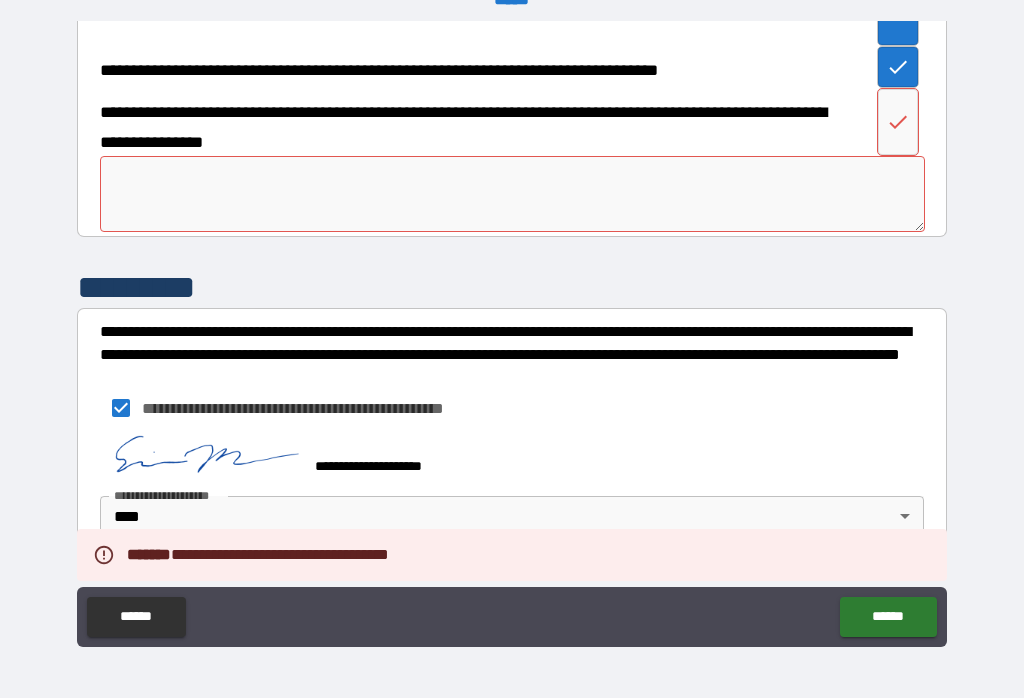 click 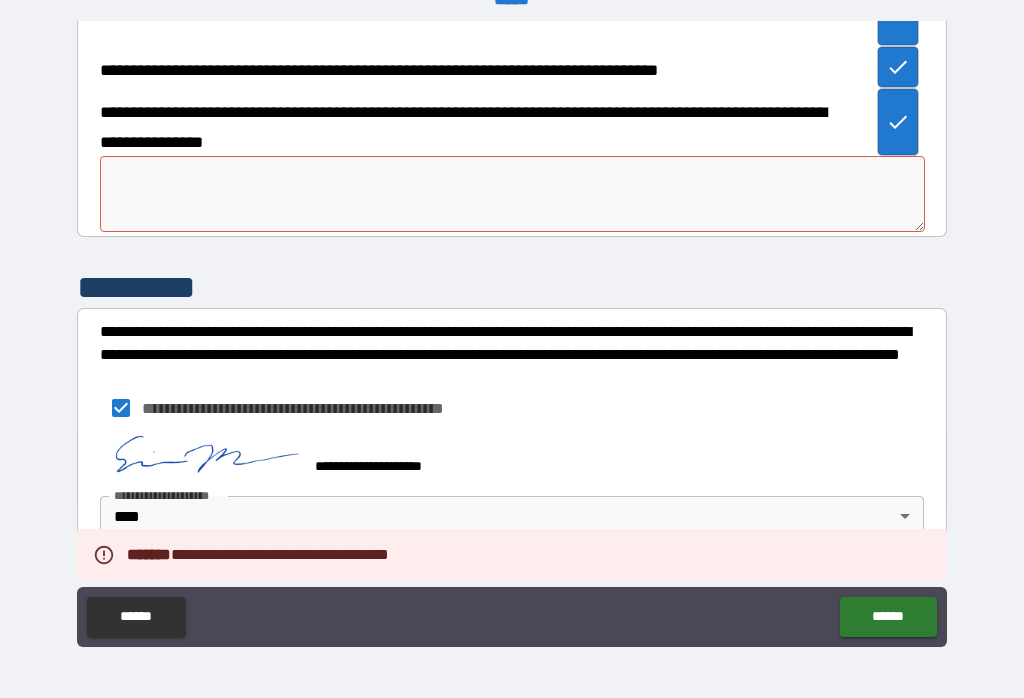 click on "******" at bounding box center [888, 617] 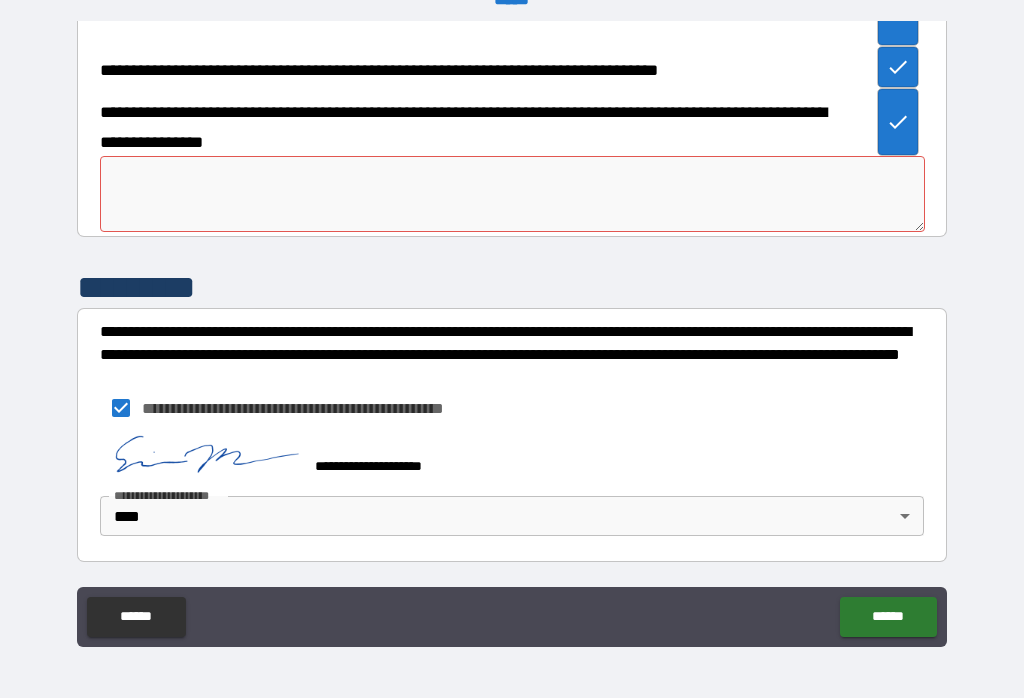 scroll, scrollTop: 3758, scrollLeft: 0, axis: vertical 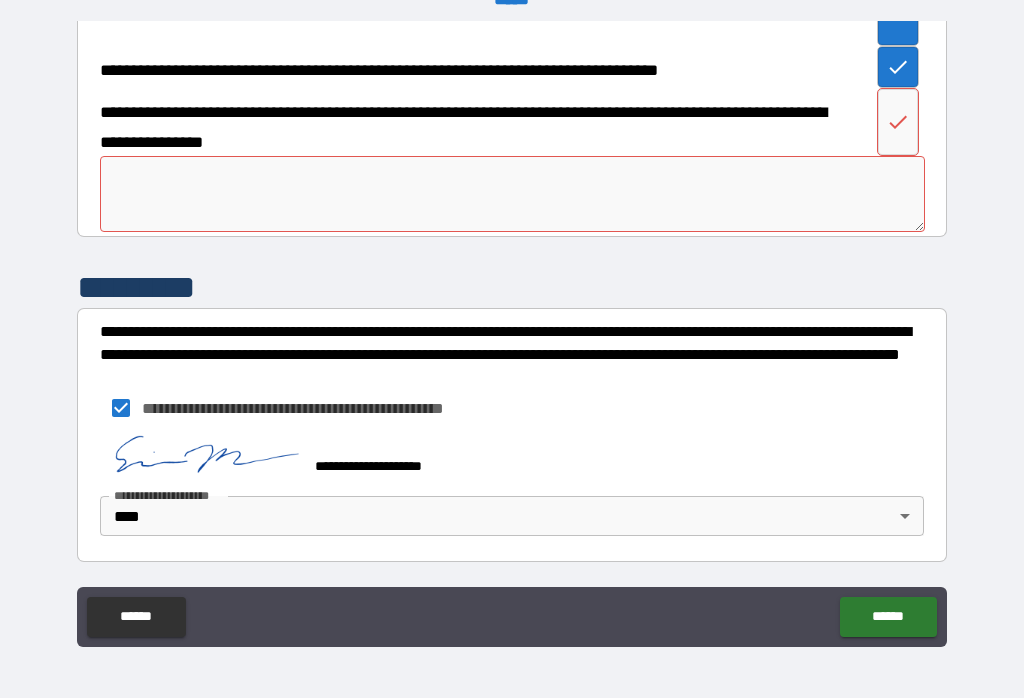 click on "******" at bounding box center [888, 617] 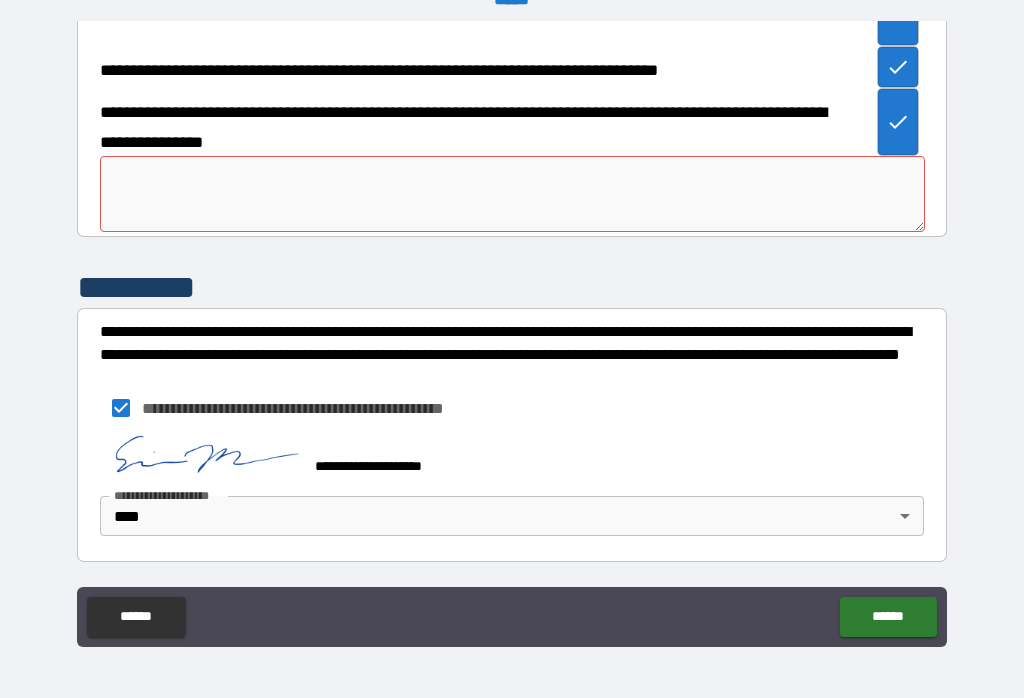 click at bounding box center [513, 194] 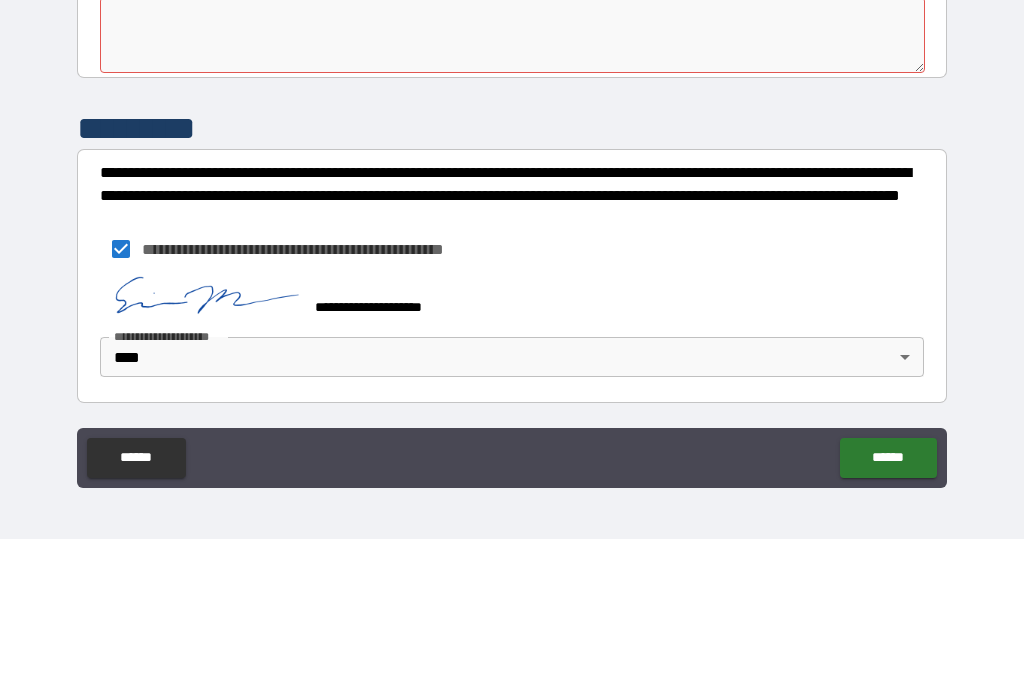 type on "*" 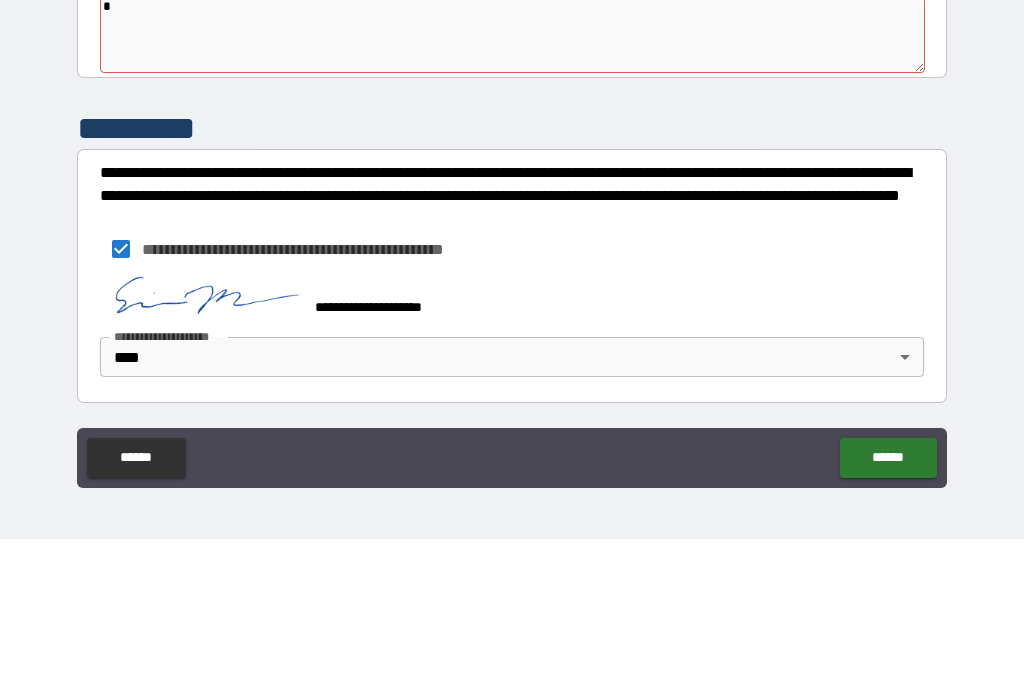 type on "*" 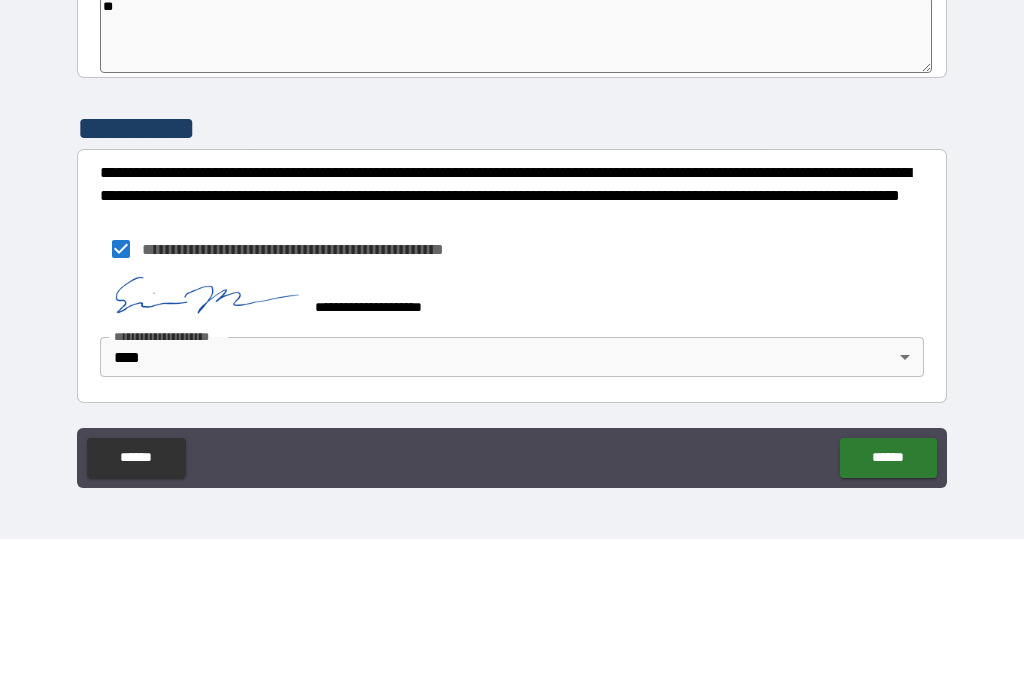 type on "*" 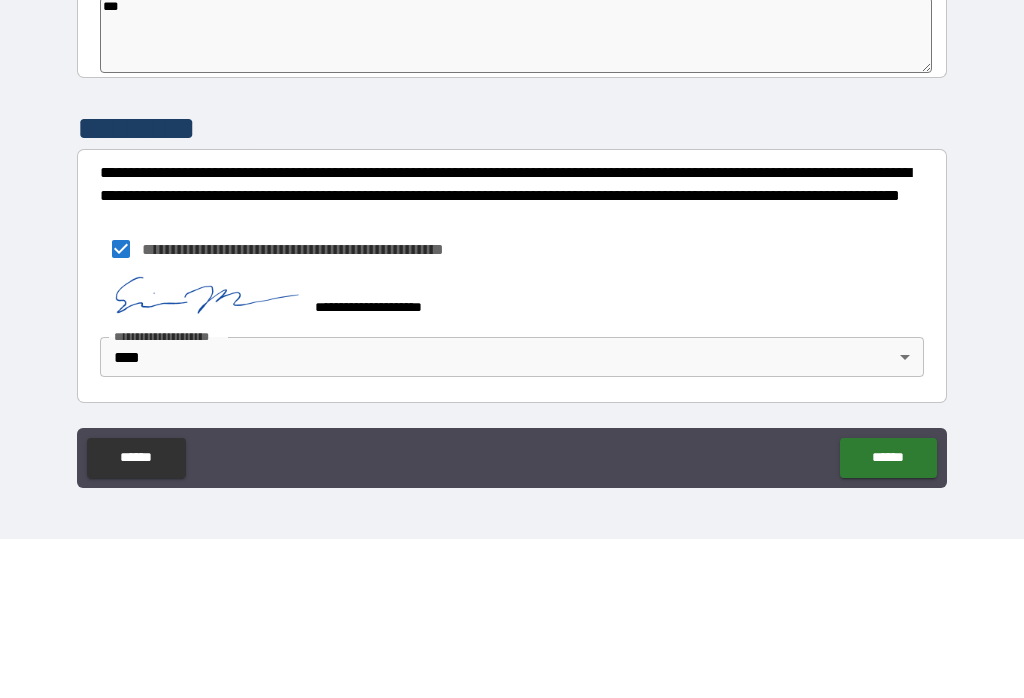 type on "*" 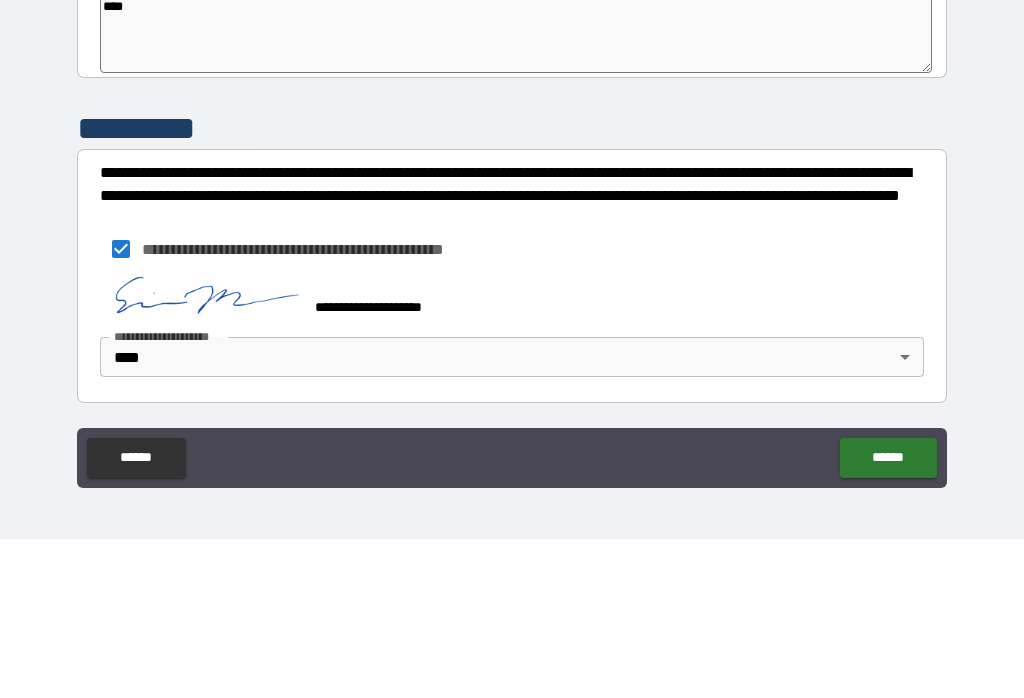 type on "*" 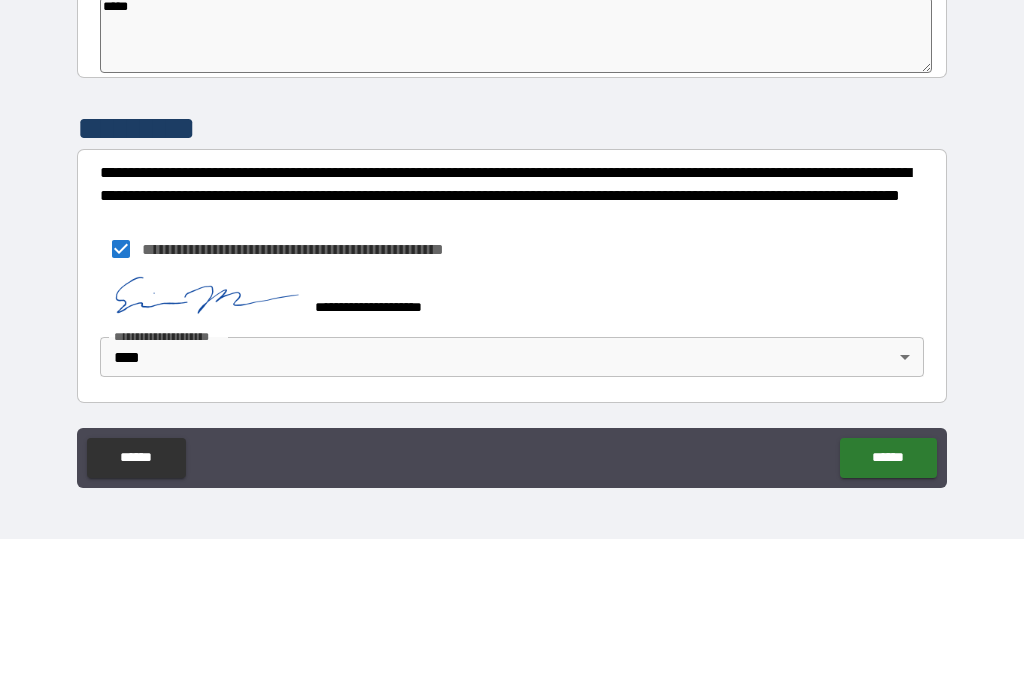 type on "*" 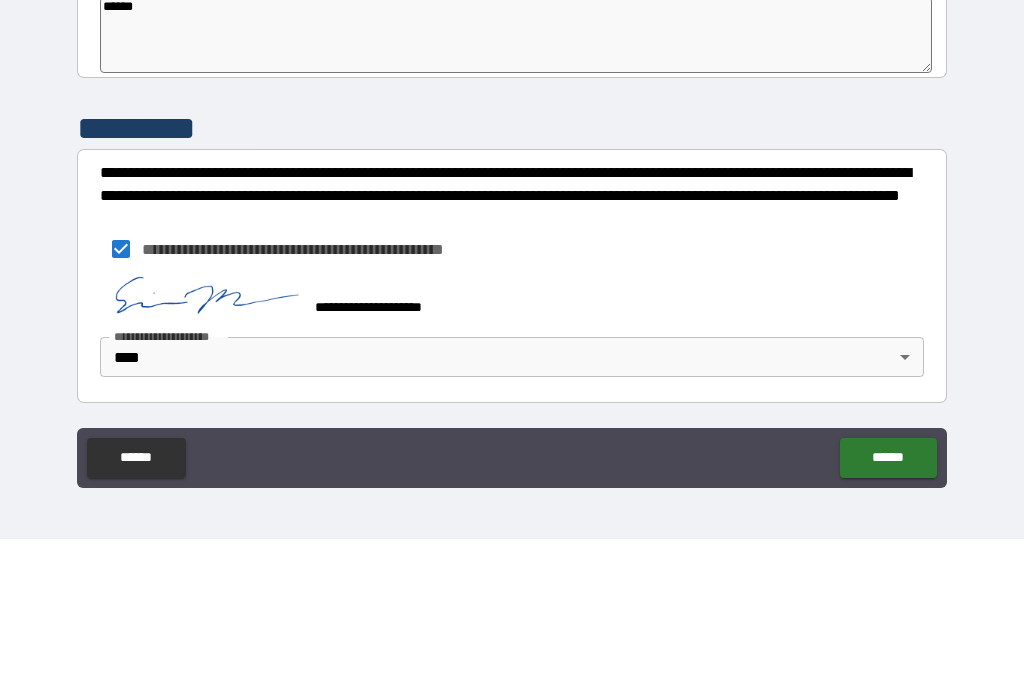 type on "*" 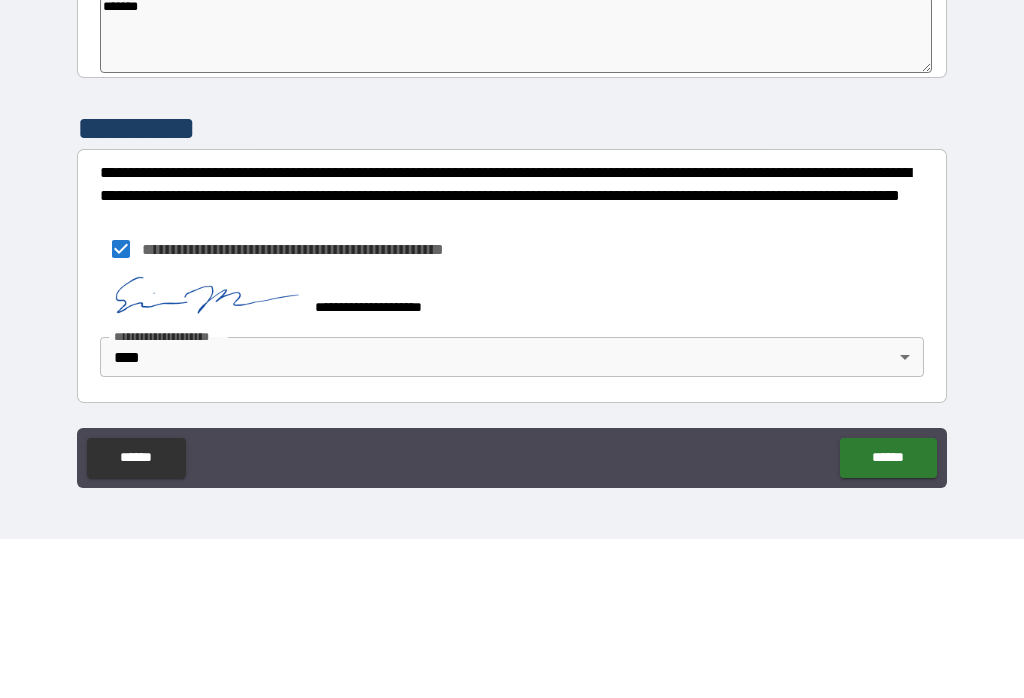 type on "*" 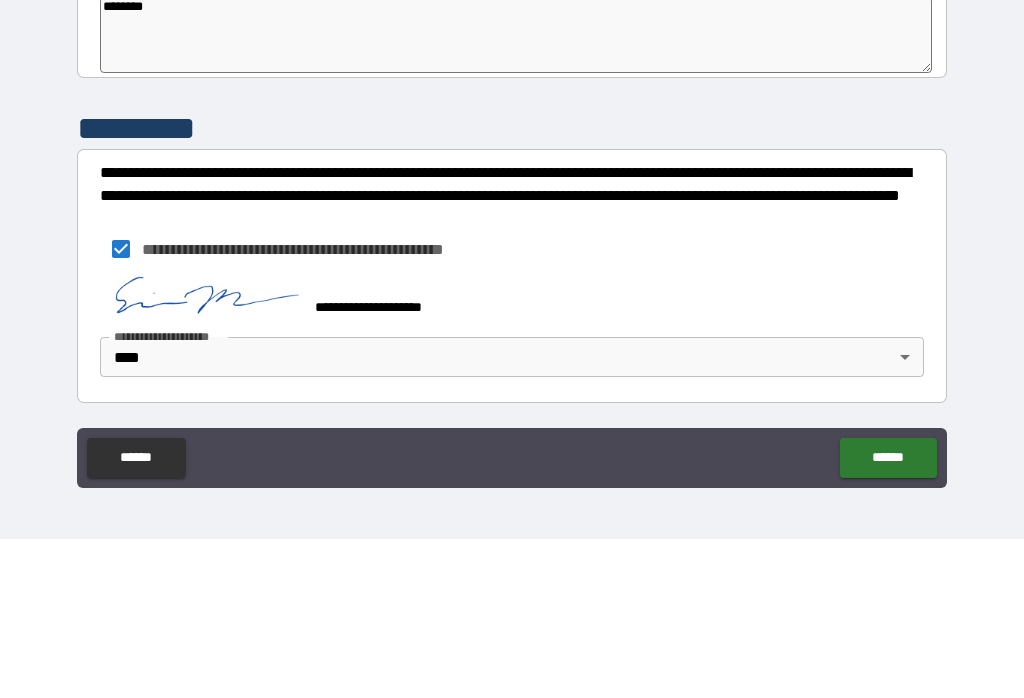 type on "*" 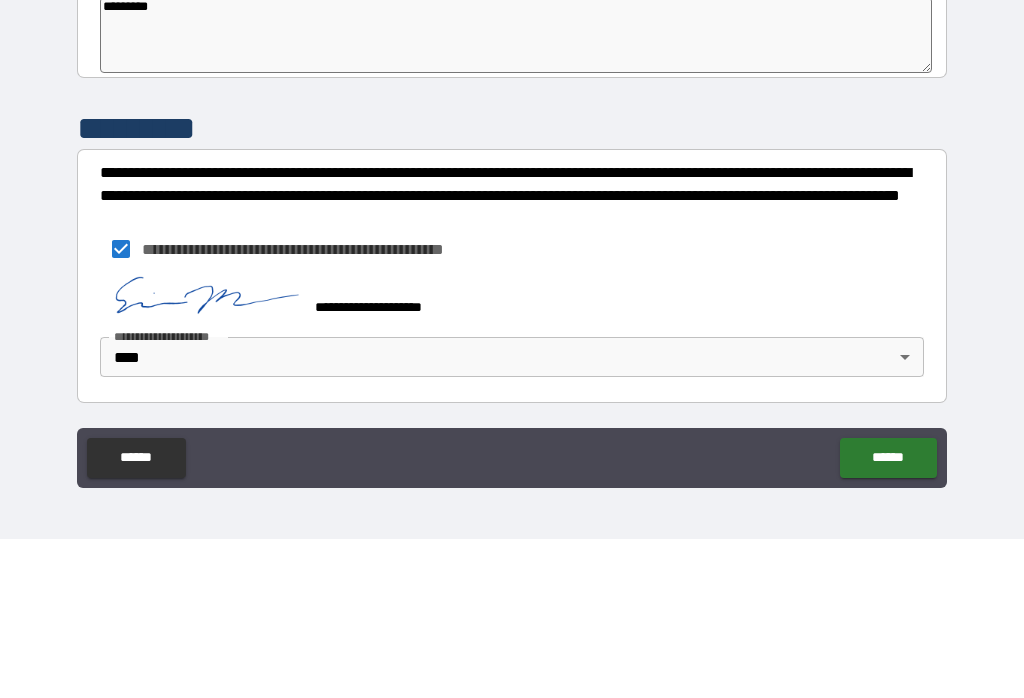 type on "*" 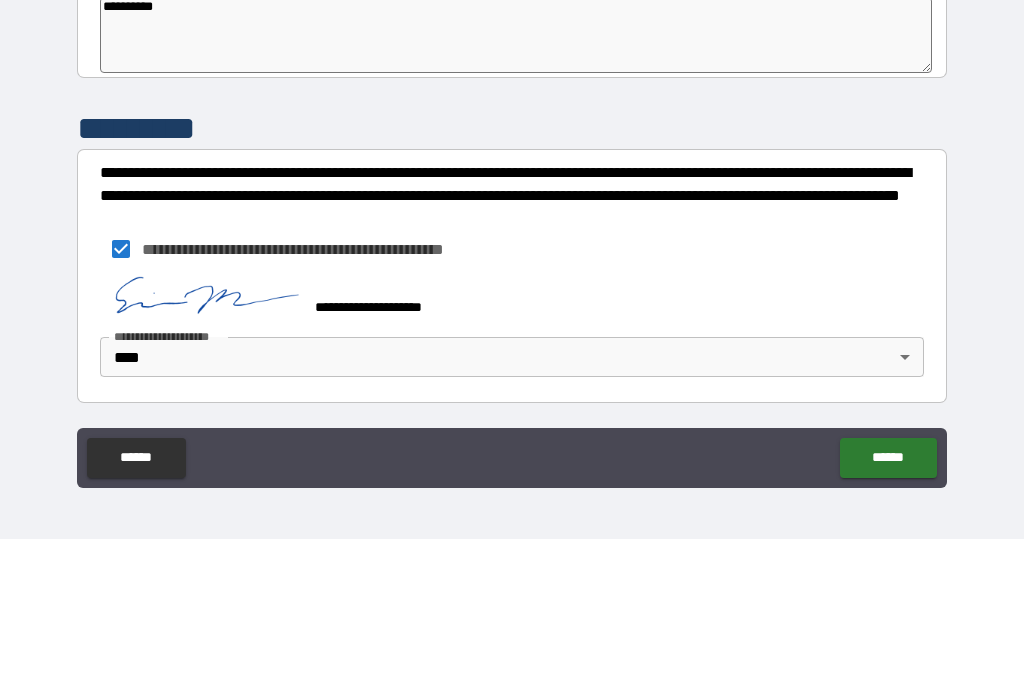 type on "*" 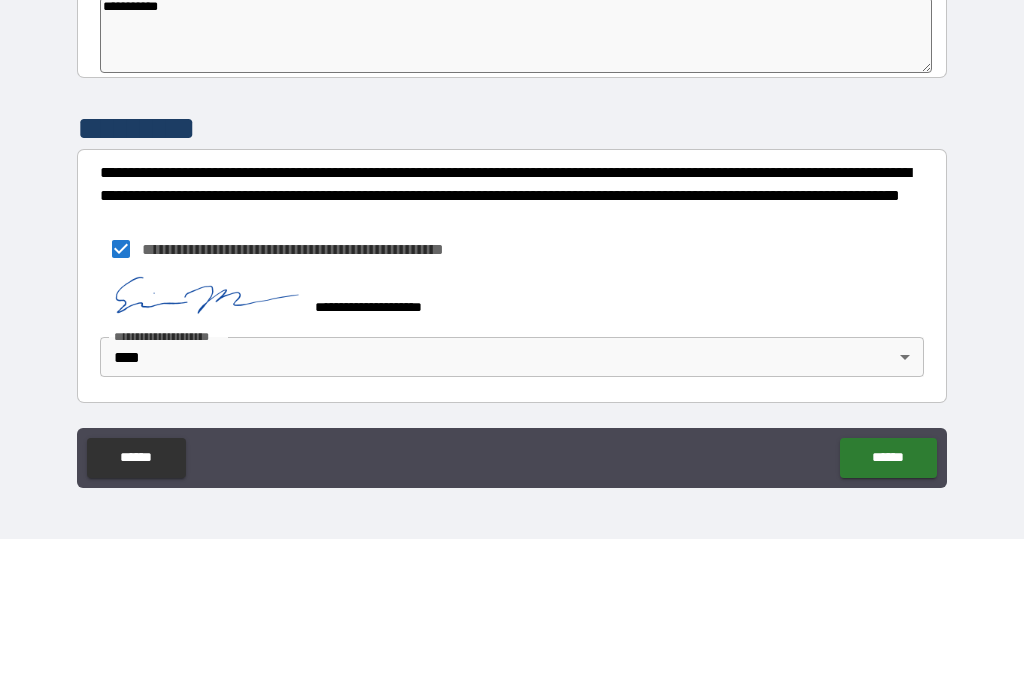 type on "*" 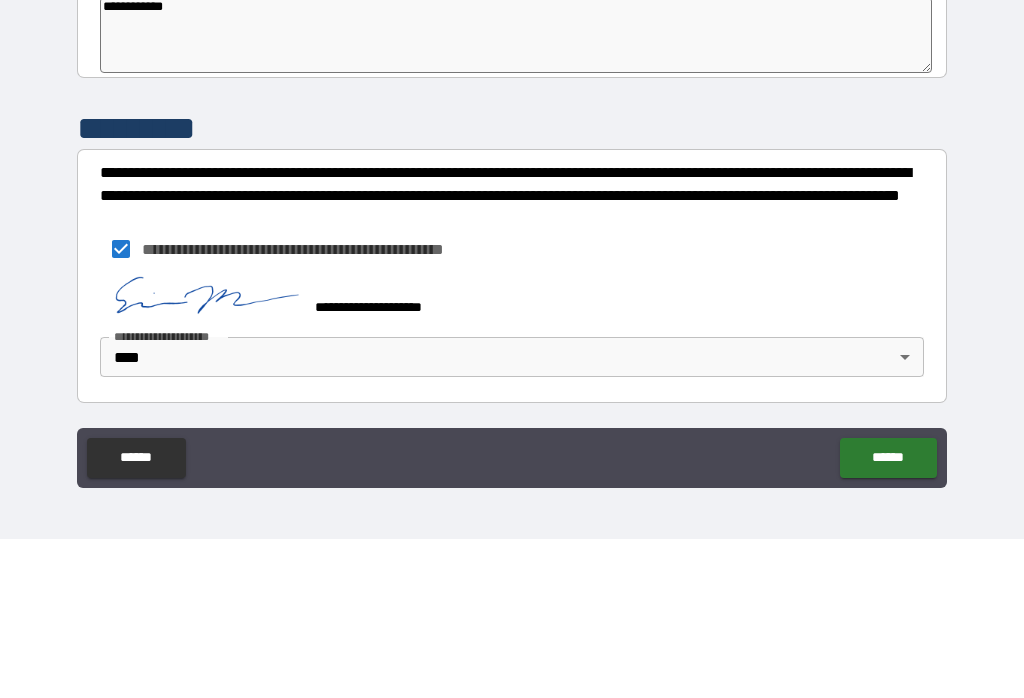 type on "*" 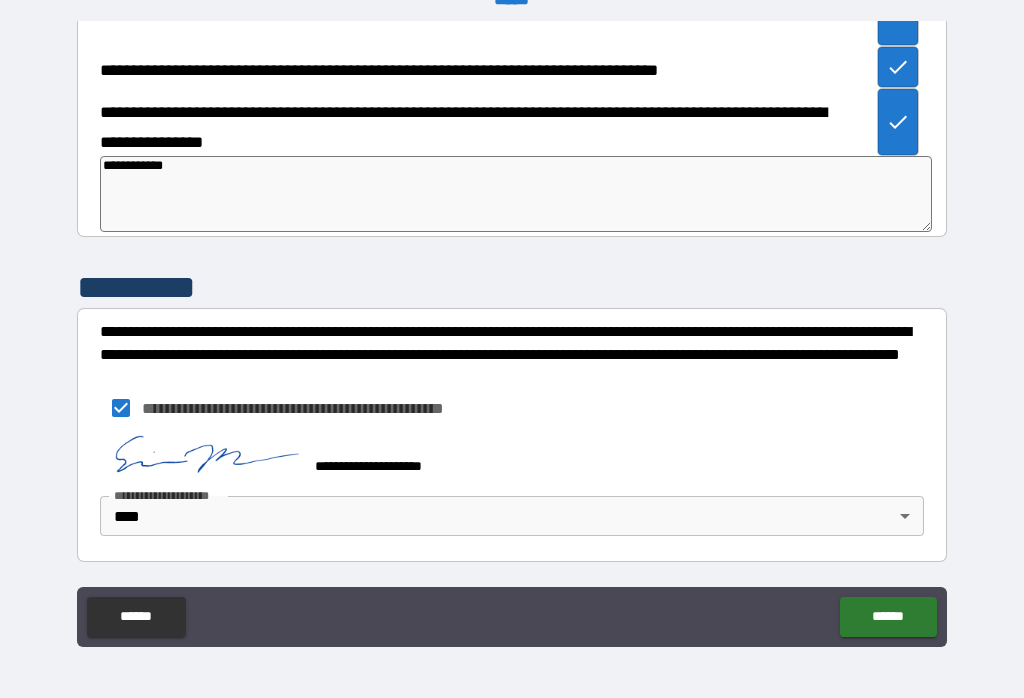 click on "******" at bounding box center (888, 617) 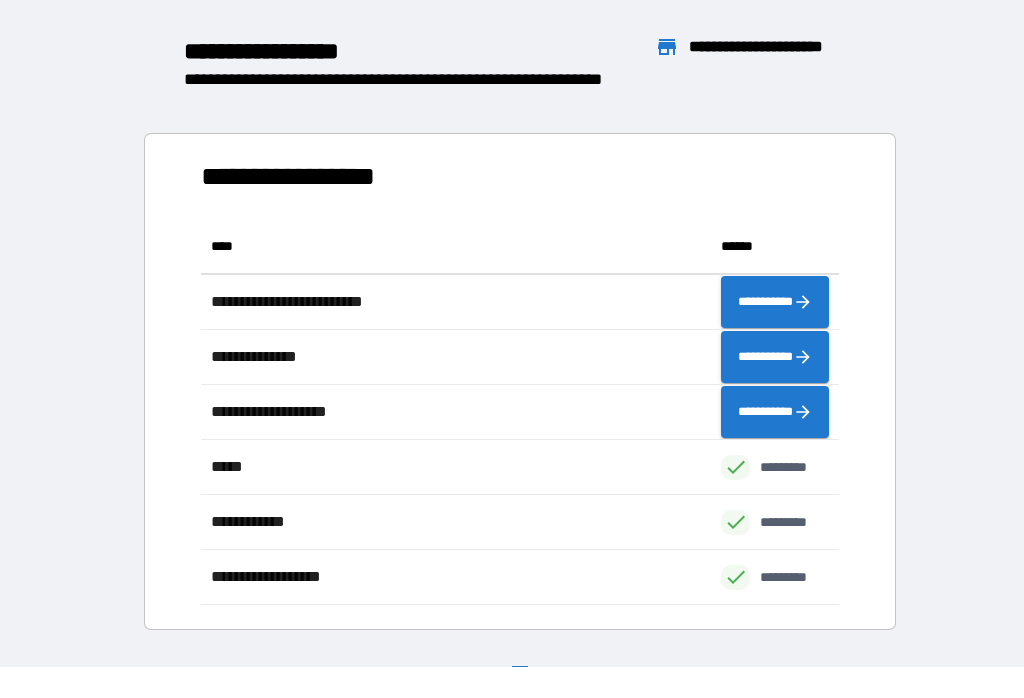 scroll, scrollTop: 386, scrollLeft: 638, axis: both 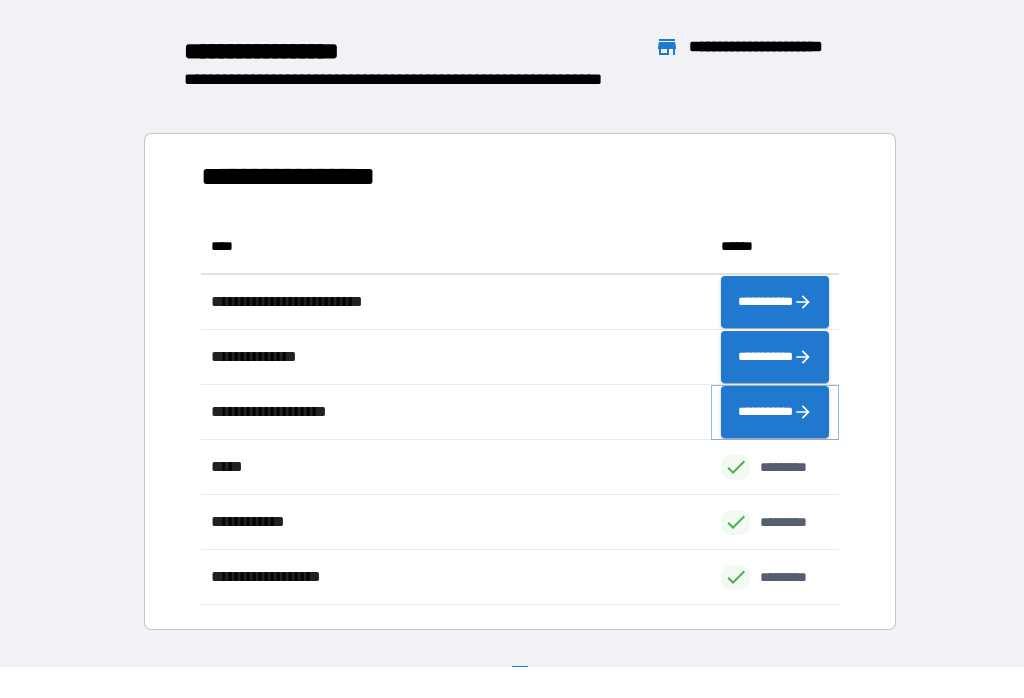 click on "**********" at bounding box center [775, 412] 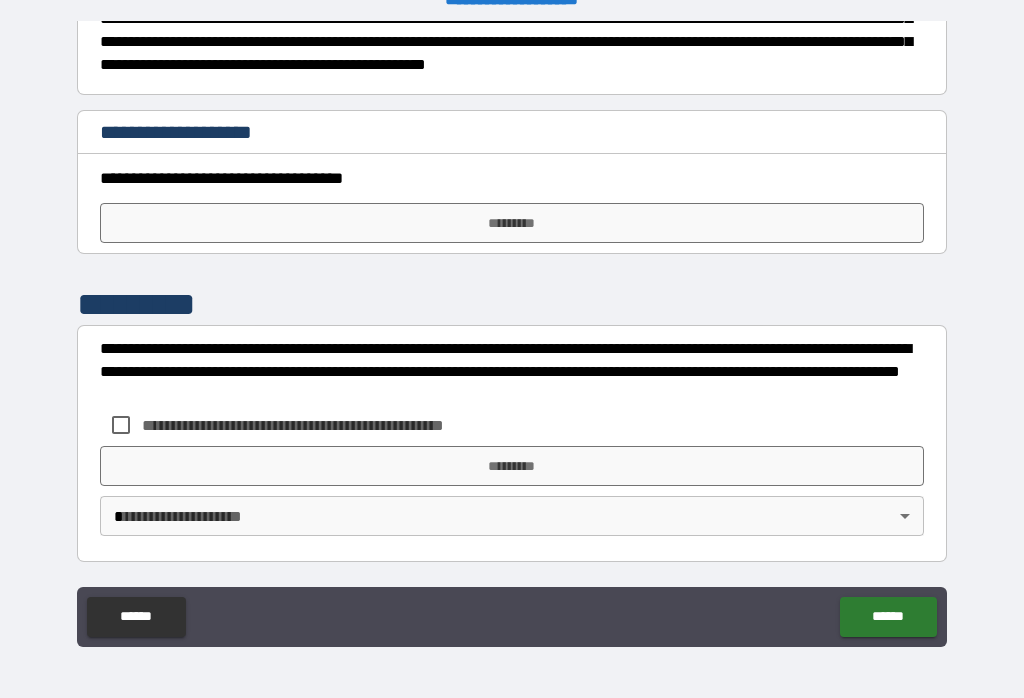 scroll, scrollTop: 533, scrollLeft: 0, axis: vertical 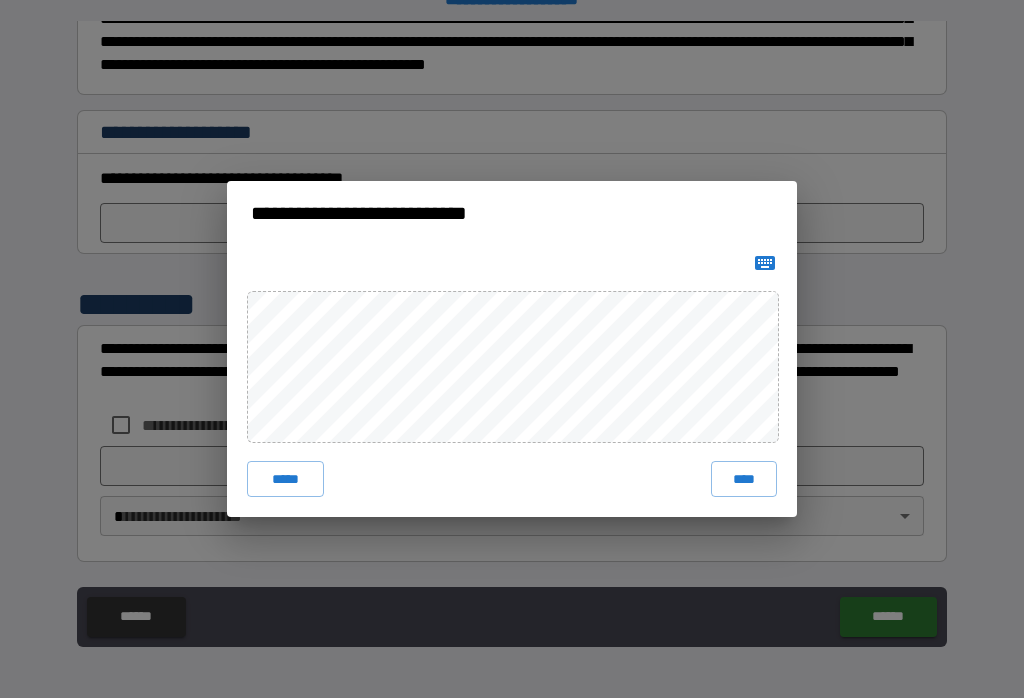 click on "****" at bounding box center (744, 479) 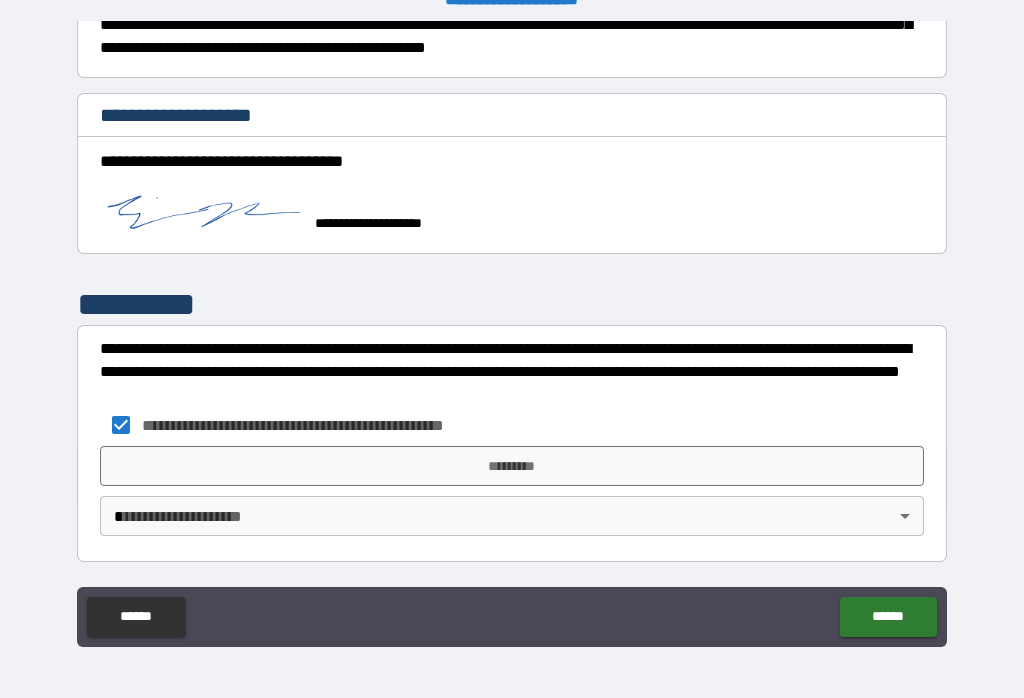 scroll, scrollTop: 550, scrollLeft: 0, axis: vertical 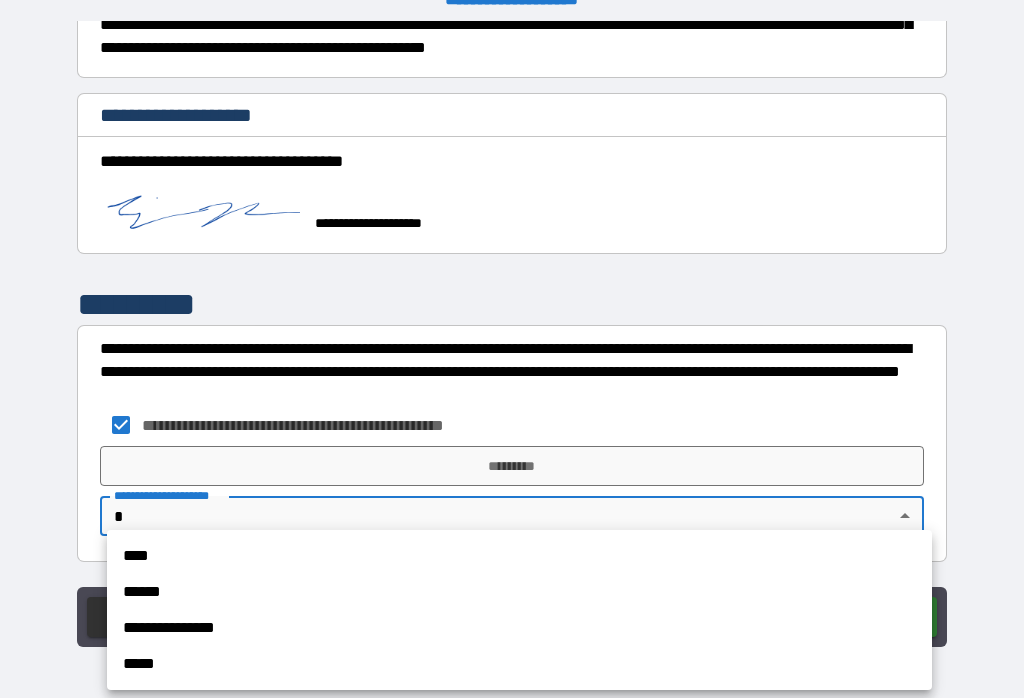 click on "****" at bounding box center [519, 556] 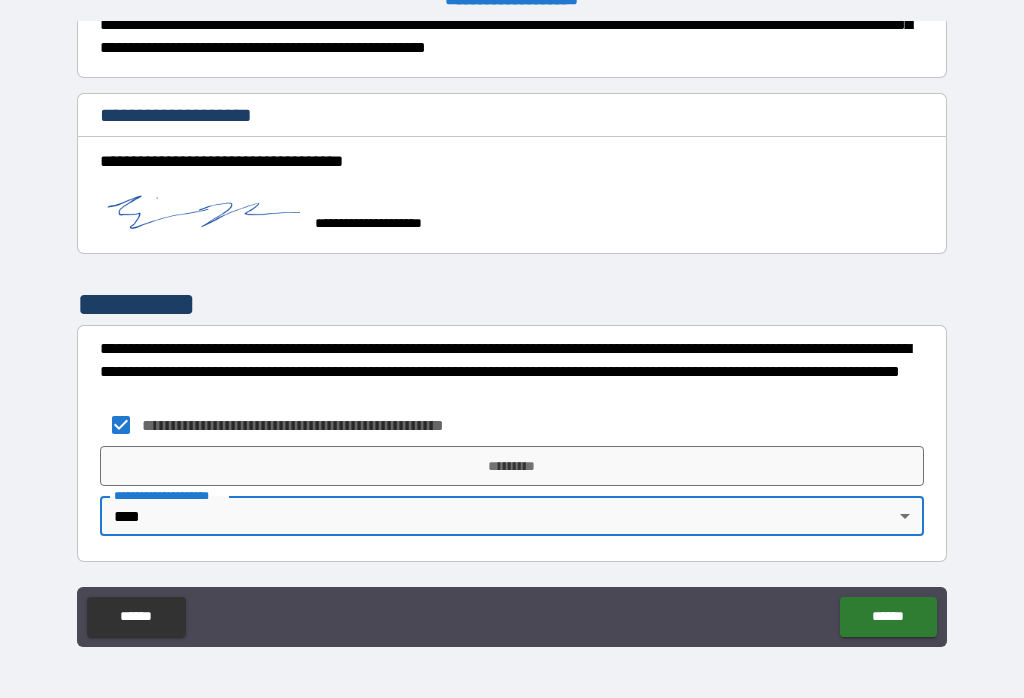 click on "*********" at bounding box center [512, 466] 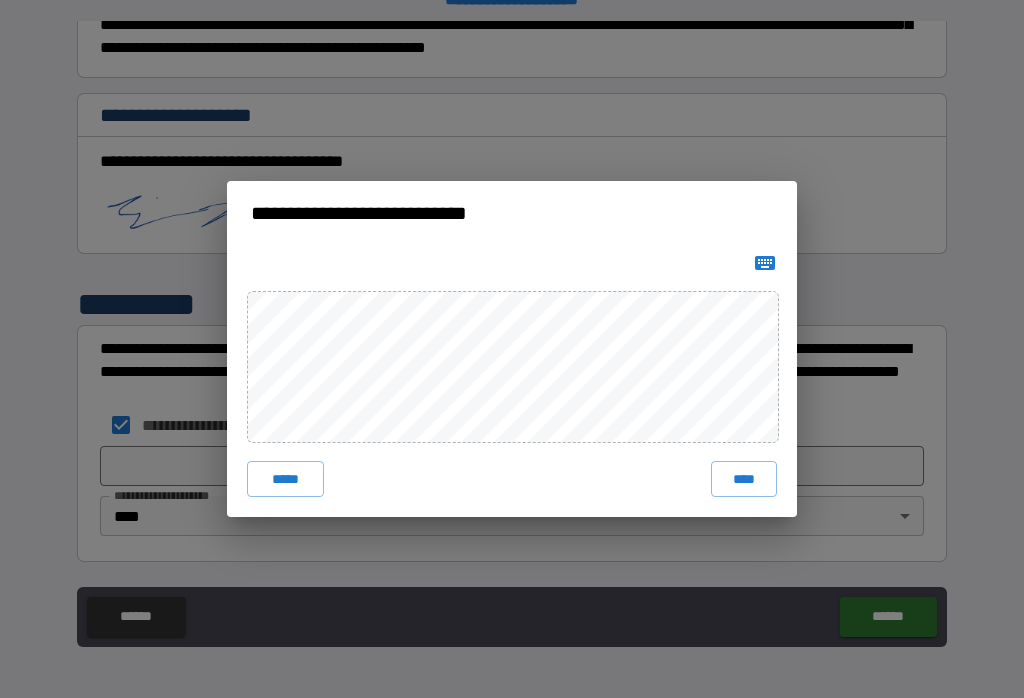 click on "****" at bounding box center [744, 479] 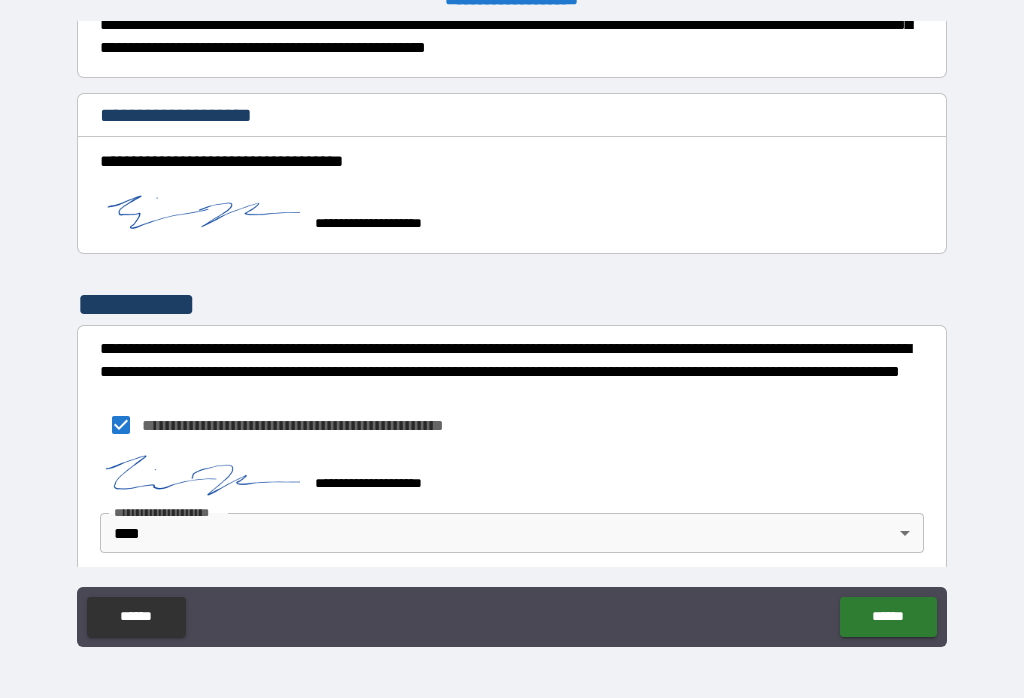 scroll, scrollTop: 540, scrollLeft: 0, axis: vertical 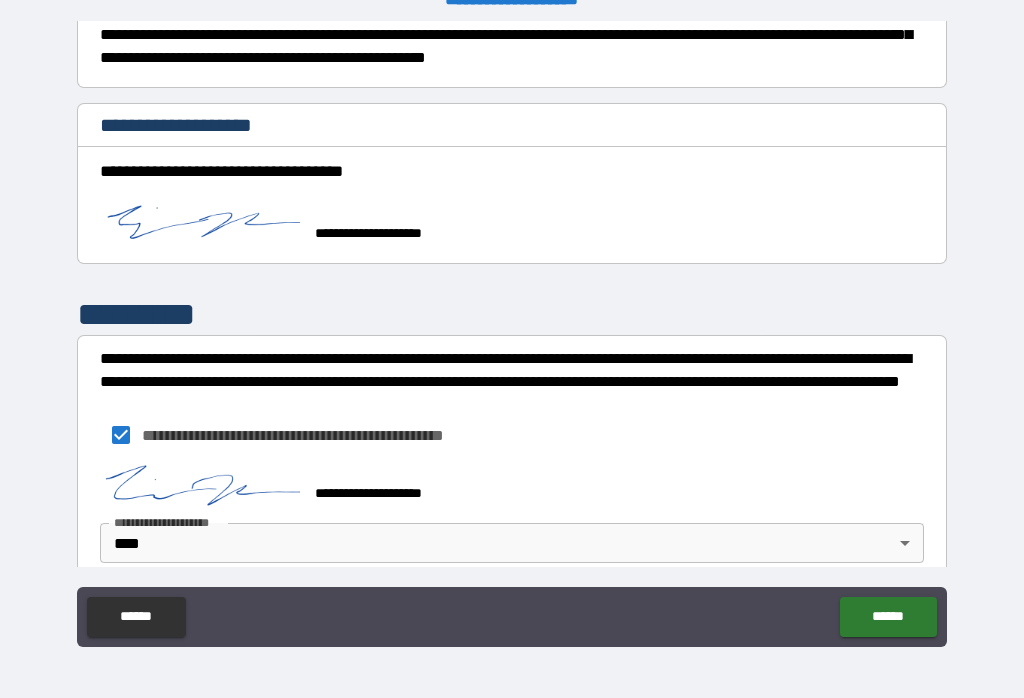click on "******" at bounding box center [888, 617] 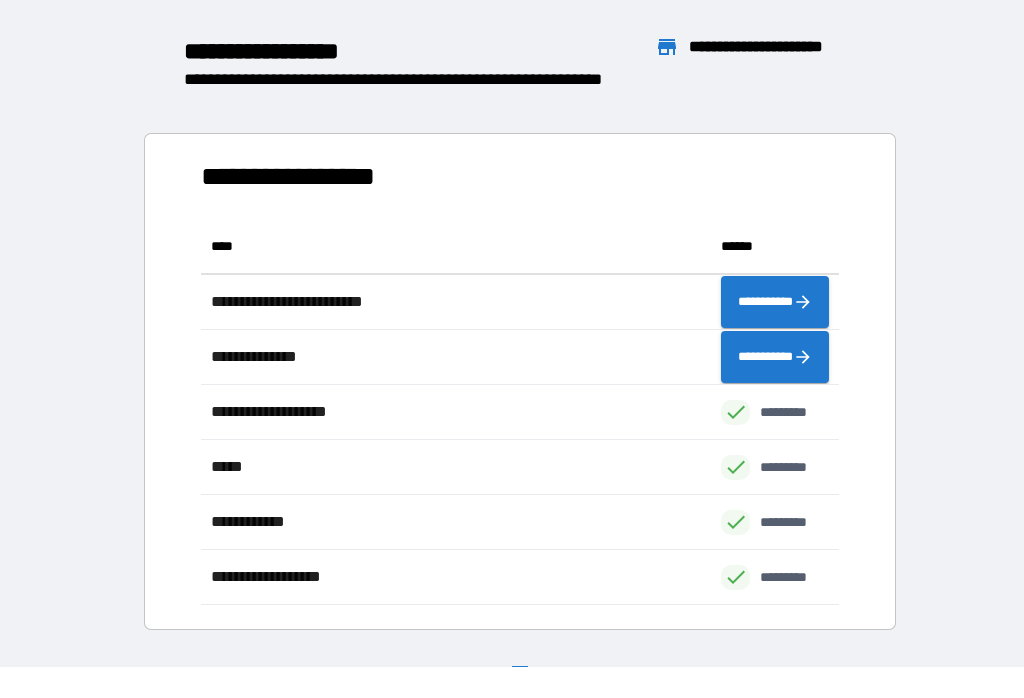 scroll, scrollTop: 386, scrollLeft: 638, axis: both 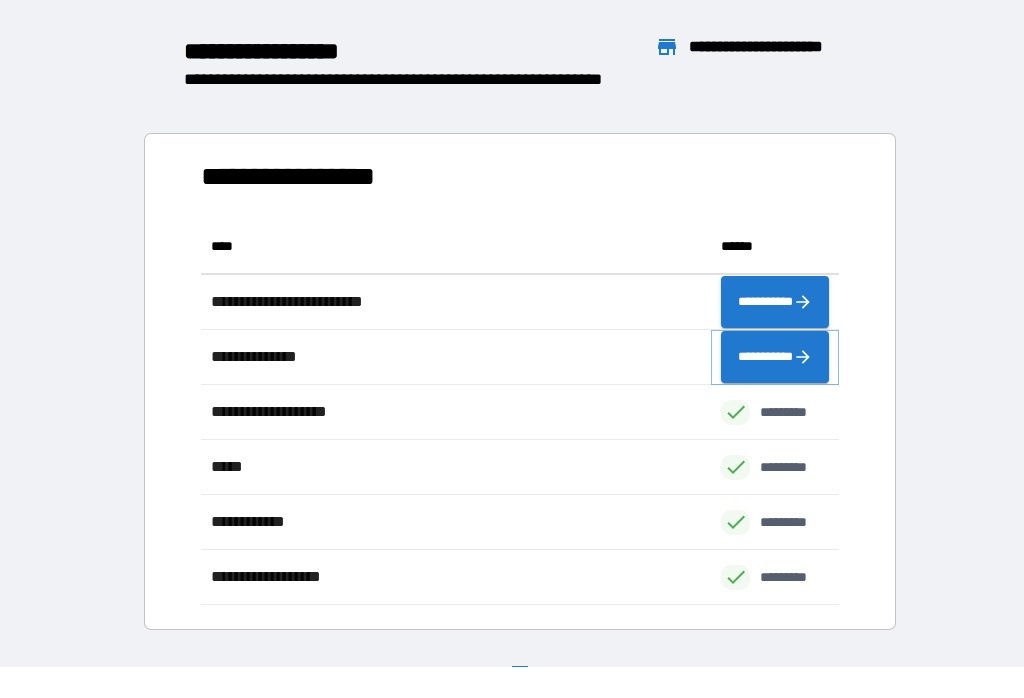 click on "**********" at bounding box center (775, 357) 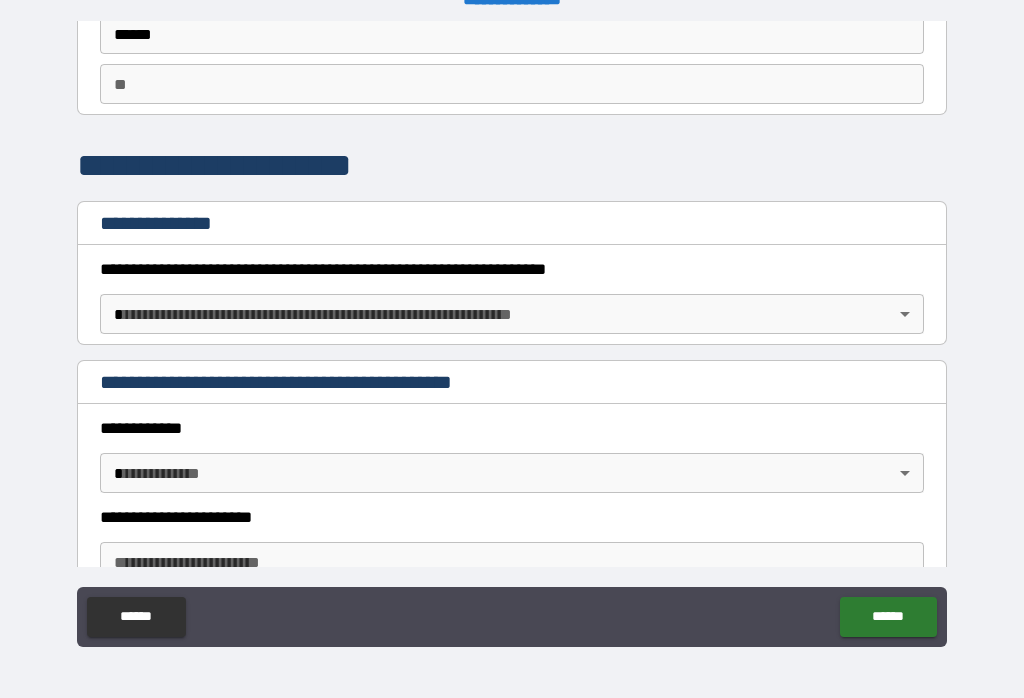 scroll, scrollTop: 151, scrollLeft: 0, axis: vertical 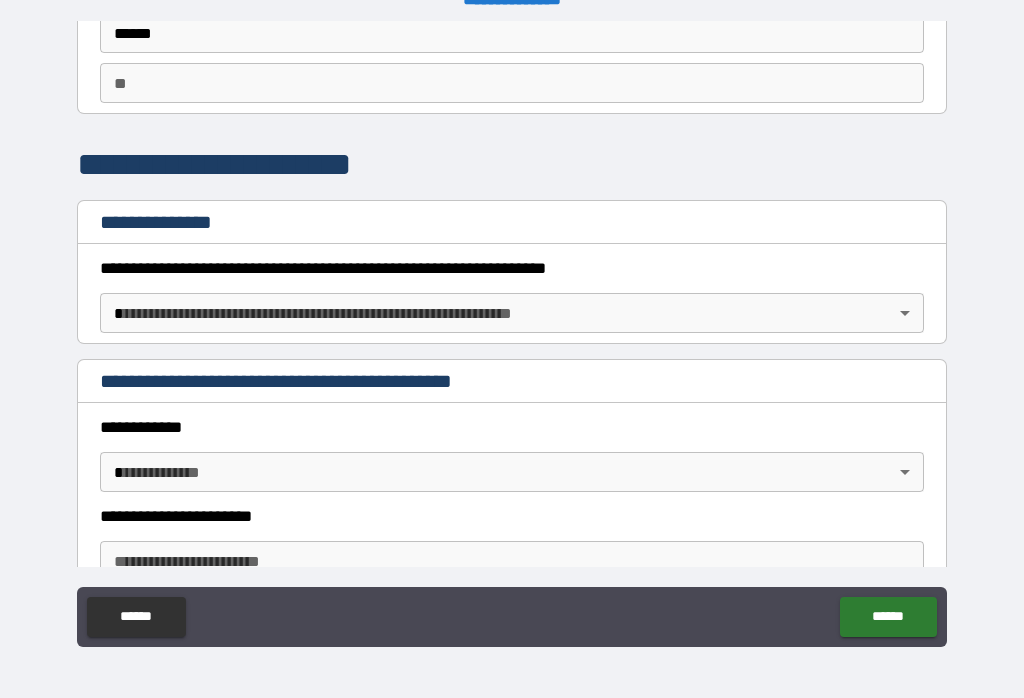 click on "**********" at bounding box center (512, 333) 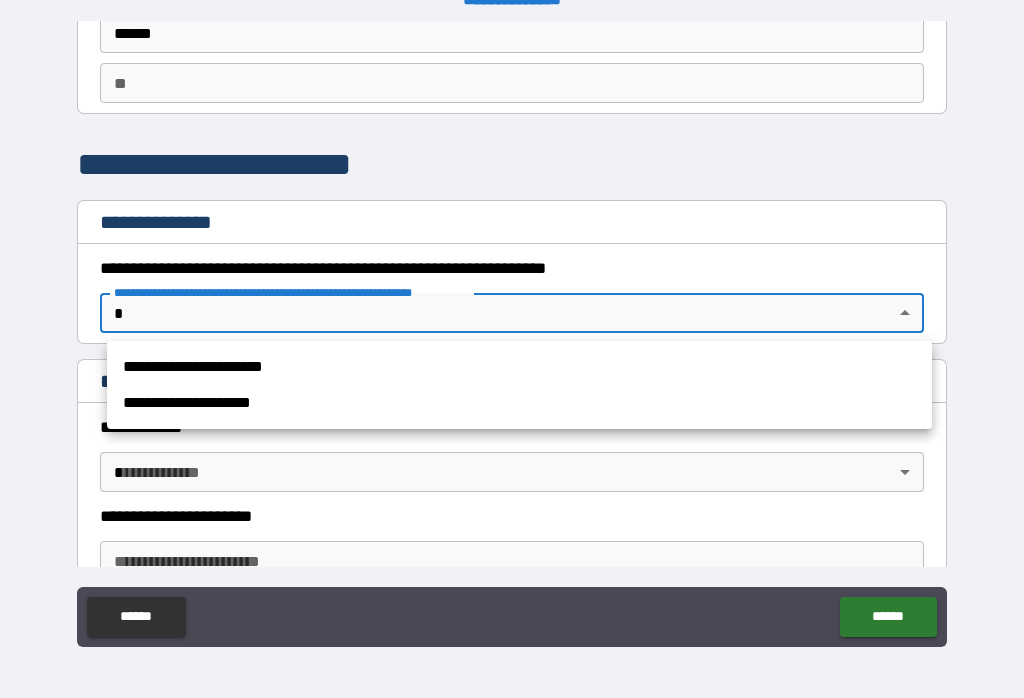 click on "**********" at bounding box center [519, 367] 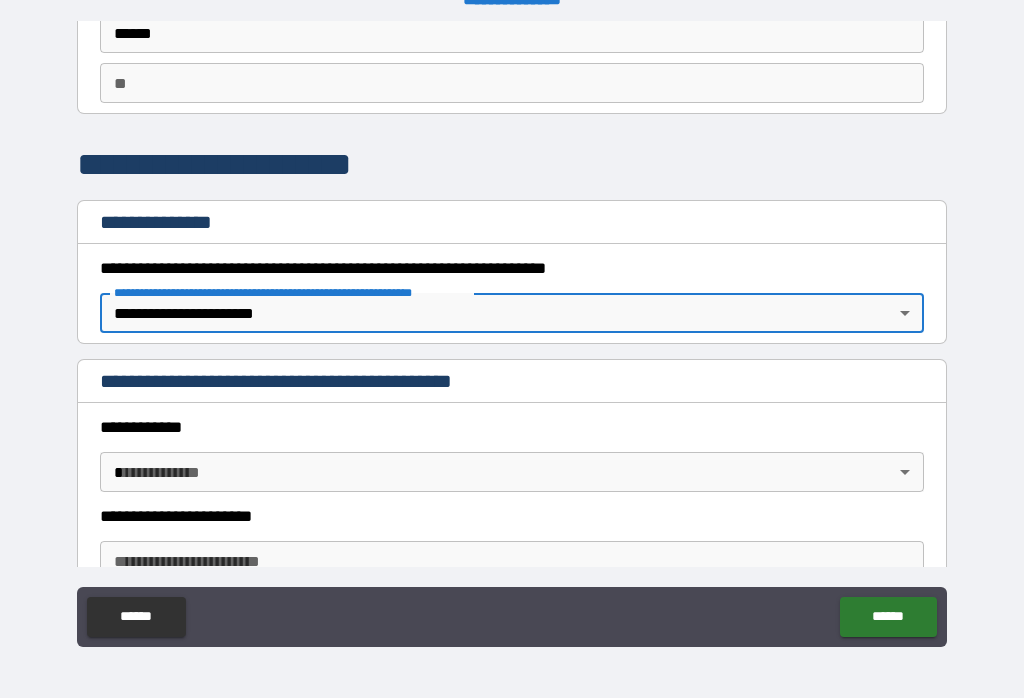 type on "*" 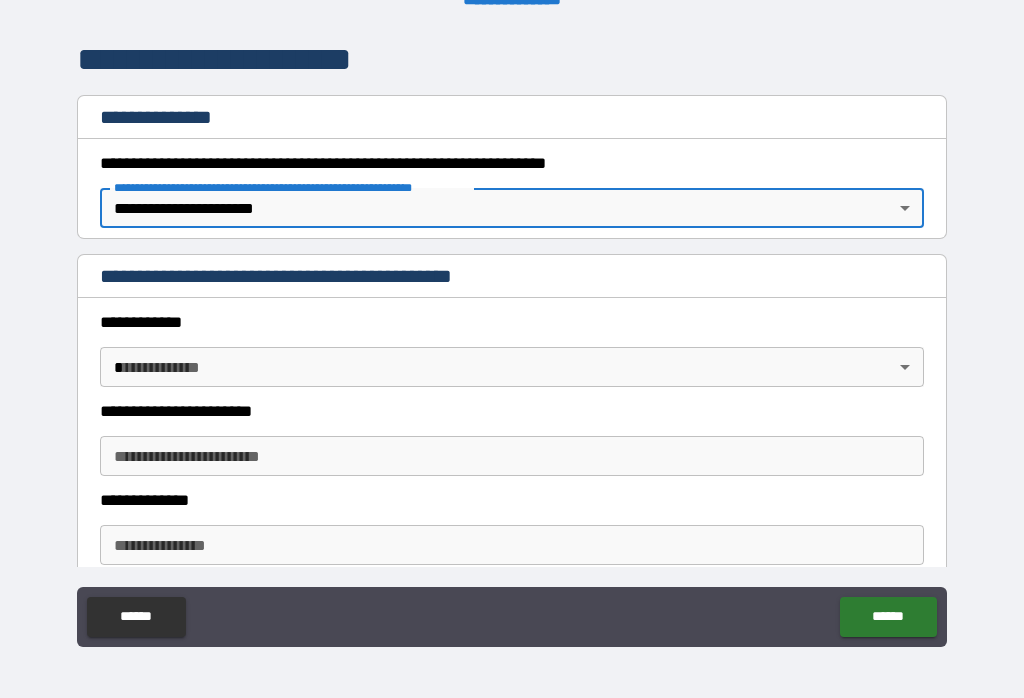 scroll, scrollTop: 253, scrollLeft: 0, axis: vertical 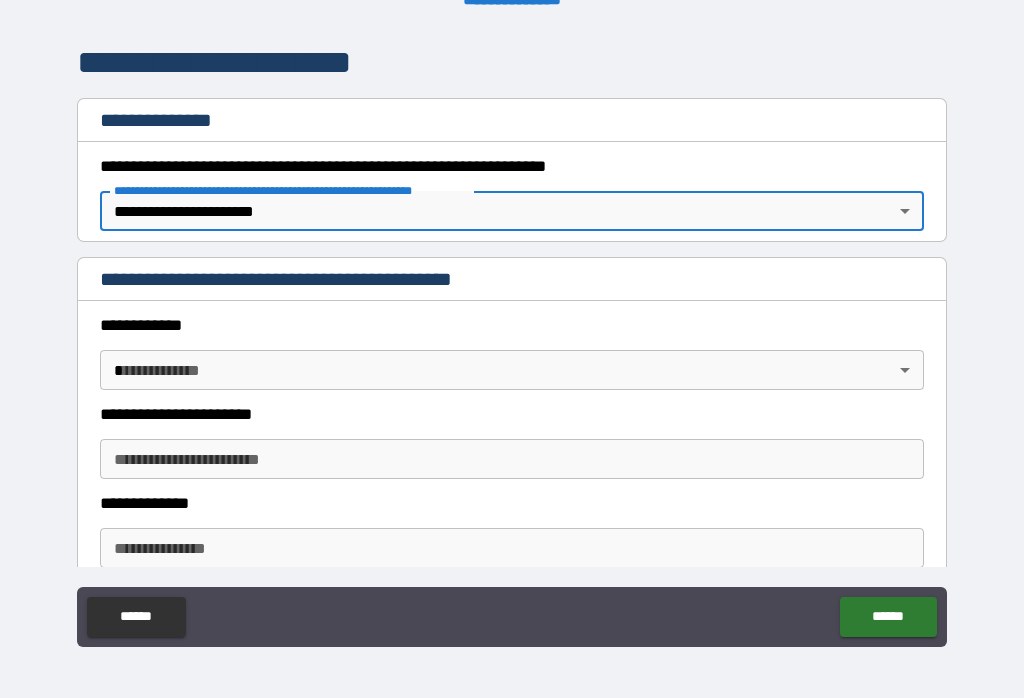 click on "**********" at bounding box center [512, 333] 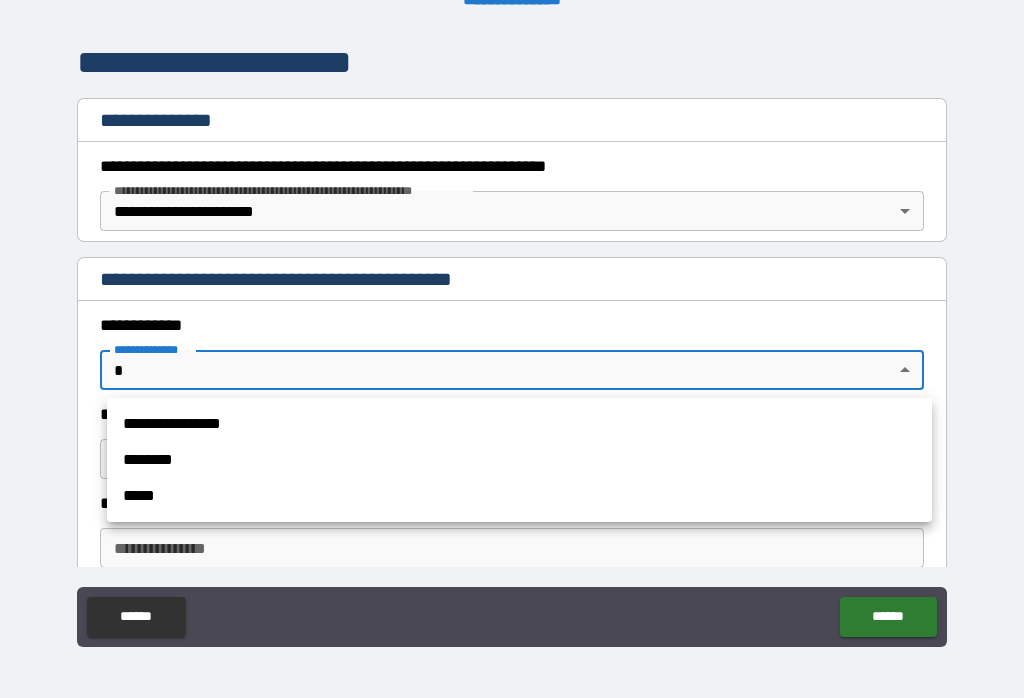 click on "**********" at bounding box center (519, 424) 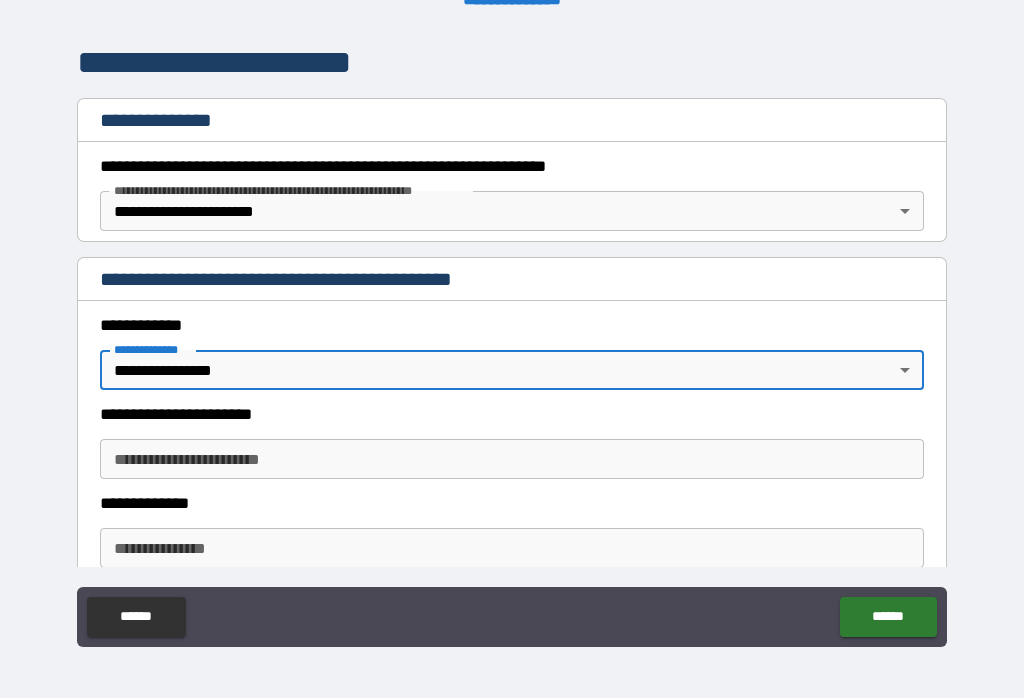 click on "**********" at bounding box center (512, 459) 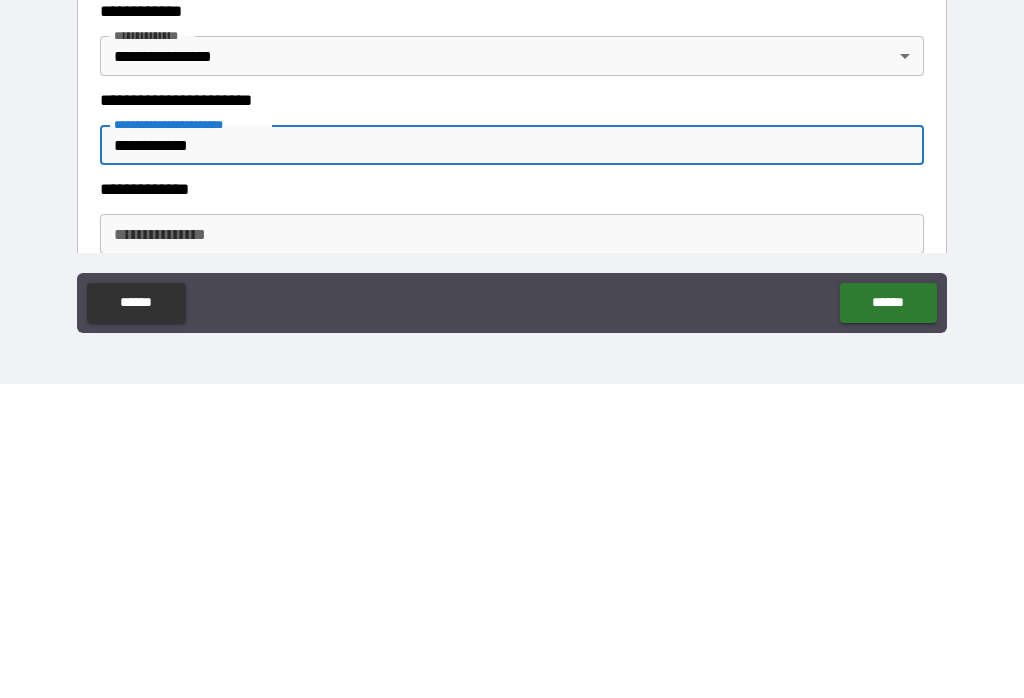 type on "**********" 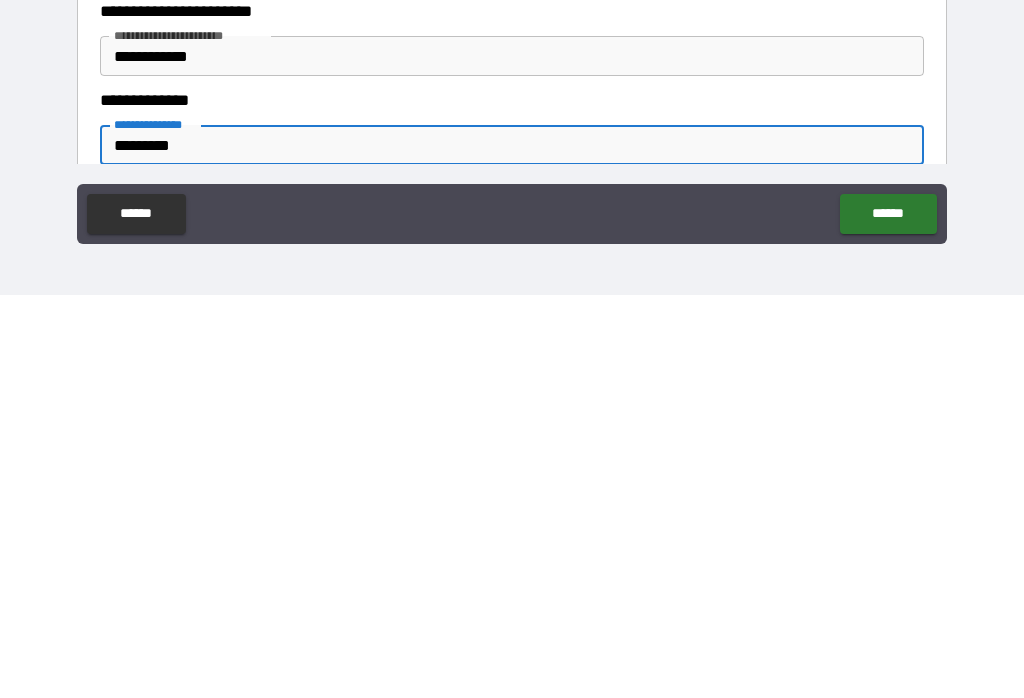 type on "*********" 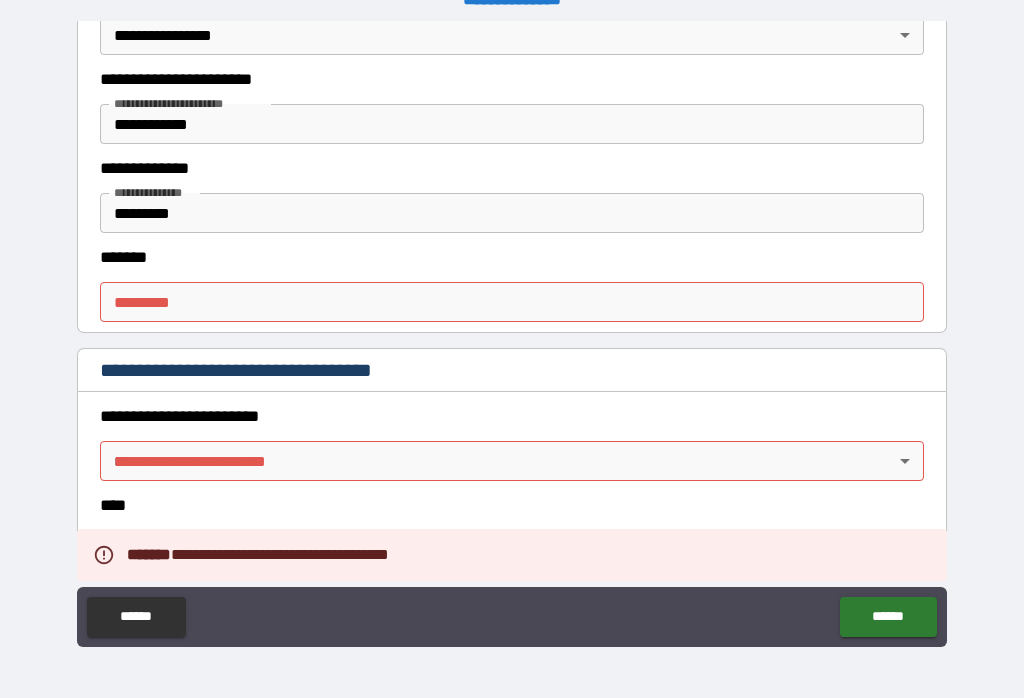 scroll, scrollTop: 608, scrollLeft: 0, axis: vertical 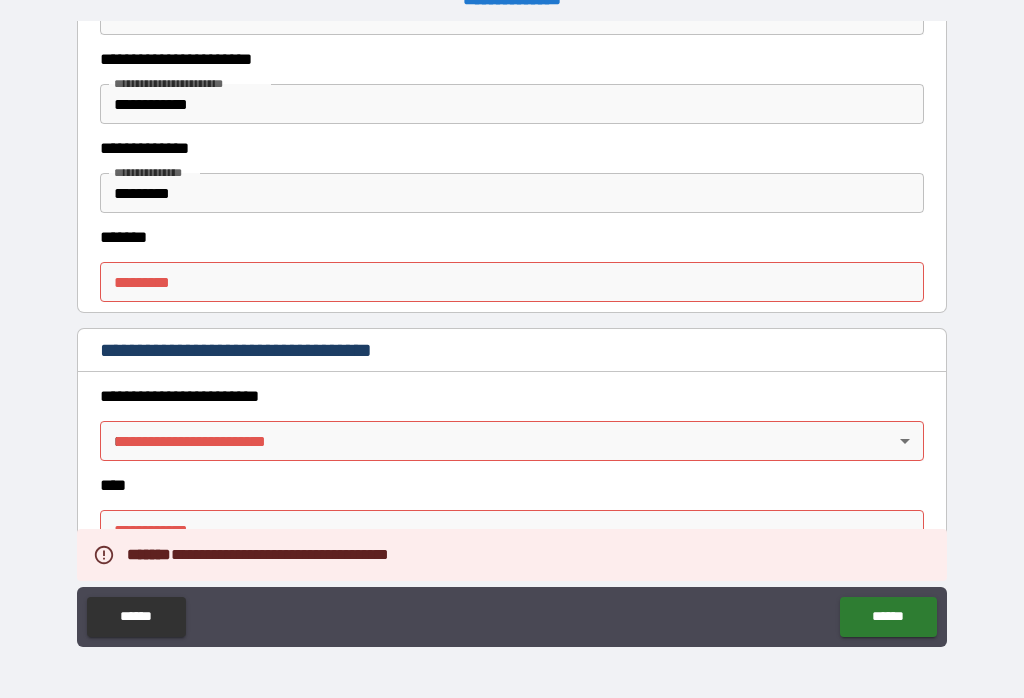 click on "*******   *" at bounding box center (512, 282) 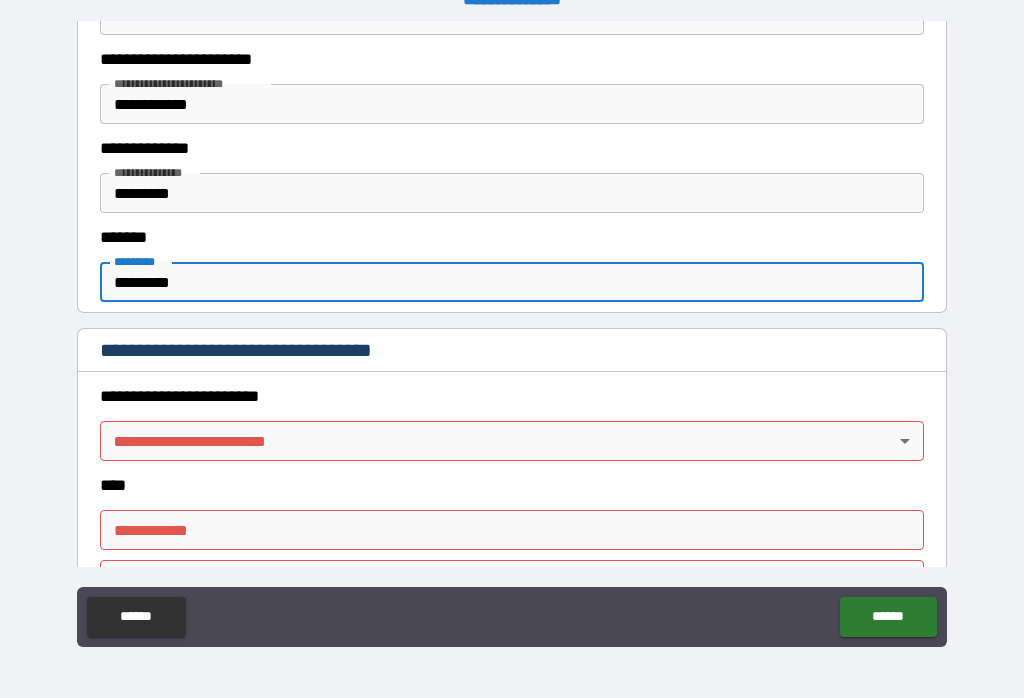 type on "*********" 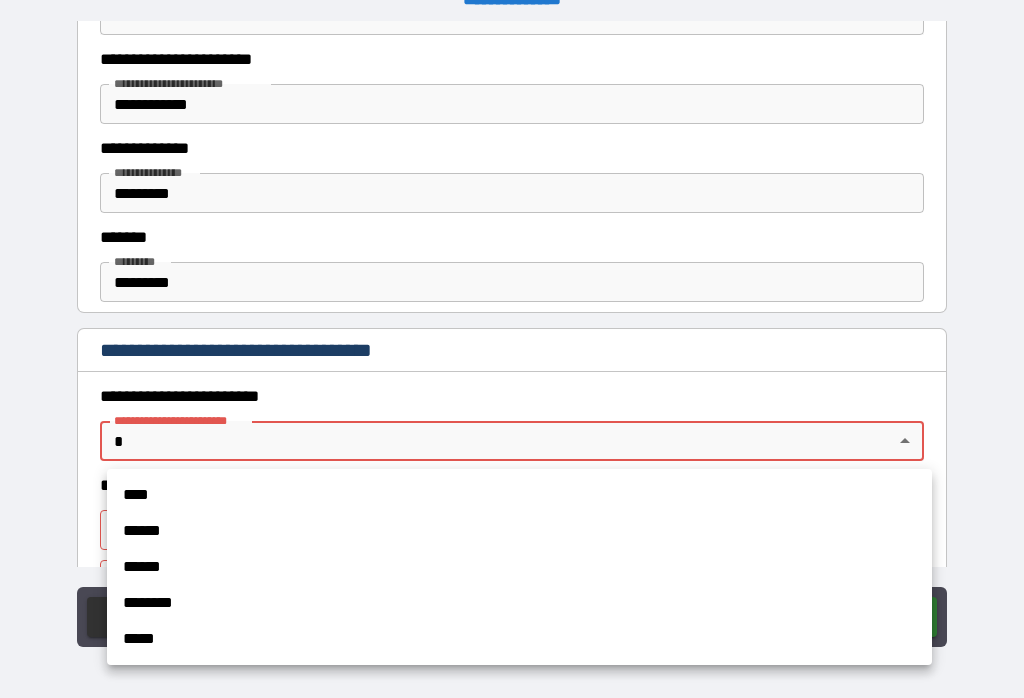 click on "****" at bounding box center [519, 495] 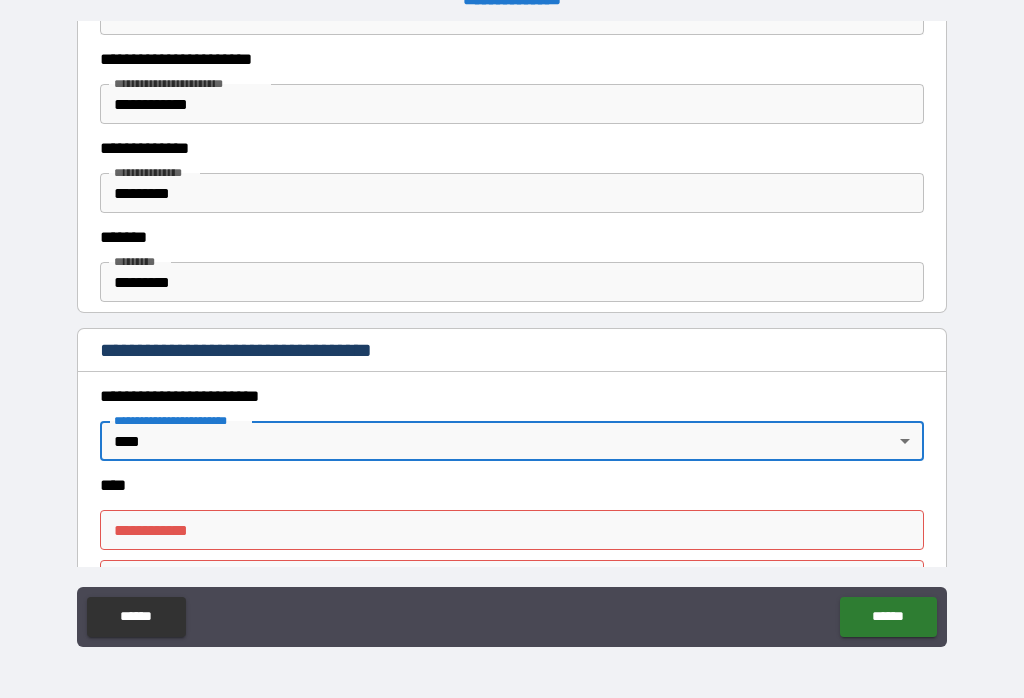 click on "**********" at bounding box center [512, 530] 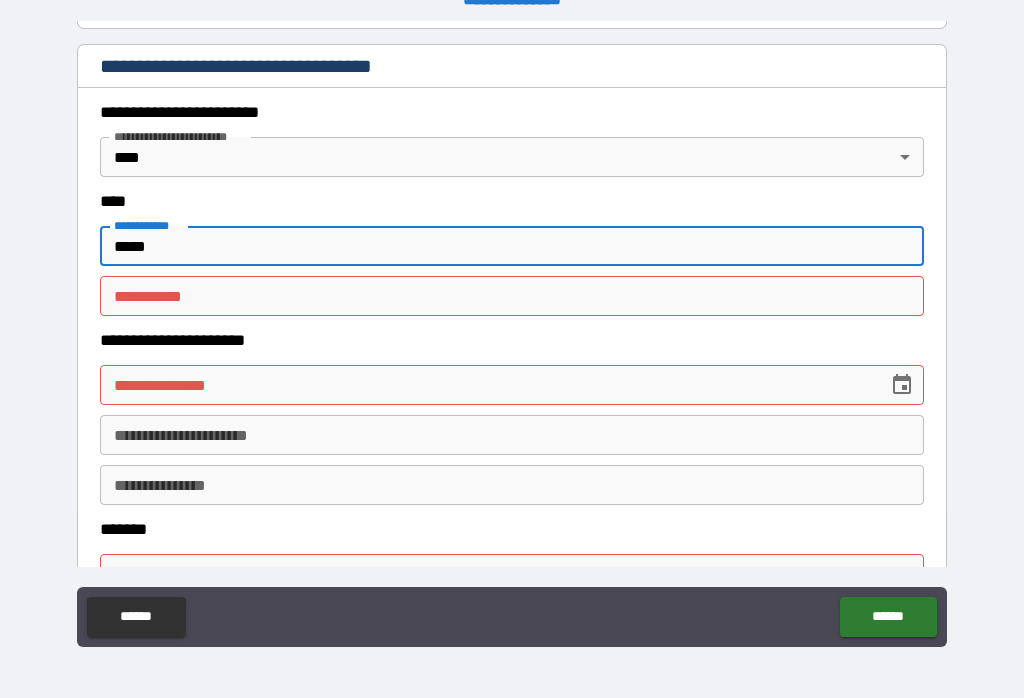 scroll, scrollTop: 912, scrollLeft: 0, axis: vertical 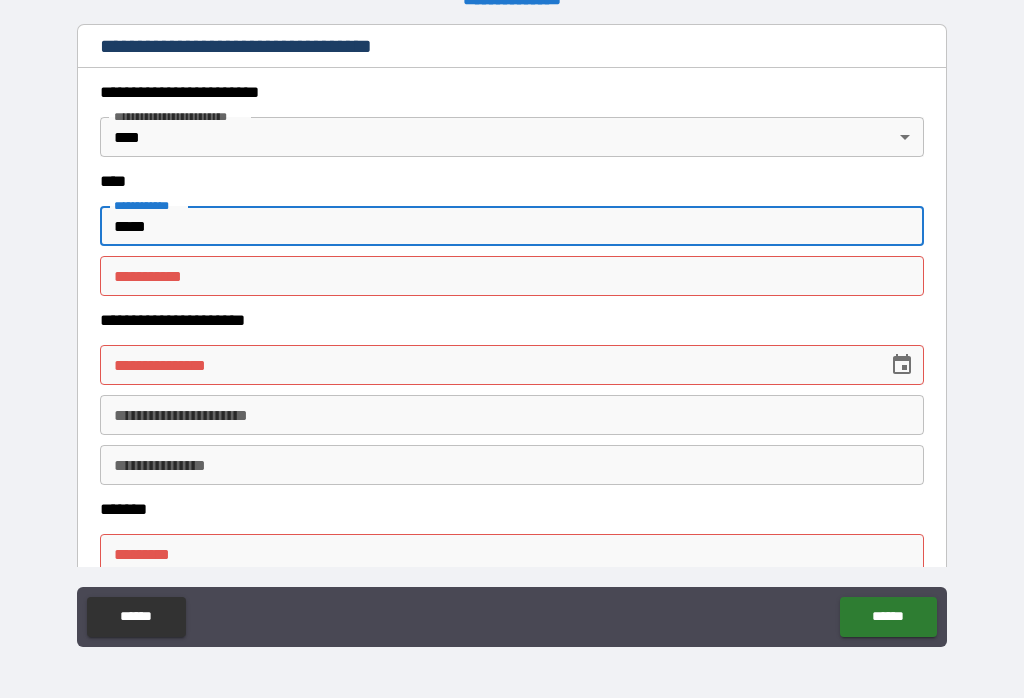 type on "*****" 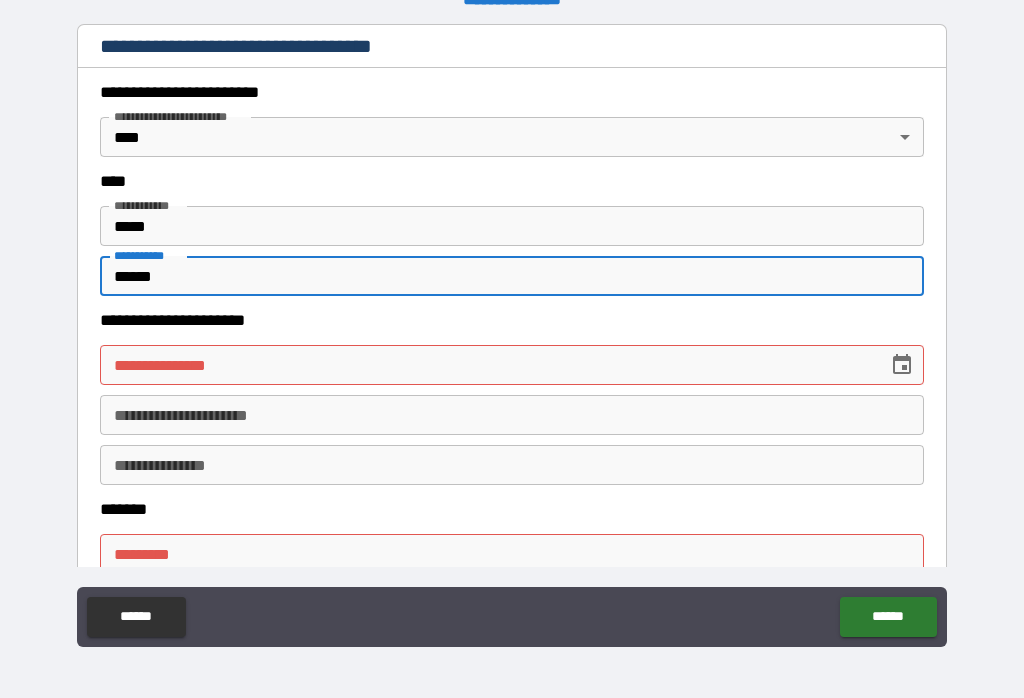 type on "******" 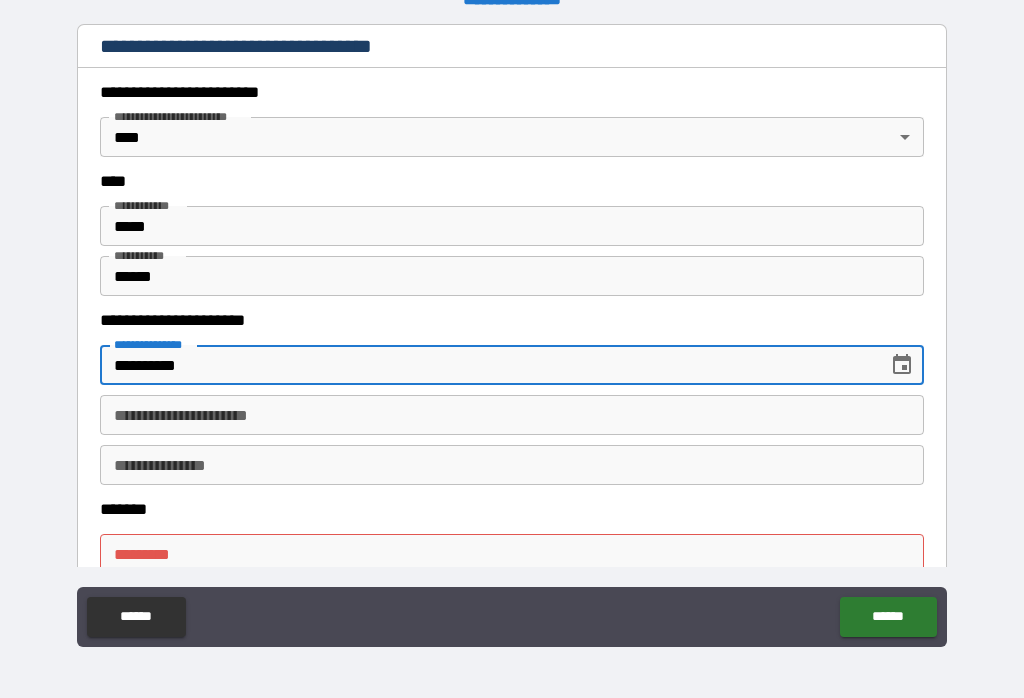 type on "**********" 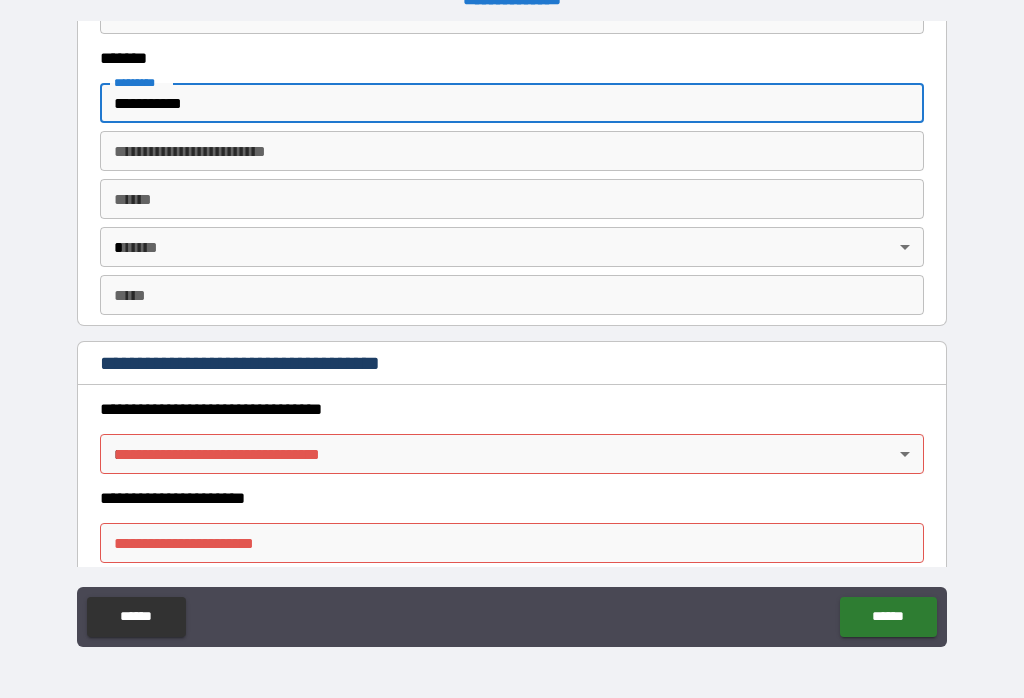 scroll, scrollTop: 1377, scrollLeft: 0, axis: vertical 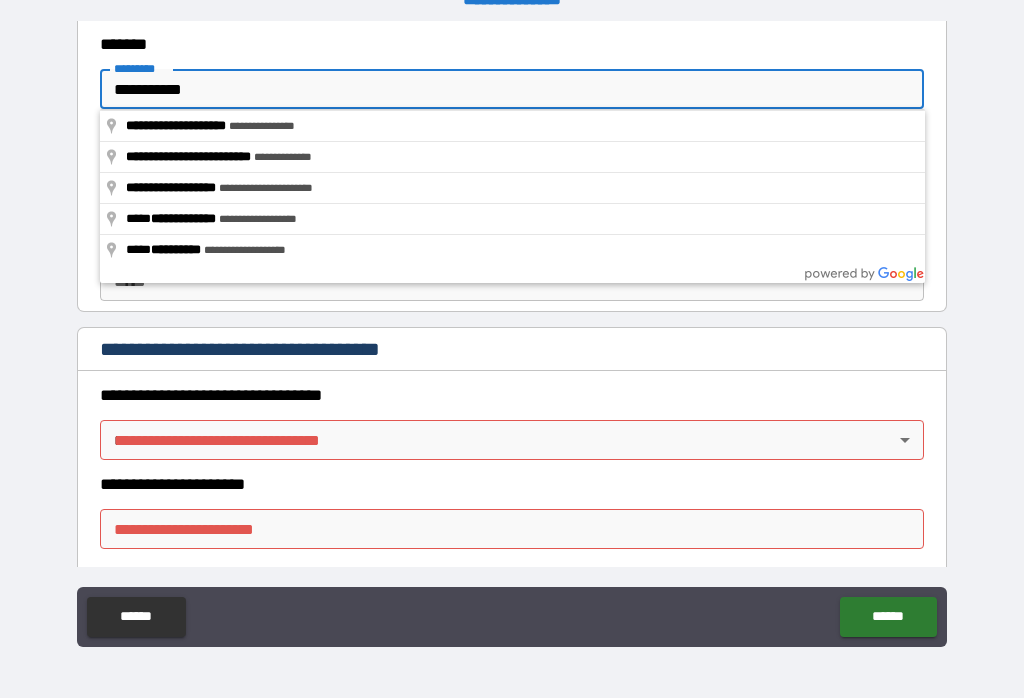 type on "**********" 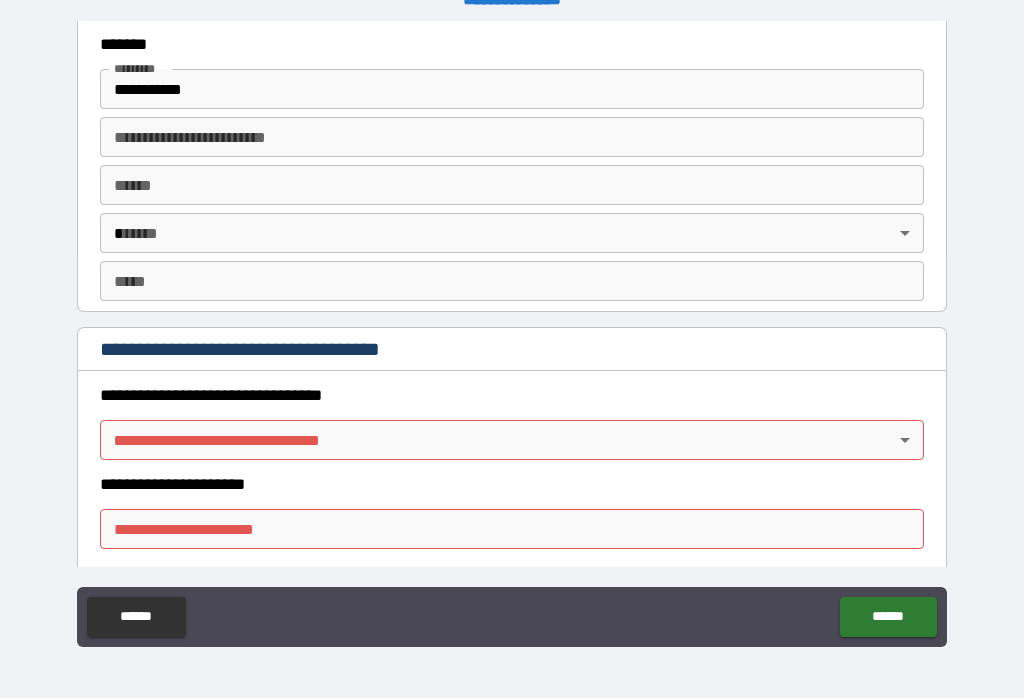 click on "****   *" at bounding box center [512, 185] 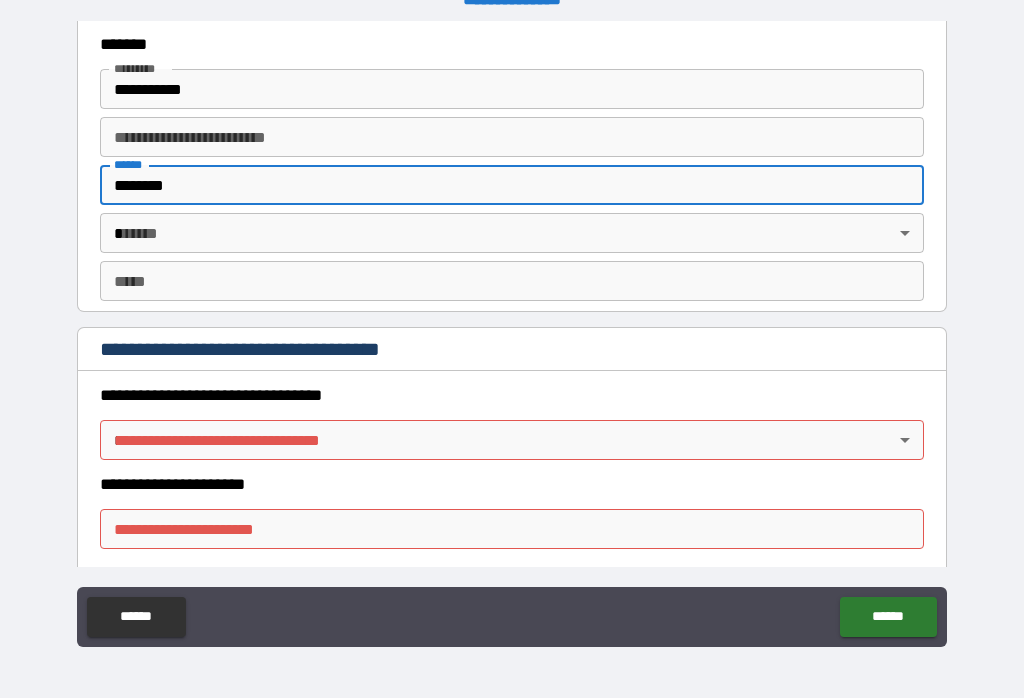 type on "********" 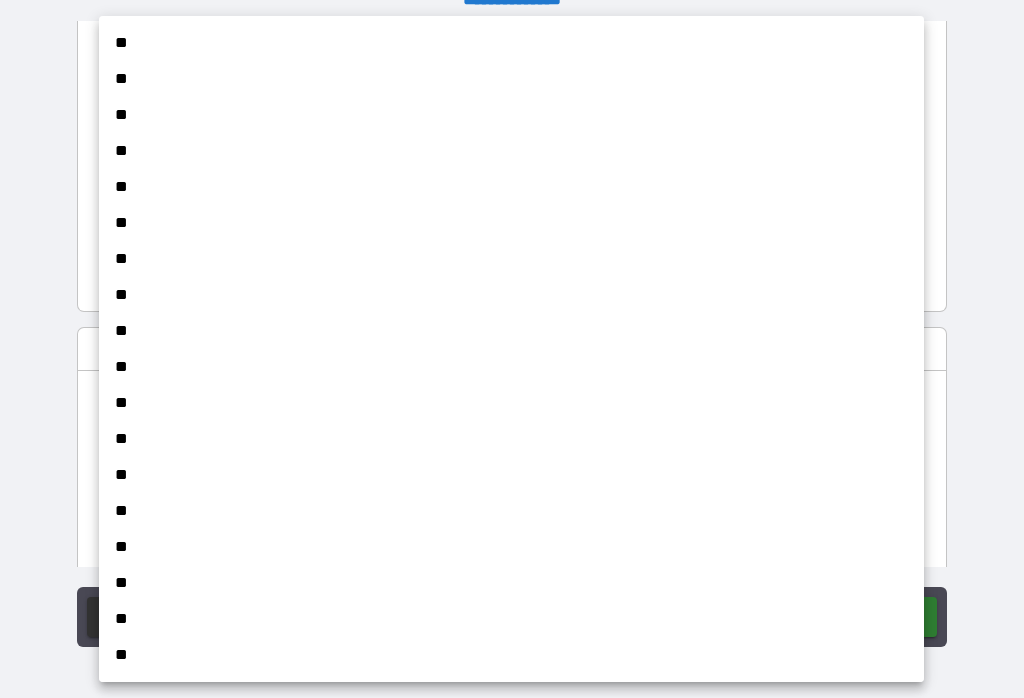 scroll, scrollTop: 1152, scrollLeft: 0, axis: vertical 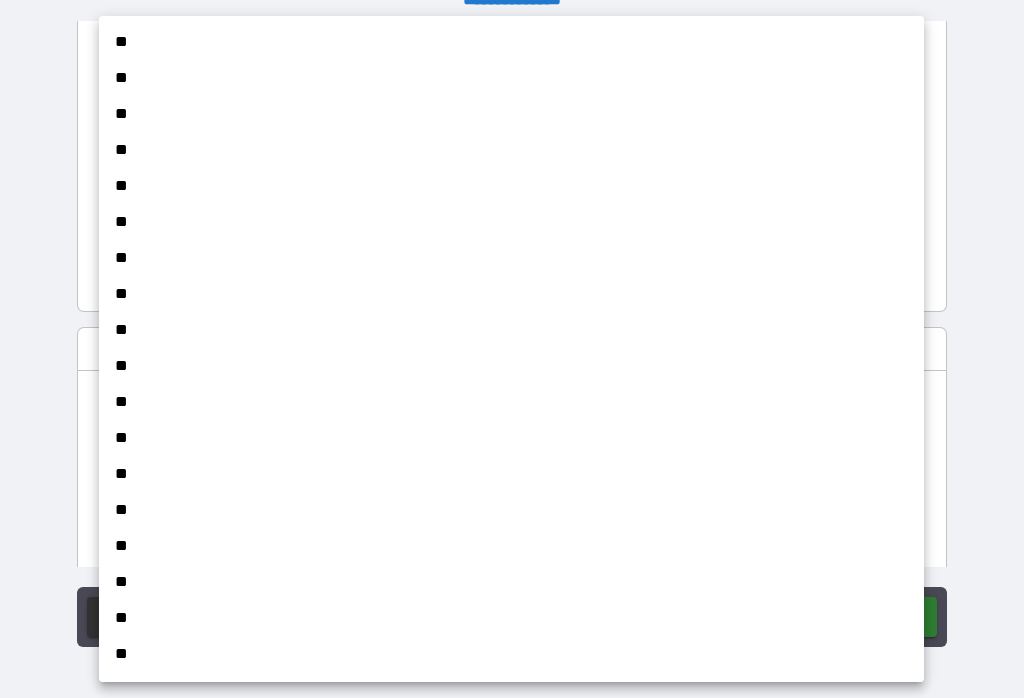click on "**" at bounding box center (511, 654) 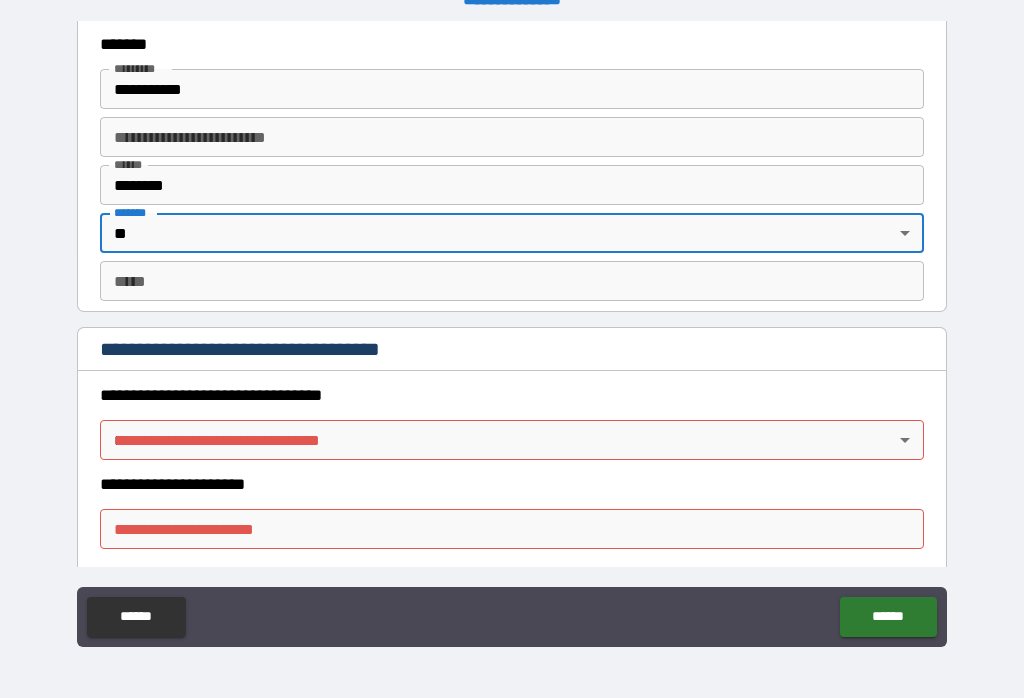 click on "***   *" at bounding box center (512, 281) 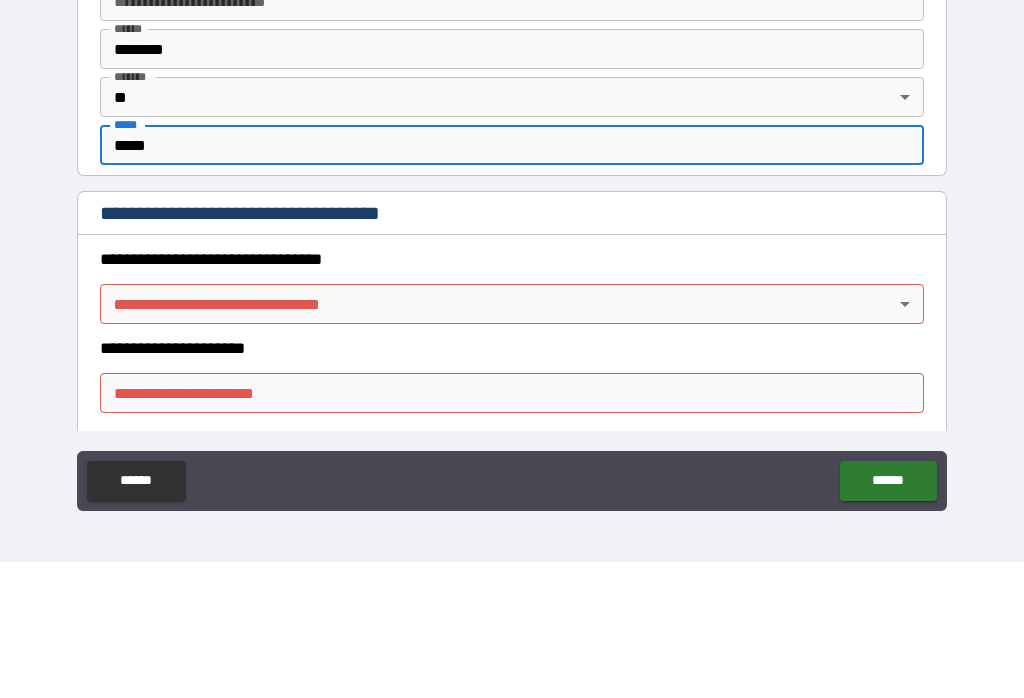 type on "*****" 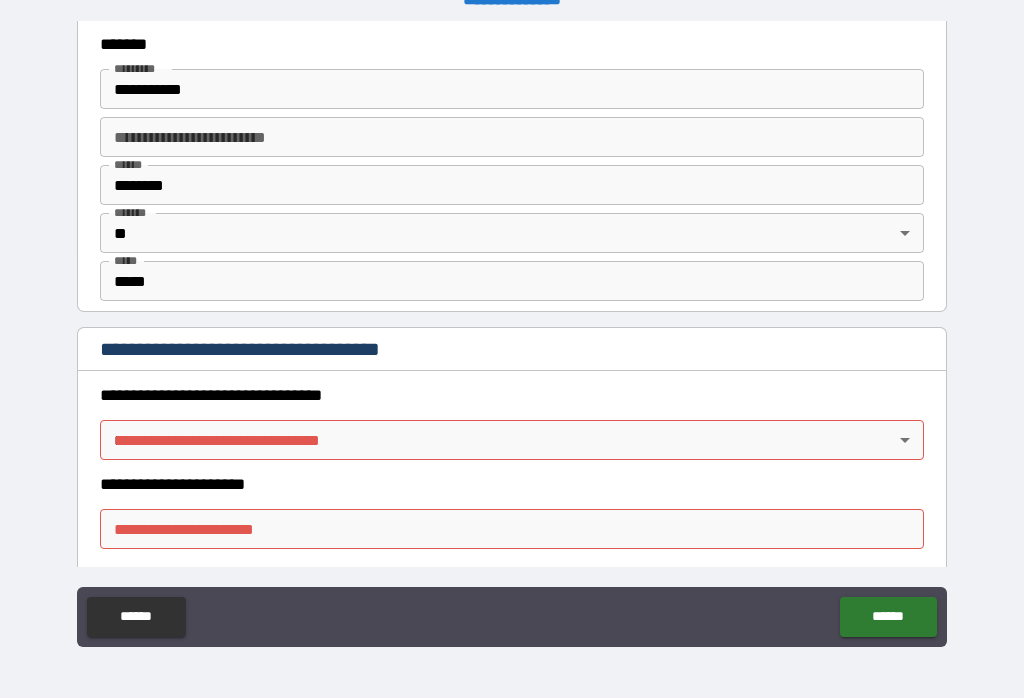 click on "**********" at bounding box center [512, 333] 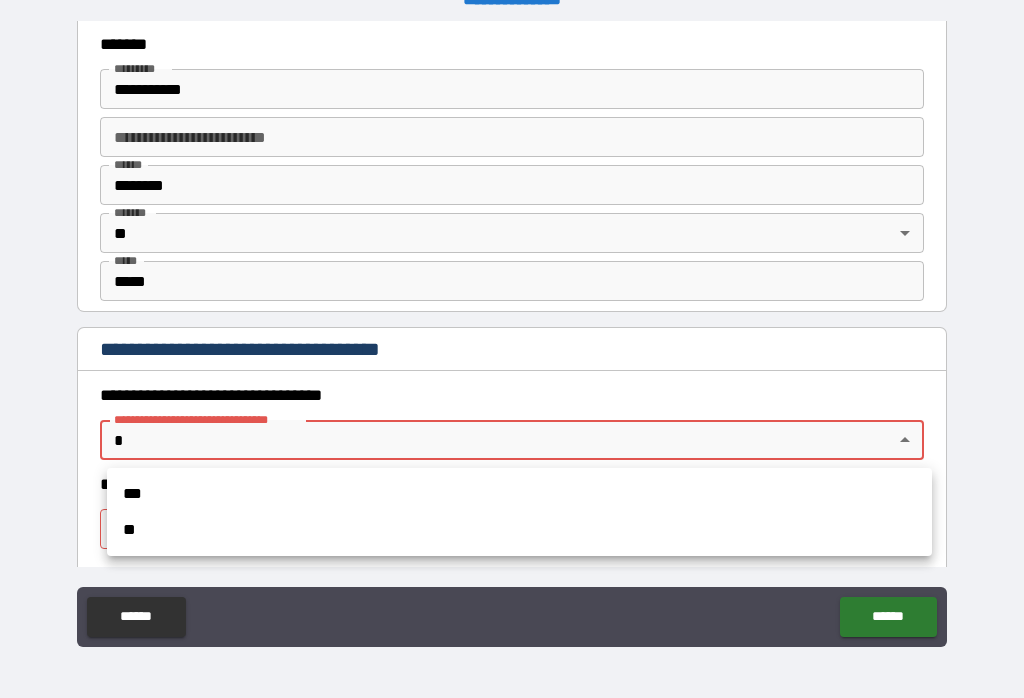 click on "***" at bounding box center [519, 494] 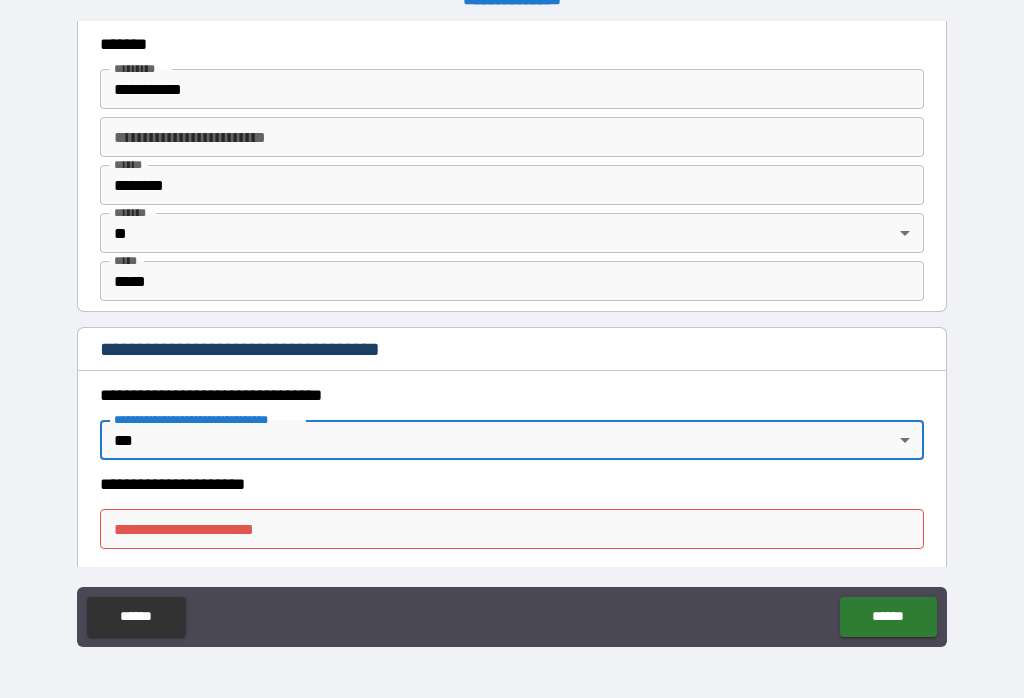 type on "*" 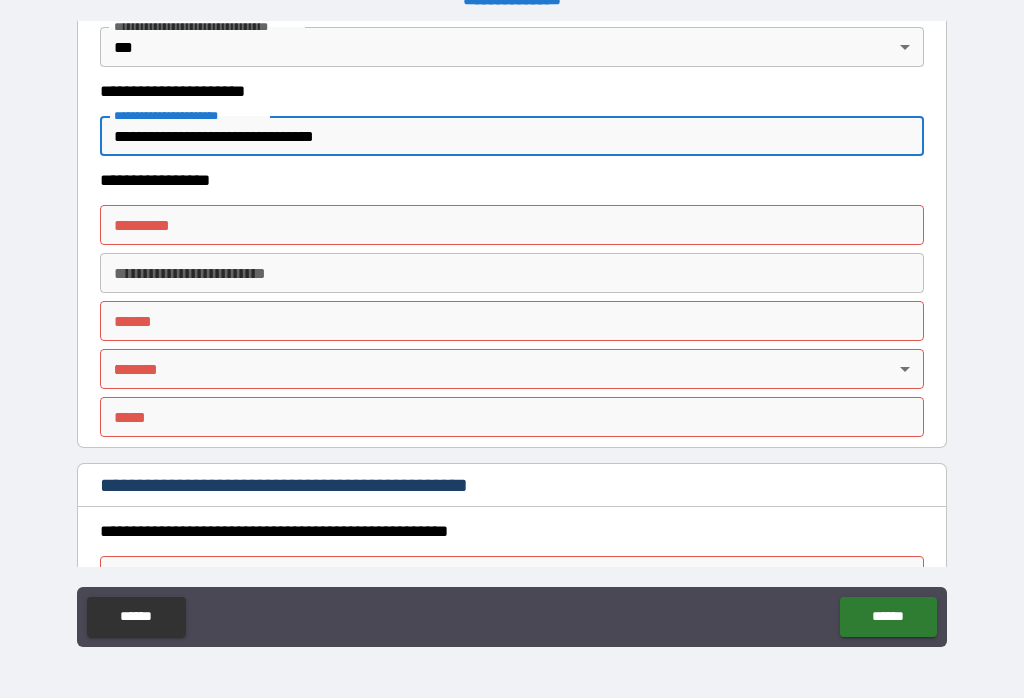 scroll, scrollTop: 1777, scrollLeft: 0, axis: vertical 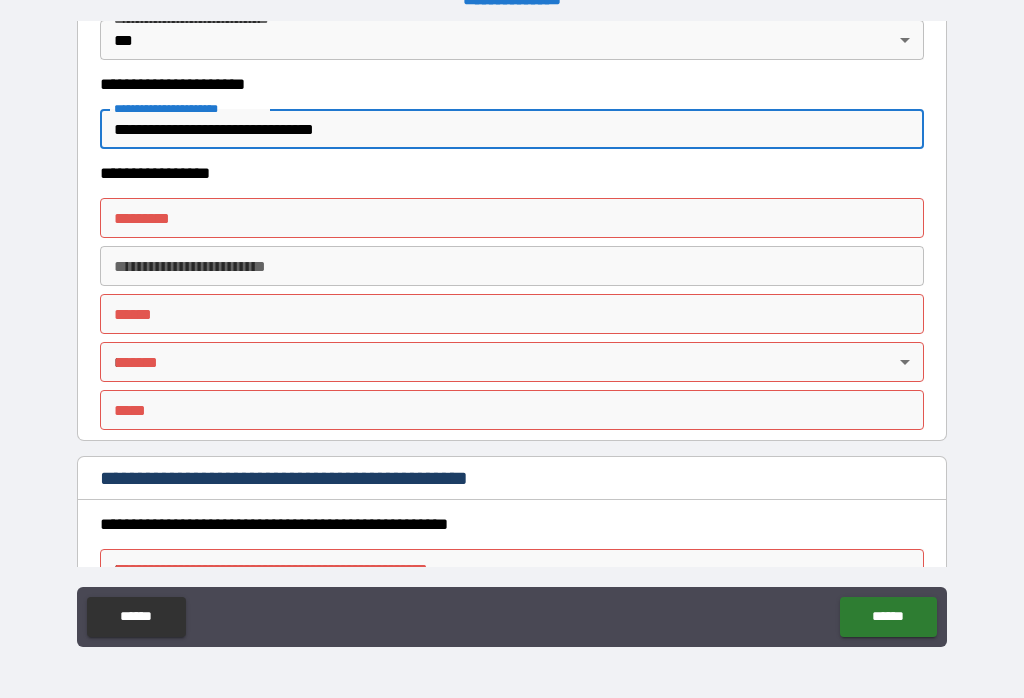 type on "**********" 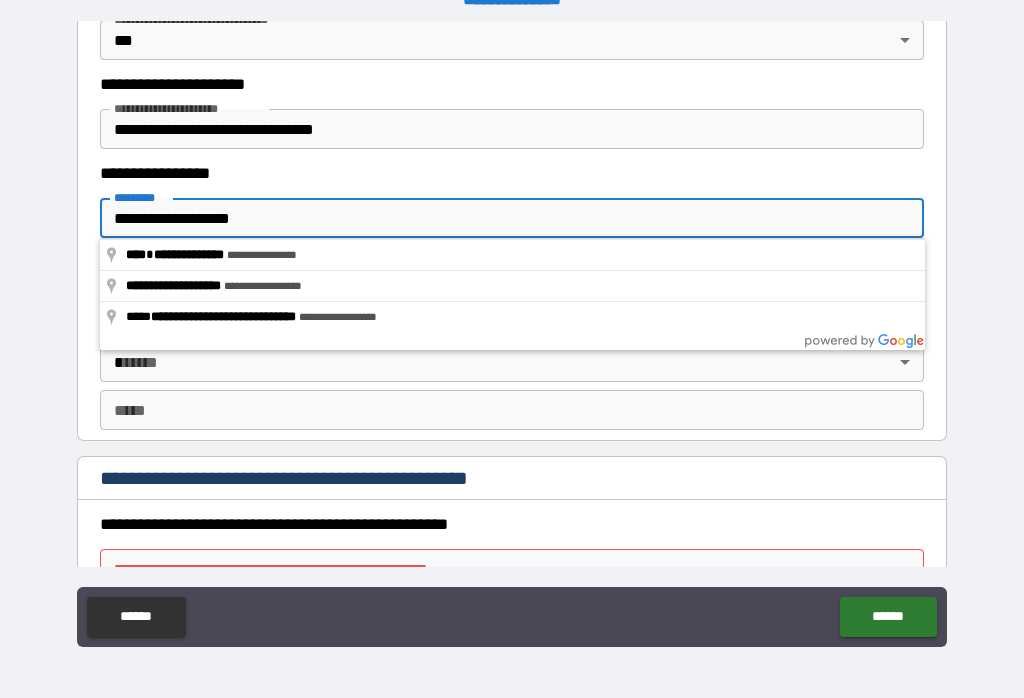type on "**********" 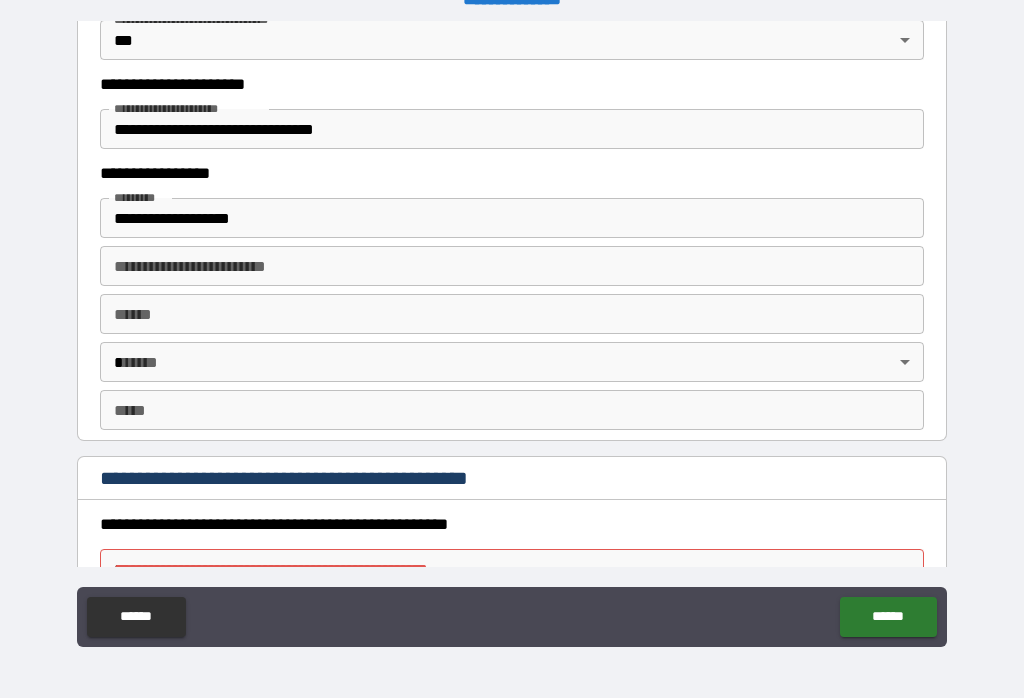 type on "**********" 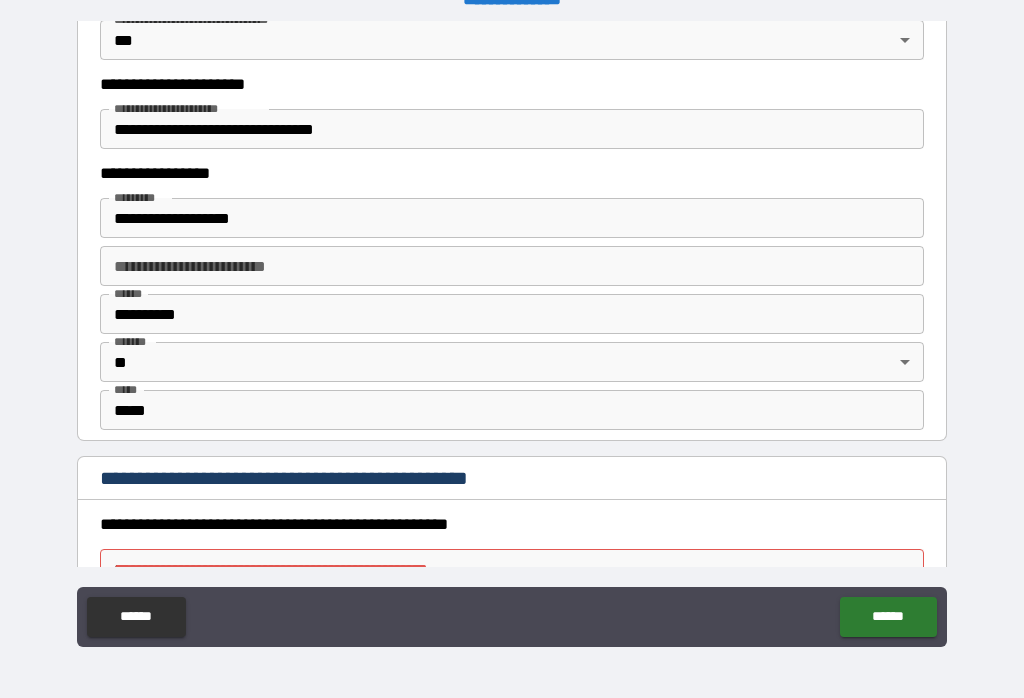 click on "**********" at bounding box center [512, 314] 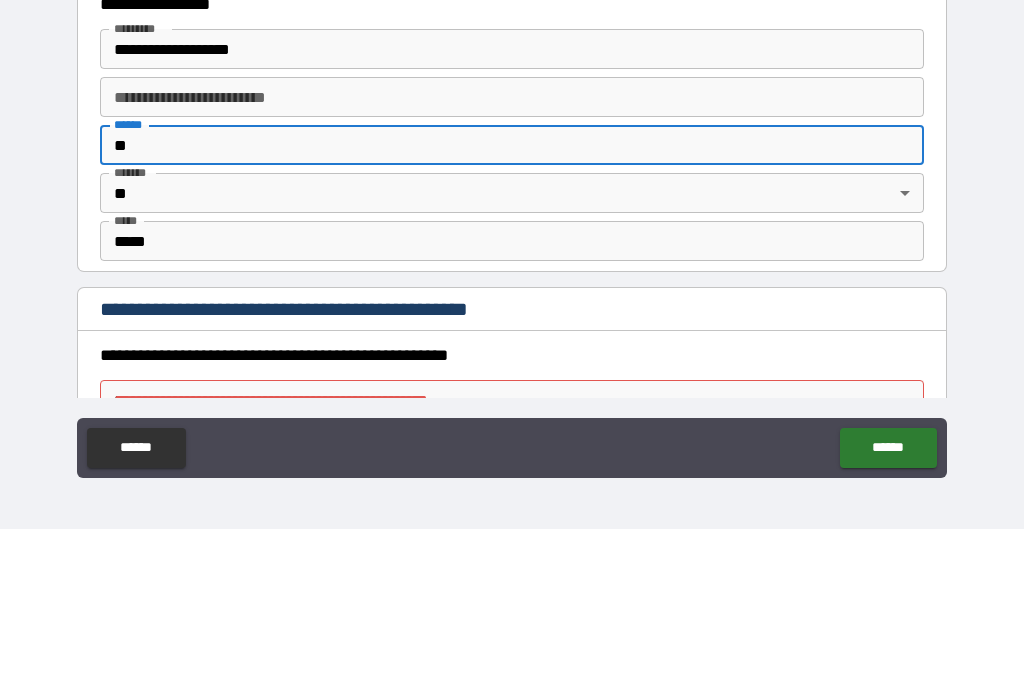 type on "*" 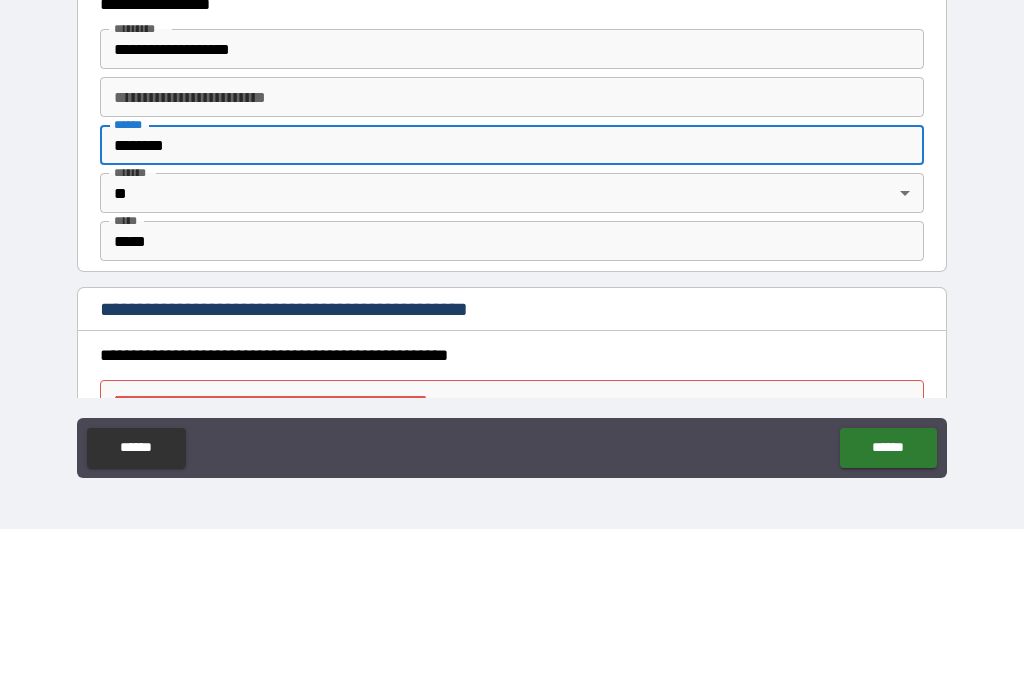 type on "********" 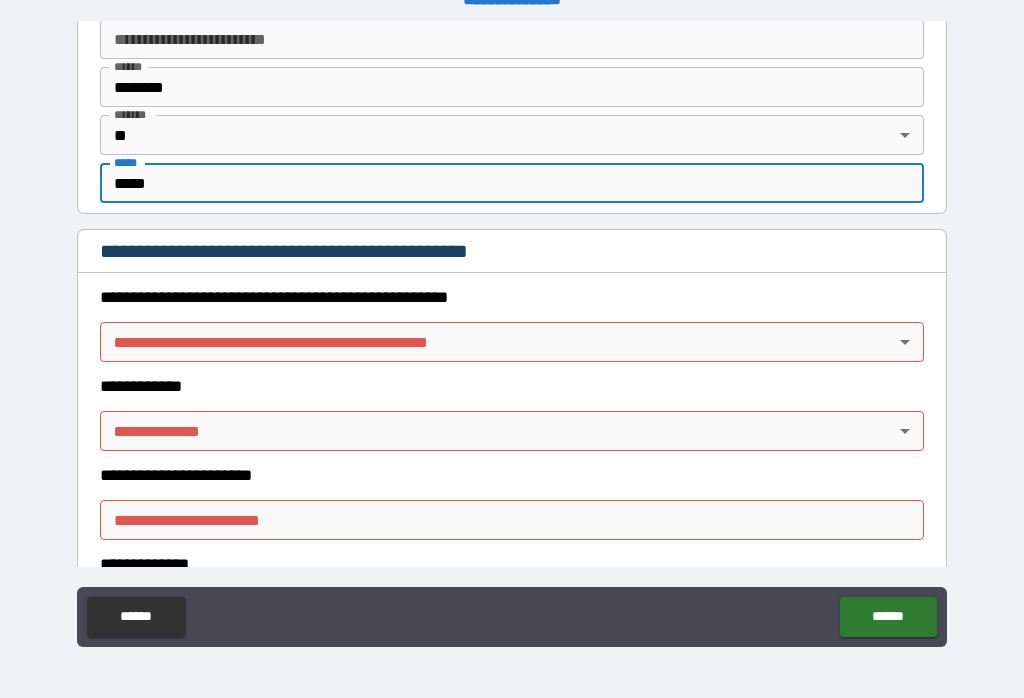 scroll, scrollTop: 2005, scrollLeft: 0, axis: vertical 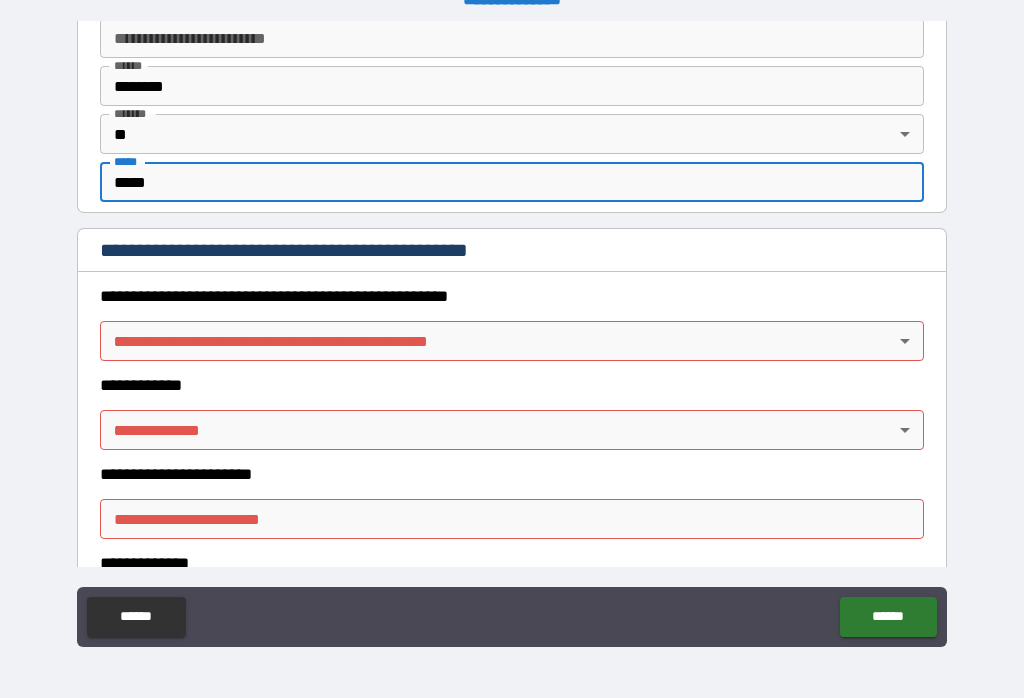 type on "*****" 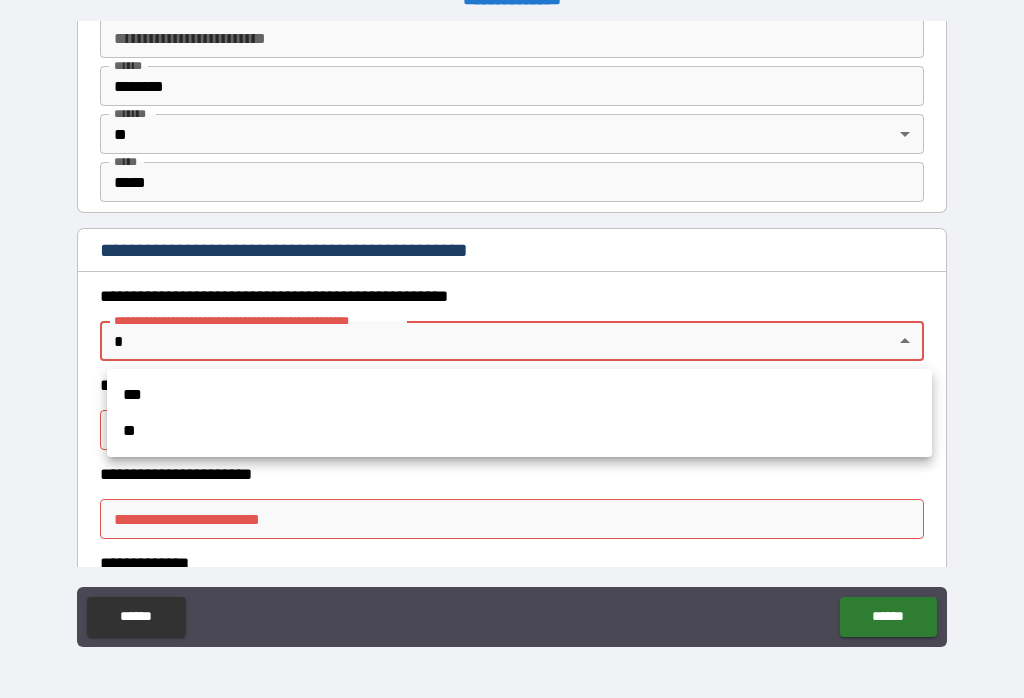 click on "**" at bounding box center [519, 431] 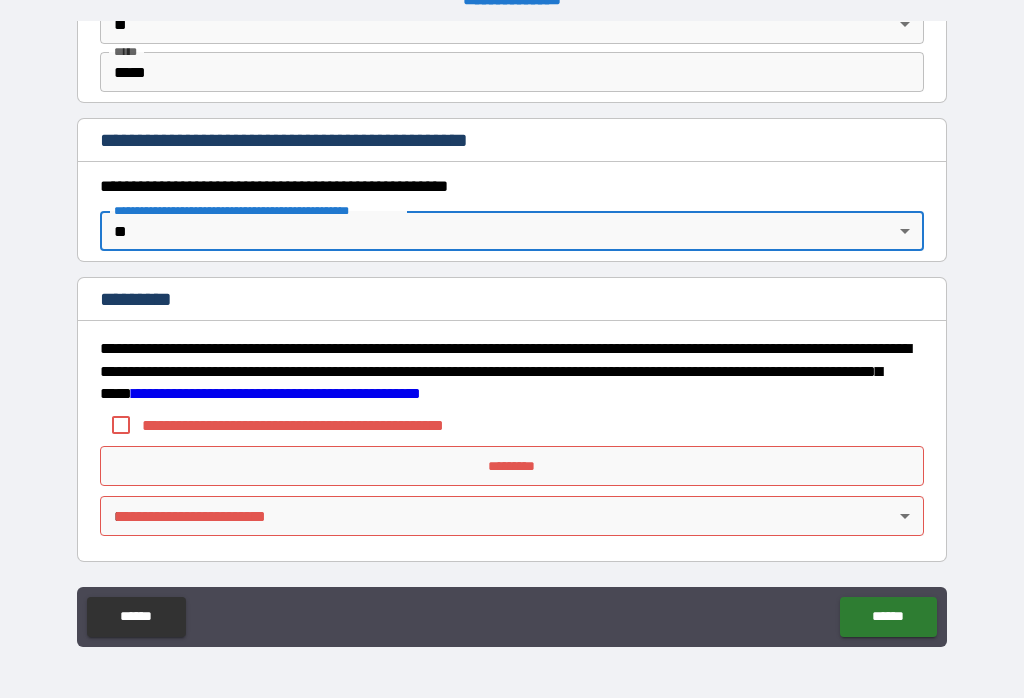 scroll, scrollTop: 2115, scrollLeft: 0, axis: vertical 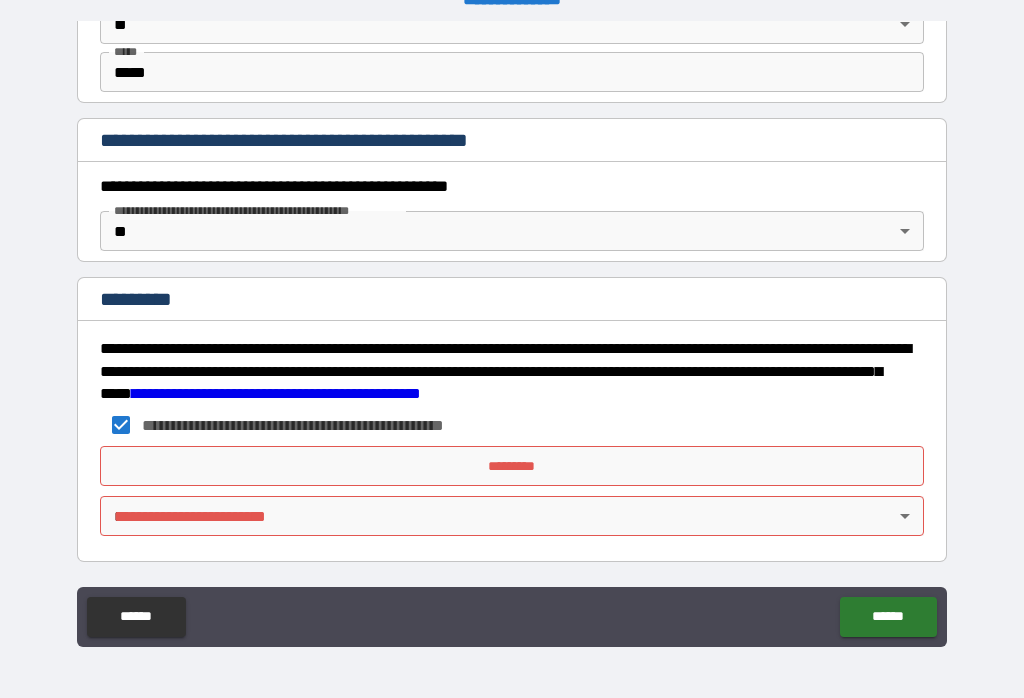 click on "**********" at bounding box center (512, 333) 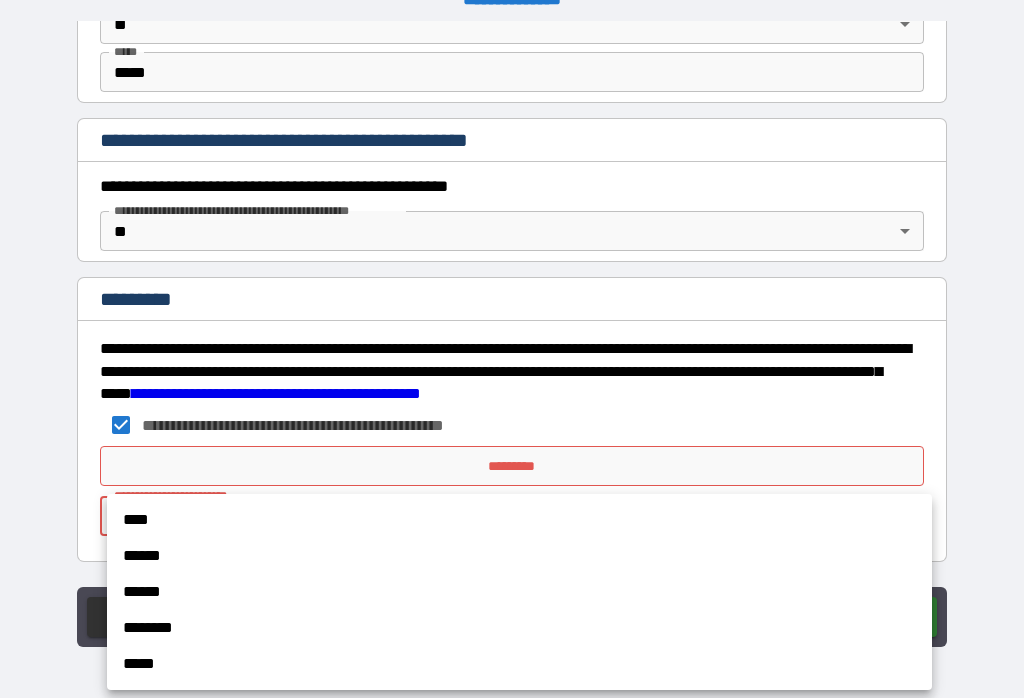 click on "****" at bounding box center (519, 520) 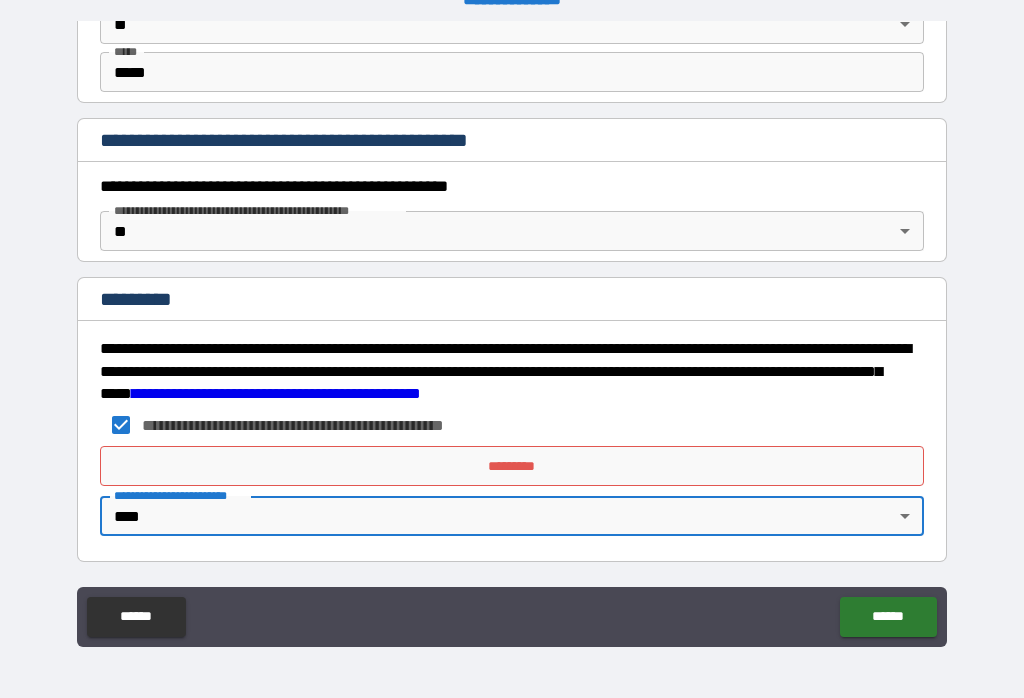 click on "*********" at bounding box center [512, 466] 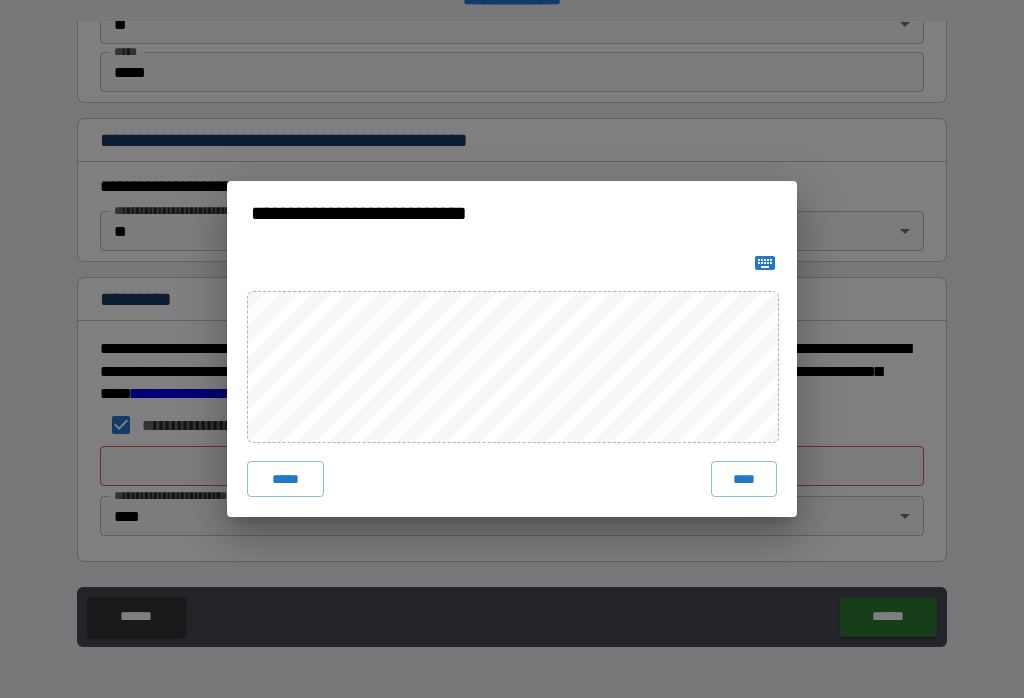 click on "****" at bounding box center (744, 479) 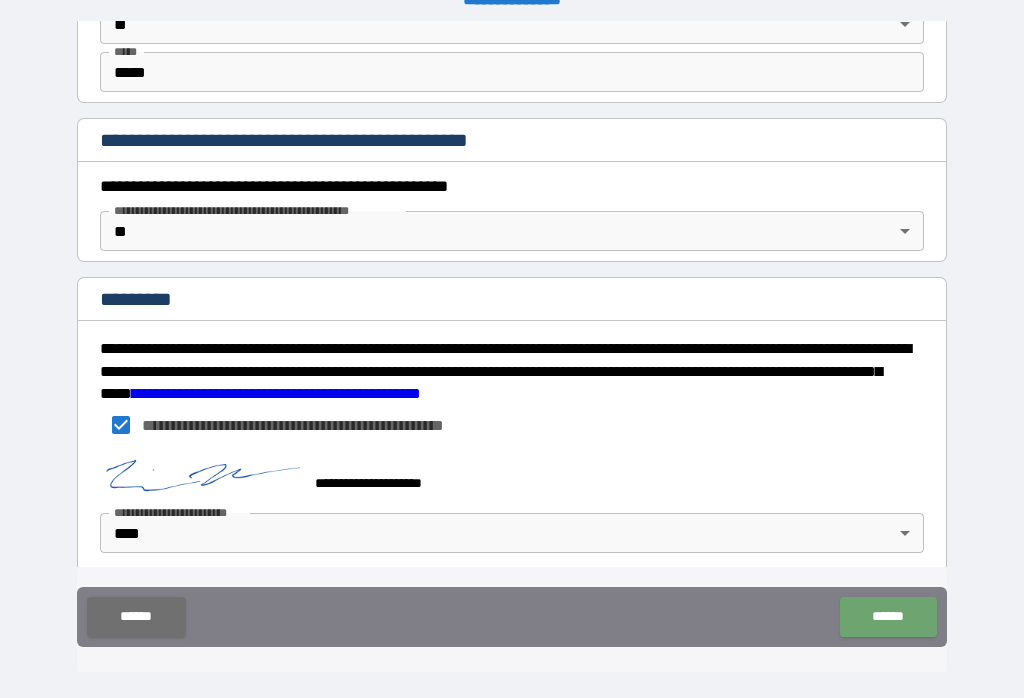 click on "******" at bounding box center (888, 617) 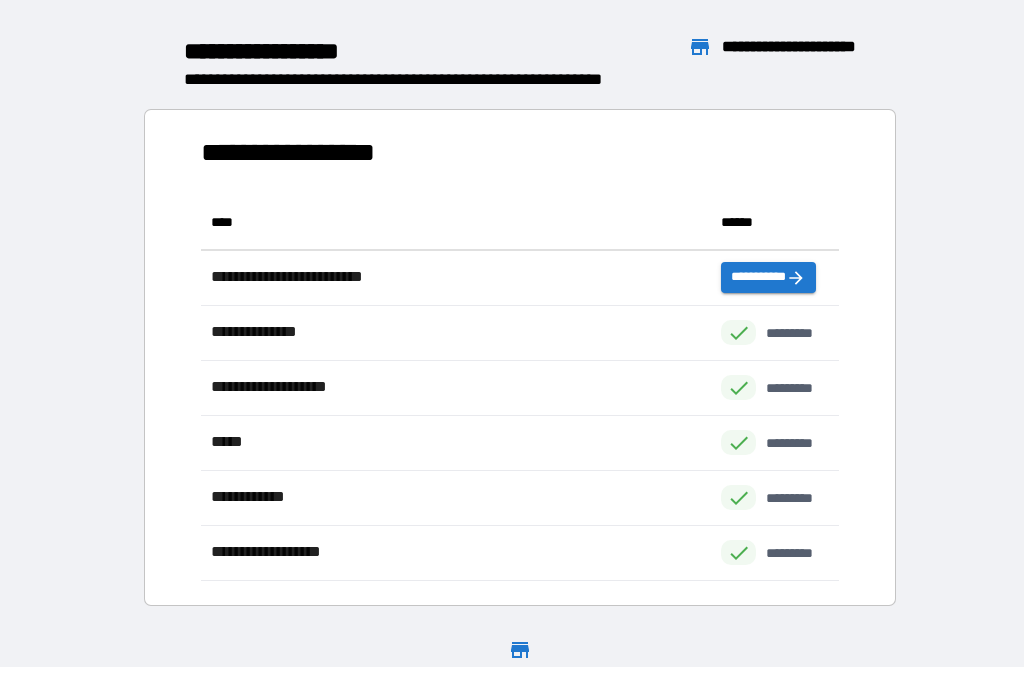 scroll, scrollTop: 1, scrollLeft: 1, axis: both 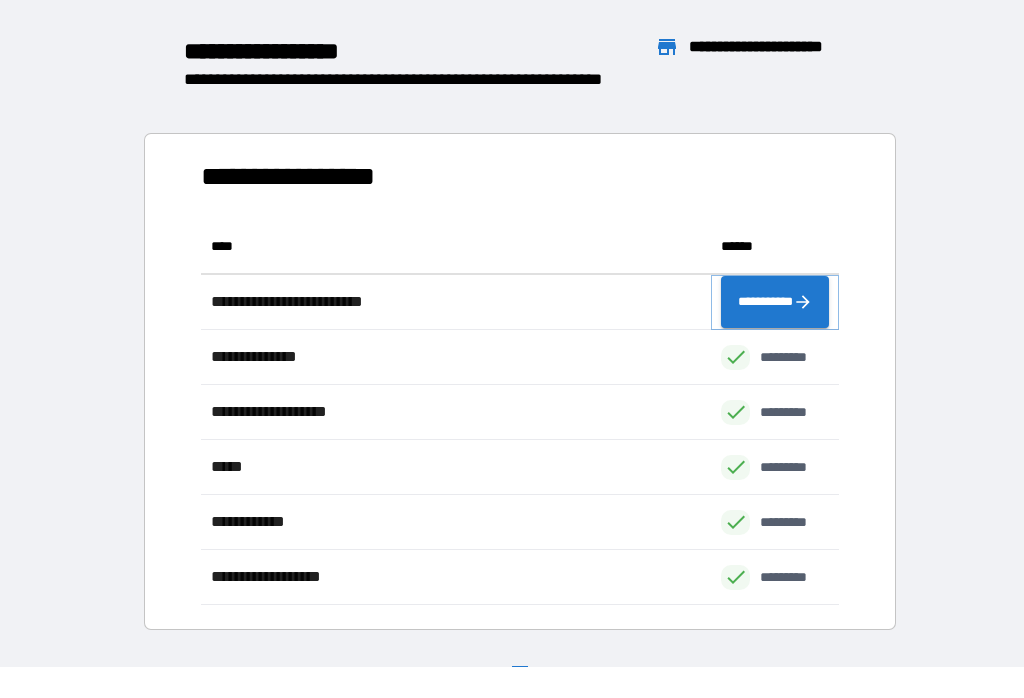 click on "**********" at bounding box center [775, 302] 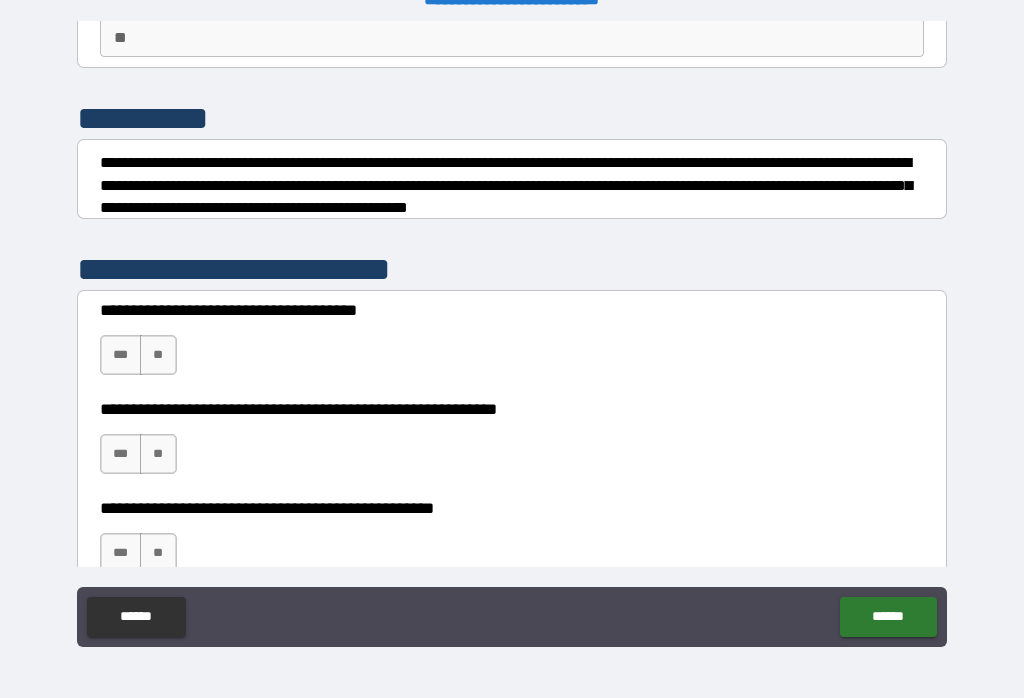 scroll, scrollTop: 198, scrollLeft: 0, axis: vertical 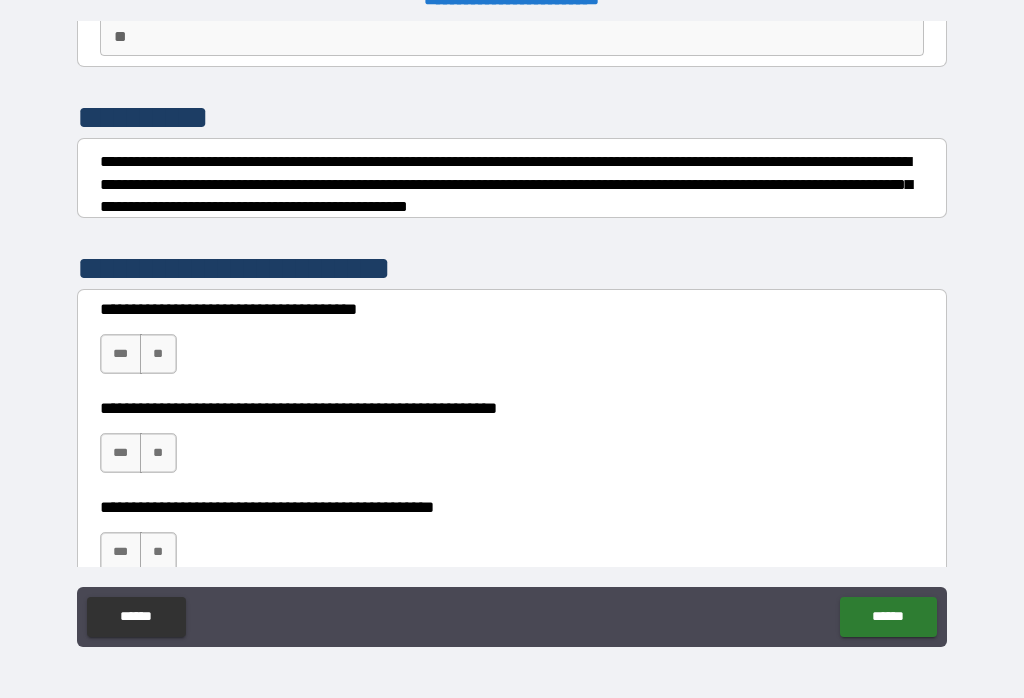 click on "**" at bounding box center [158, 354] 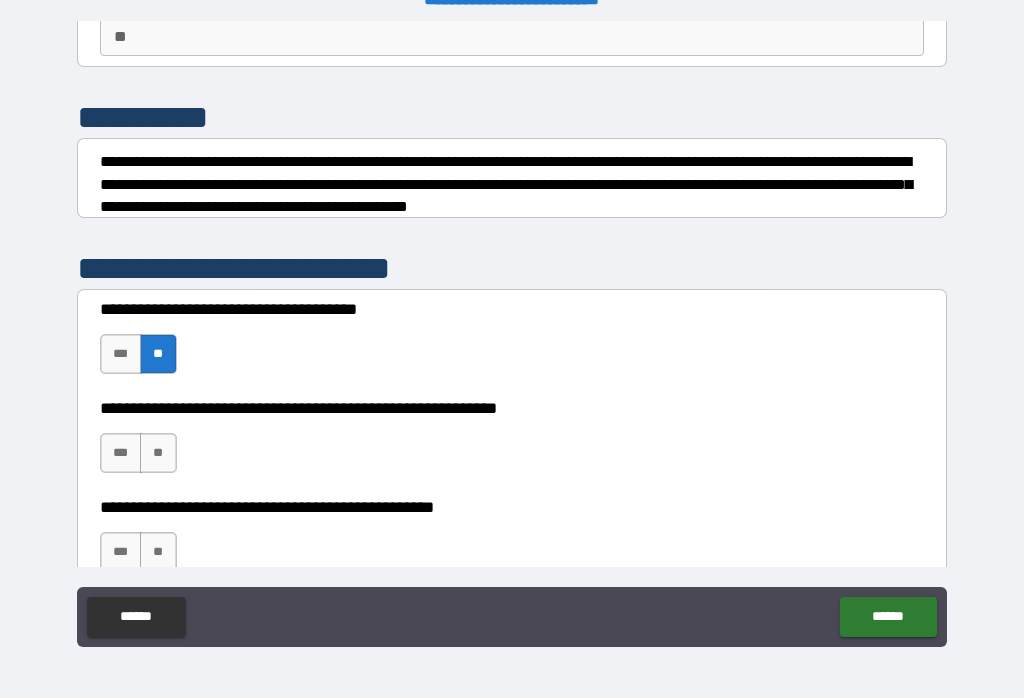 click on "**" at bounding box center (158, 453) 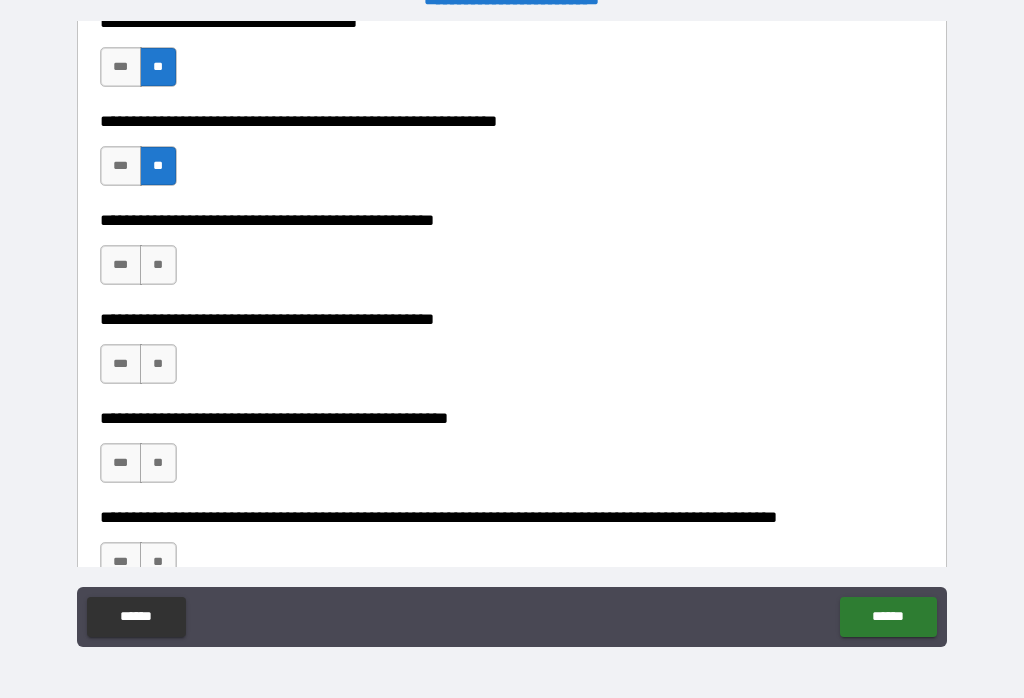 scroll, scrollTop: 486, scrollLeft: 0, axis: vertical 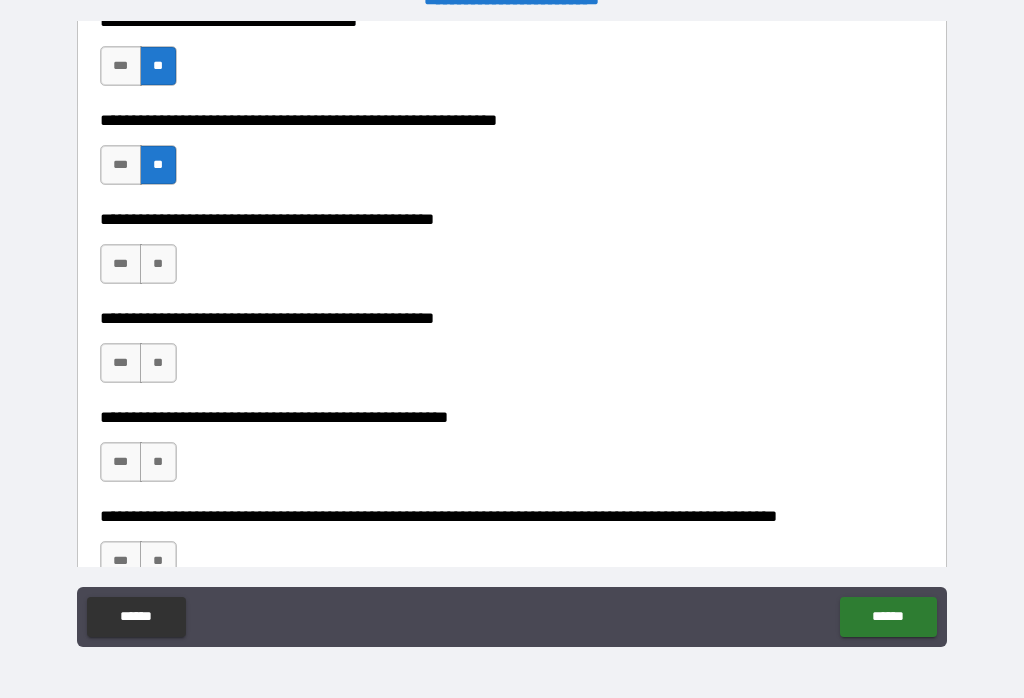 click on "**" at bounding box center (158, 264) 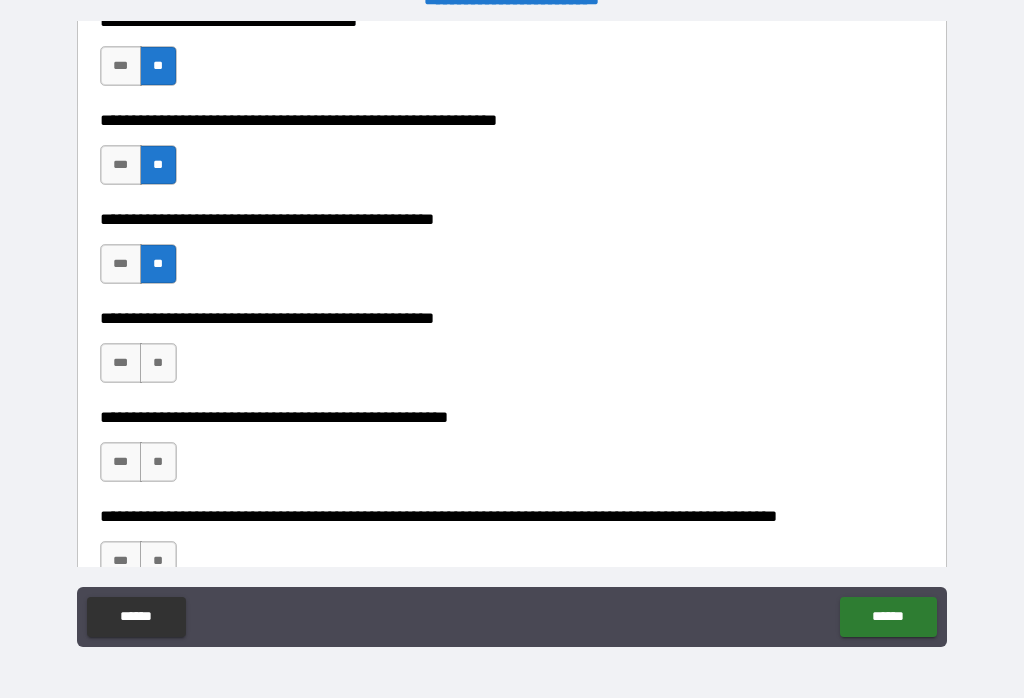 click on "***" at bounding box center [121, 363] 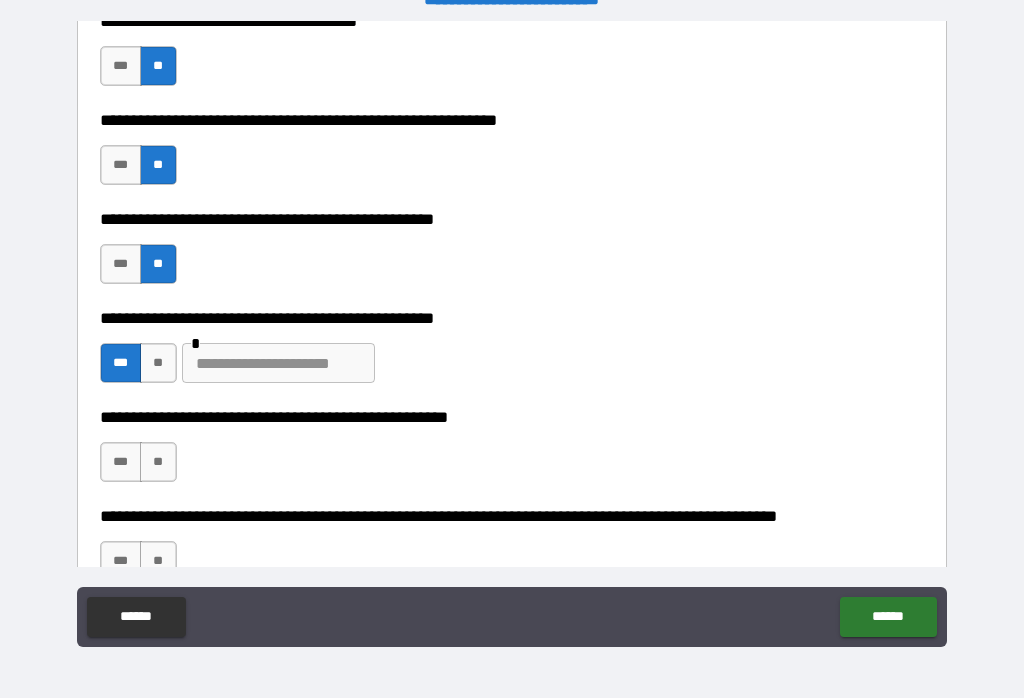 click on "**" at bounding box center (158, 462) 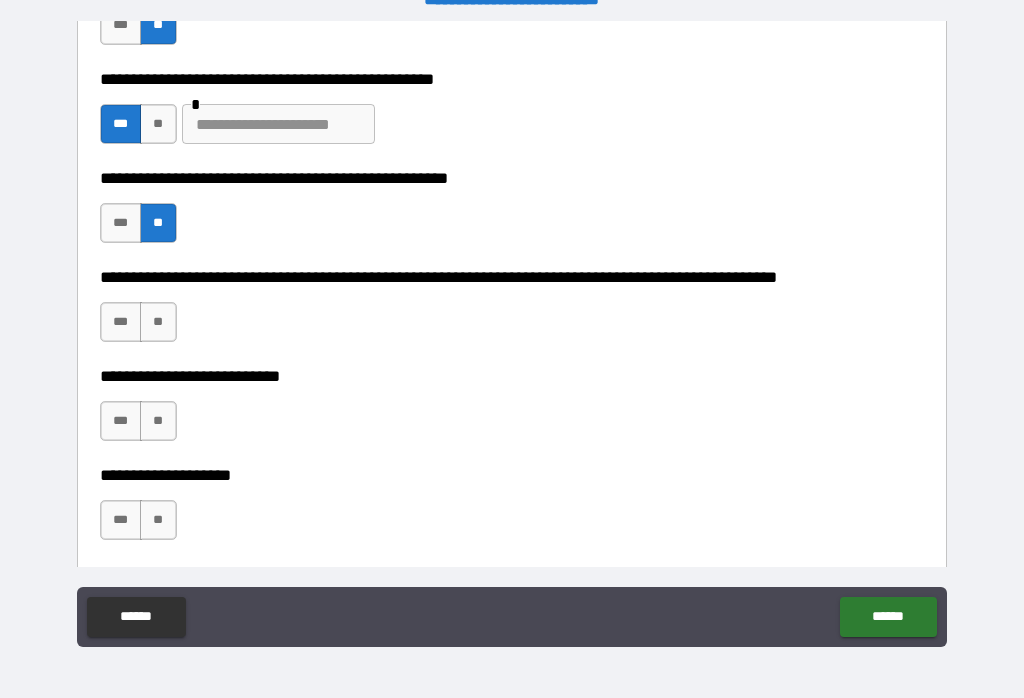 scroll, scrollTop: 725, scrollLeft: 0, axis: vertical 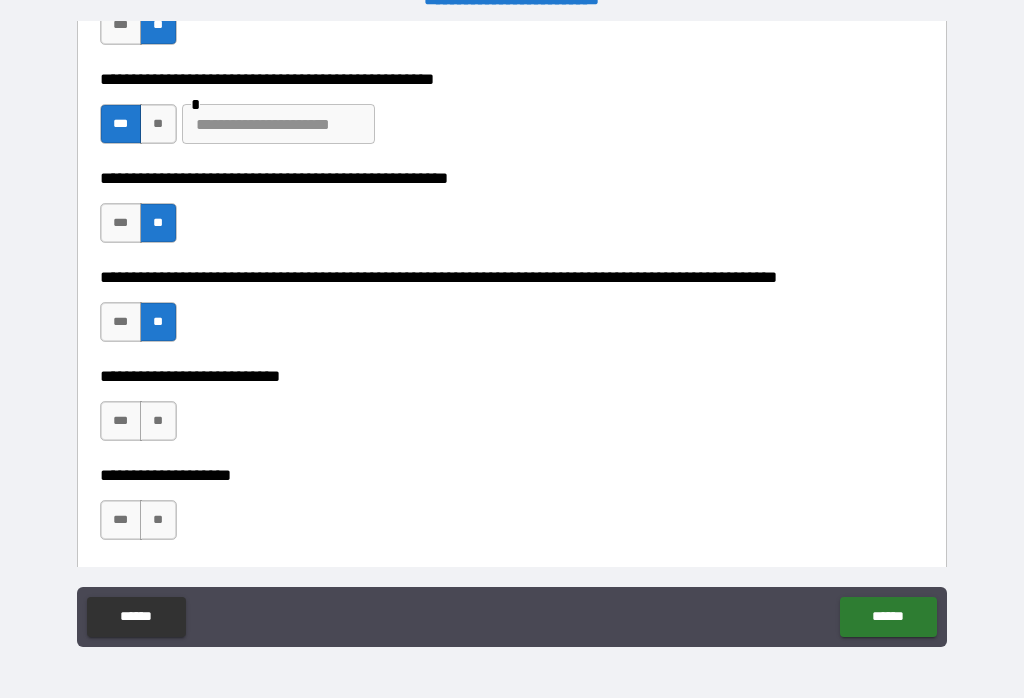 click on "**" at bounding box center [158, 421] 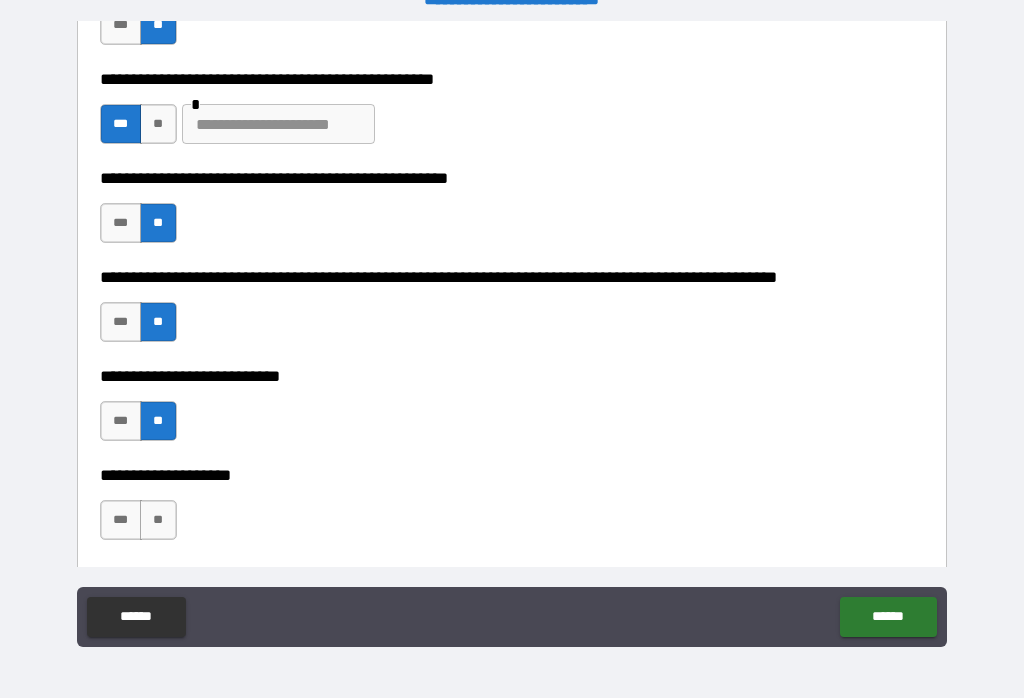click on "**" at bounding box center [158, 520] 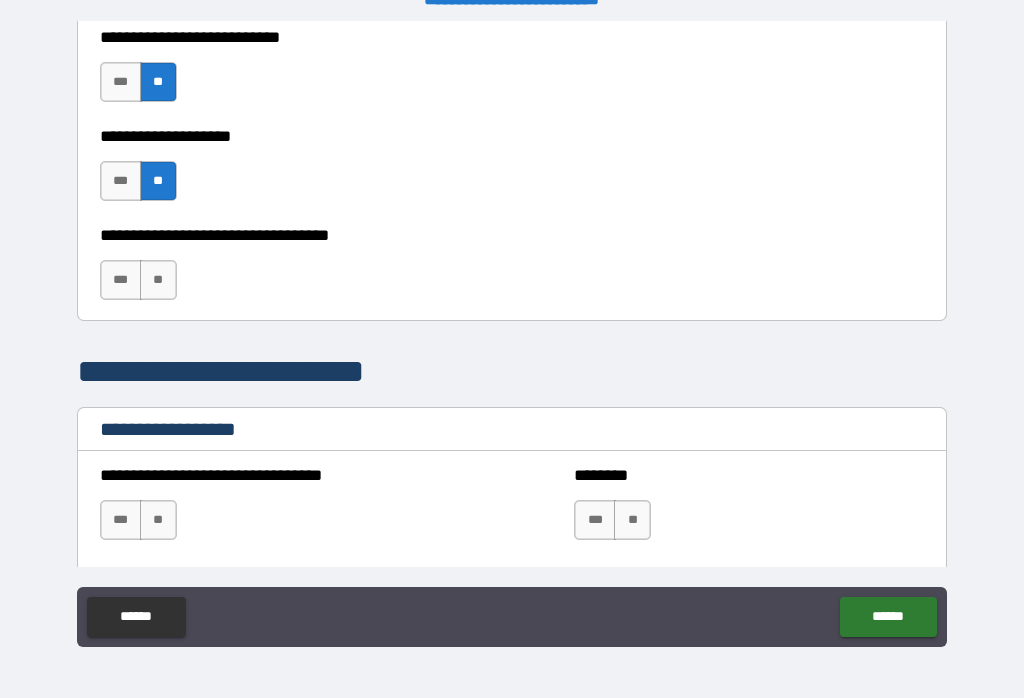 scroll, scrollTop: 1066, scrollLeft: 0, axis: vertical 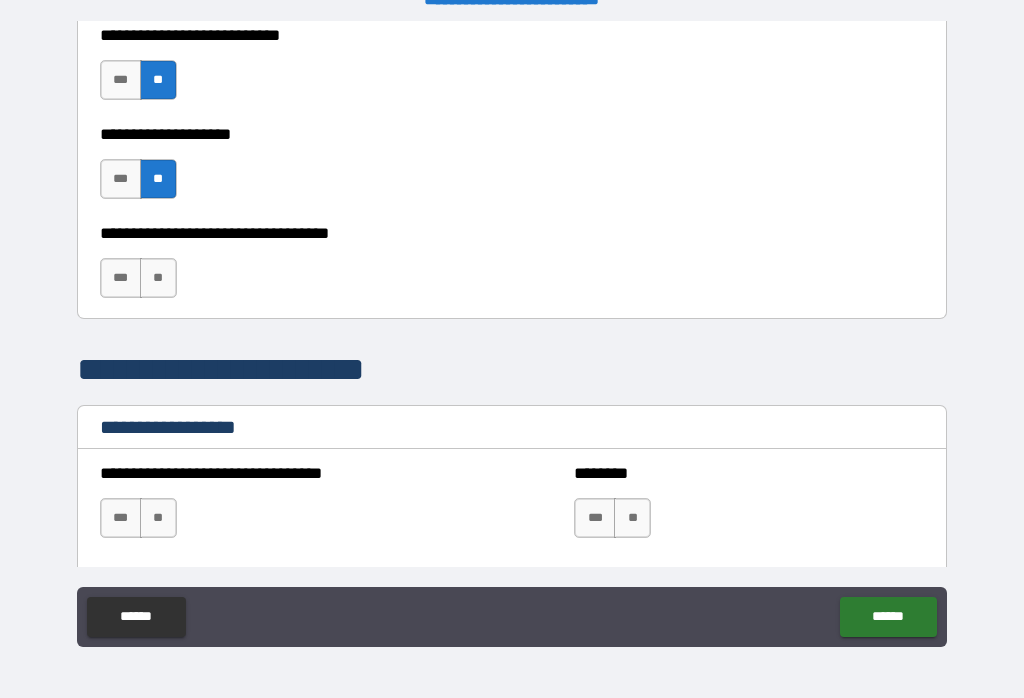 click on "**" at bounding box center (158, 278) 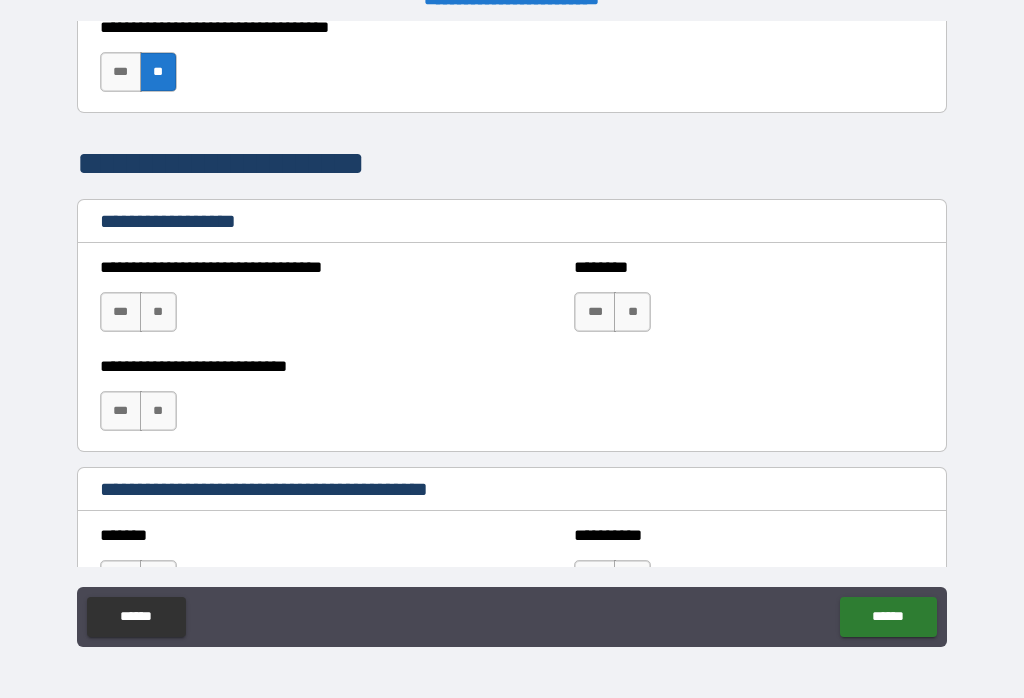 scroll, scrollTop: 1275, scrollLeft: 0, axis: vertical 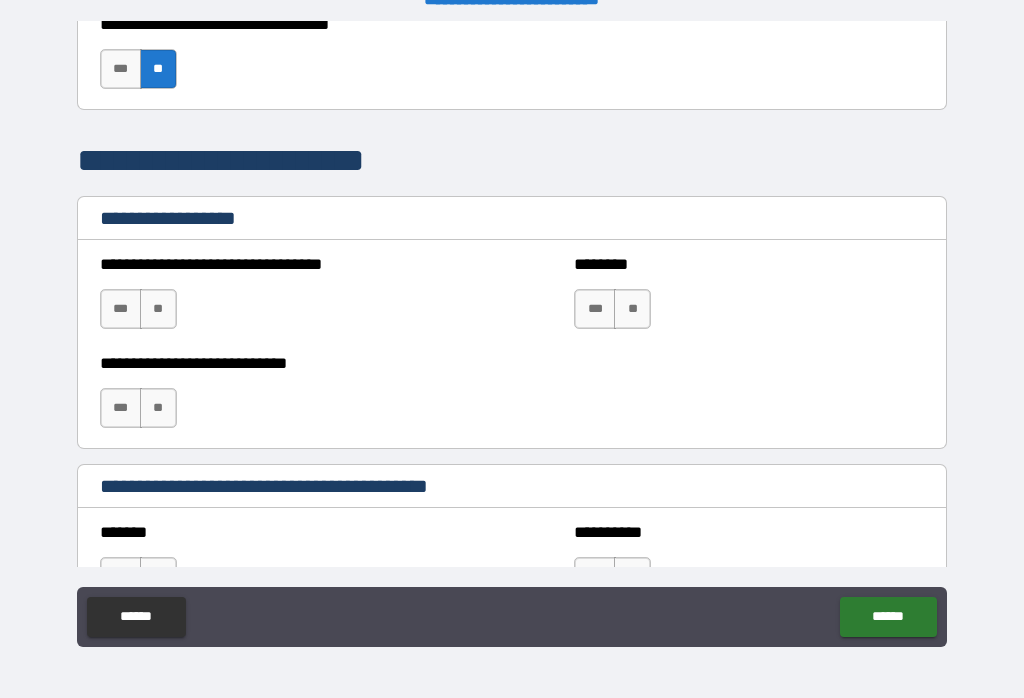 click on "**" at bounding box center (158, 309) 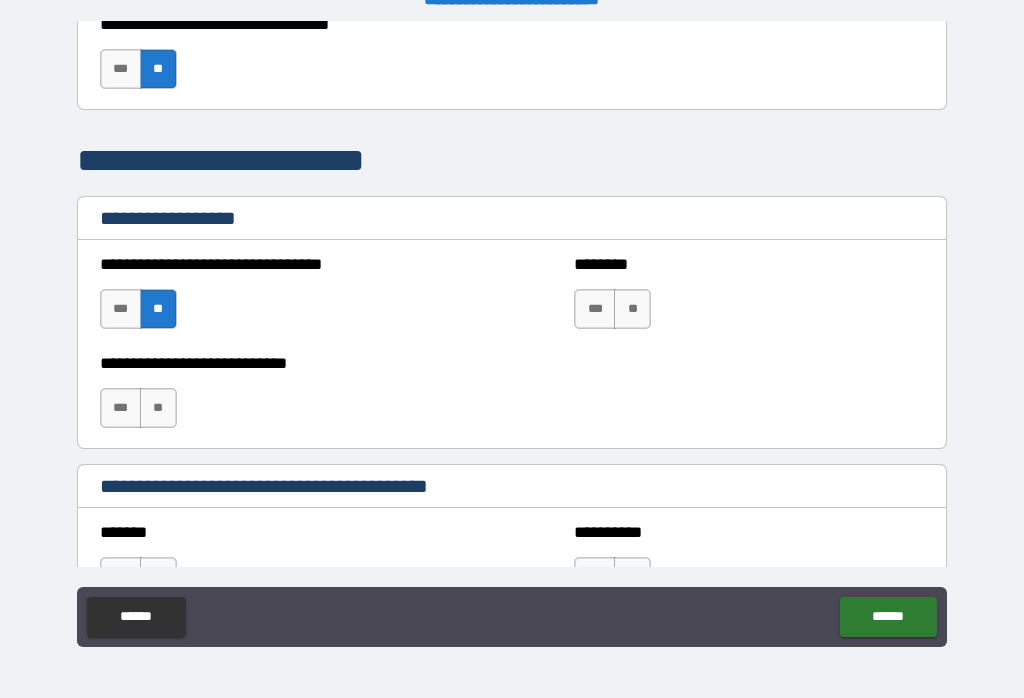 click on "**" at bounding box center [158, 408] 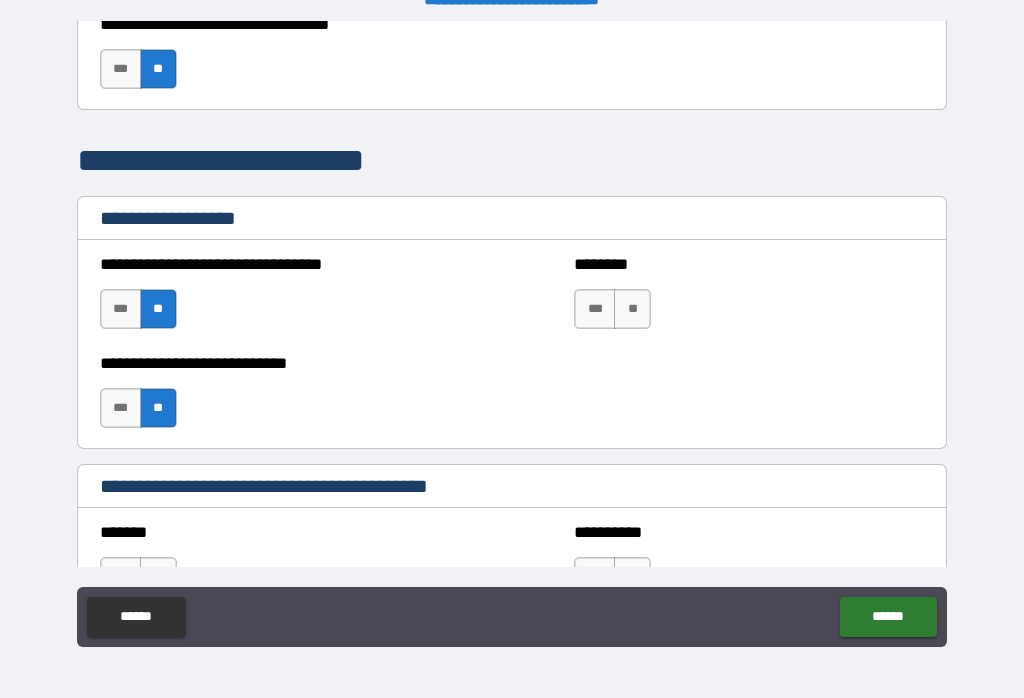 click on "**" at bounding box center (632, 309) 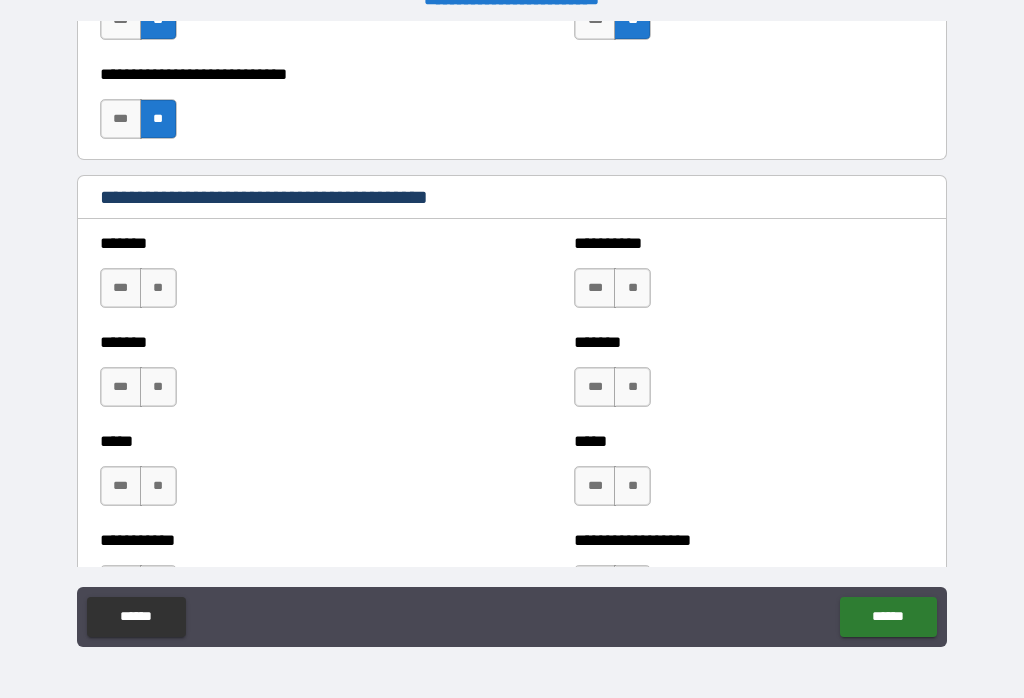 scroll, scrollTop: 1565, scrollLeft: 0, axis: vertical 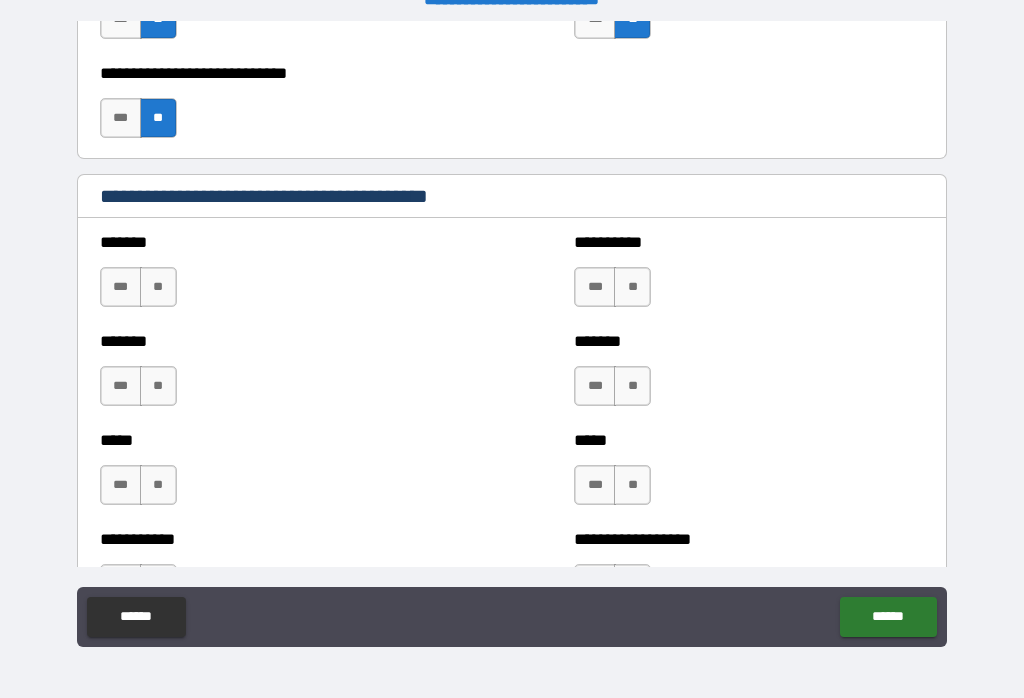 click on "**" at bounding box center [158, 287] 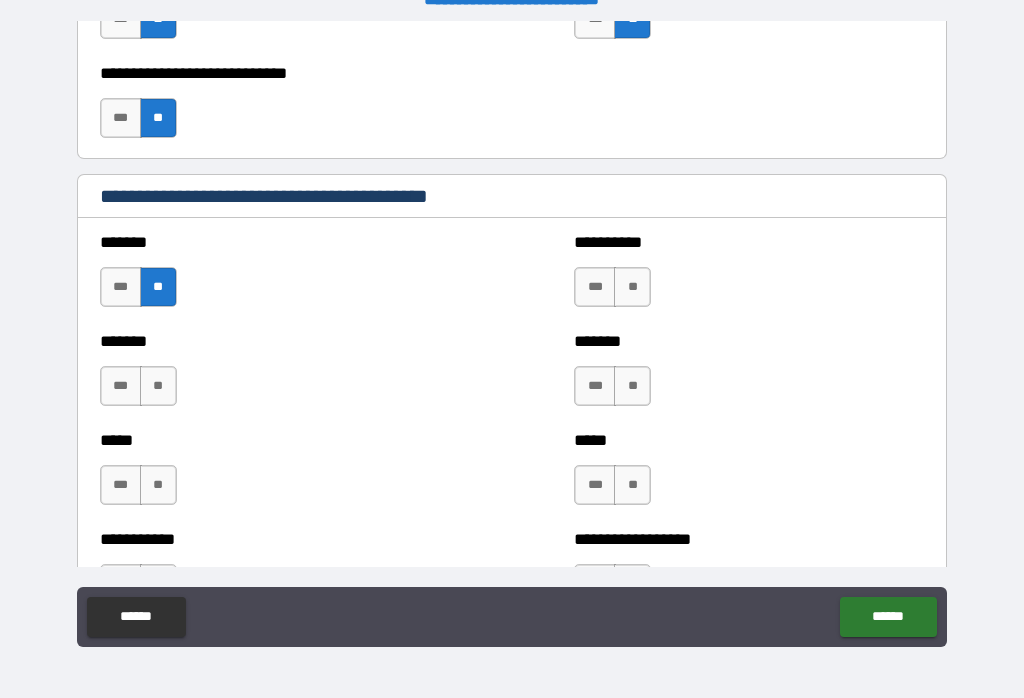 click on "***" at bounding box center [121, 386] 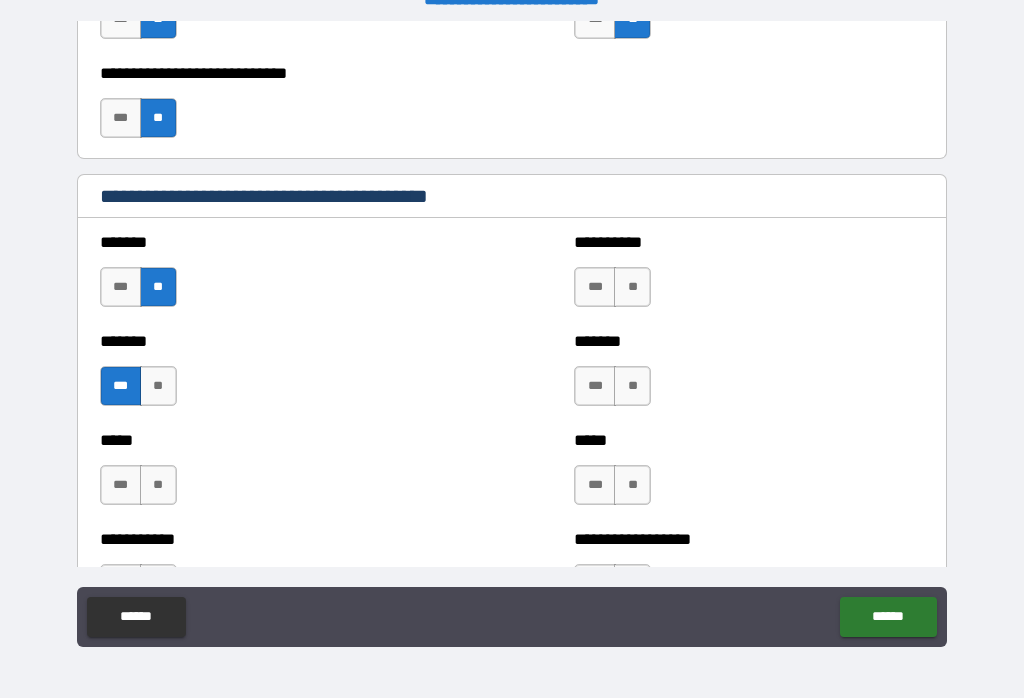 click on "**" at bounding box center (158, 485) 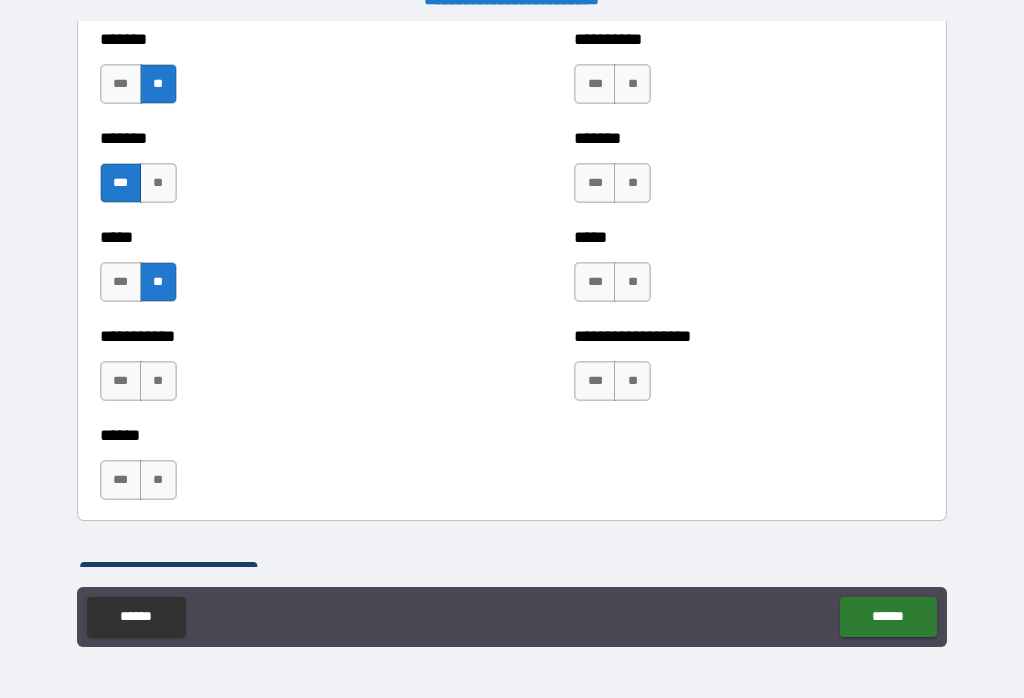 scroll, scrollTop: 1769, scrollLeft: 0, axis: vertical 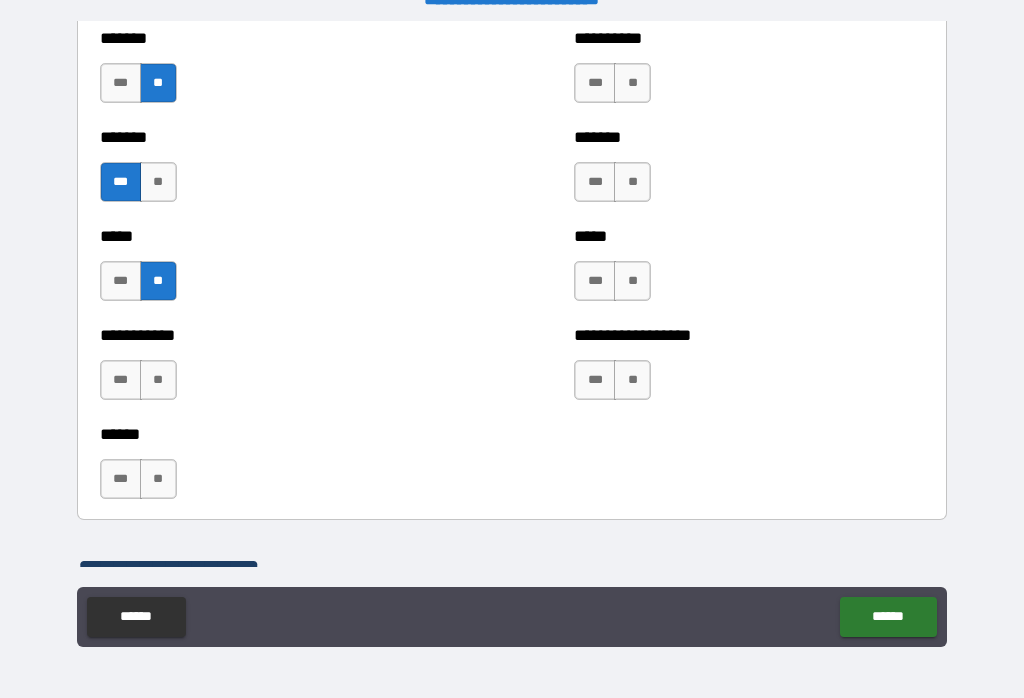 click on "**" at bounding box center (158, 380) 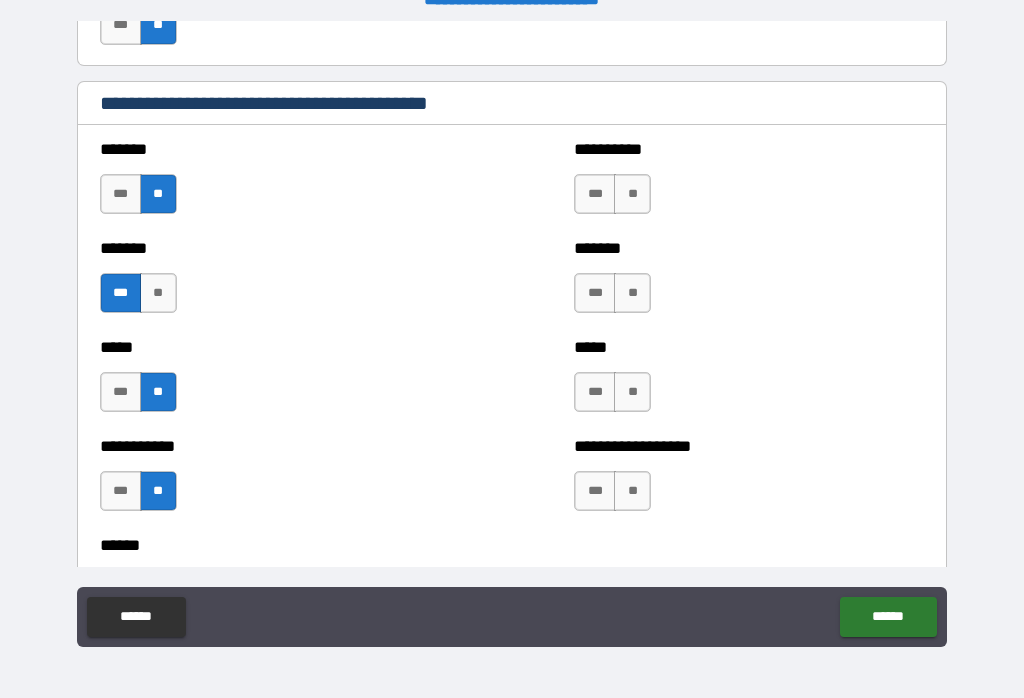 scroll, scrollTop: 1657, scrollLeft: 0, axis: vertical 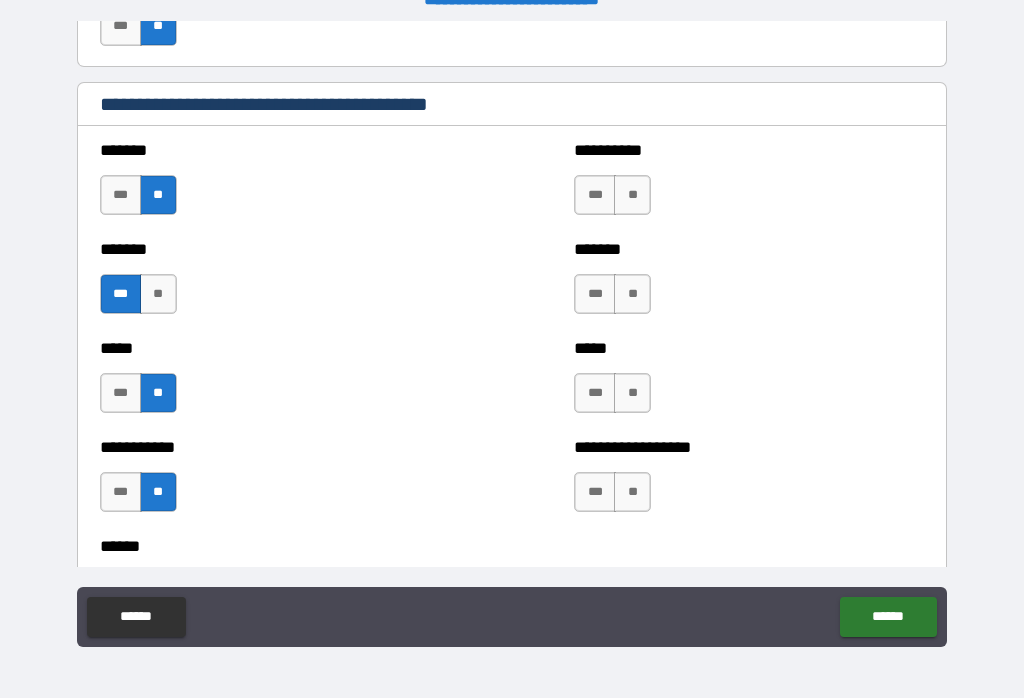 click on "**" at bounding box center [632, 195] 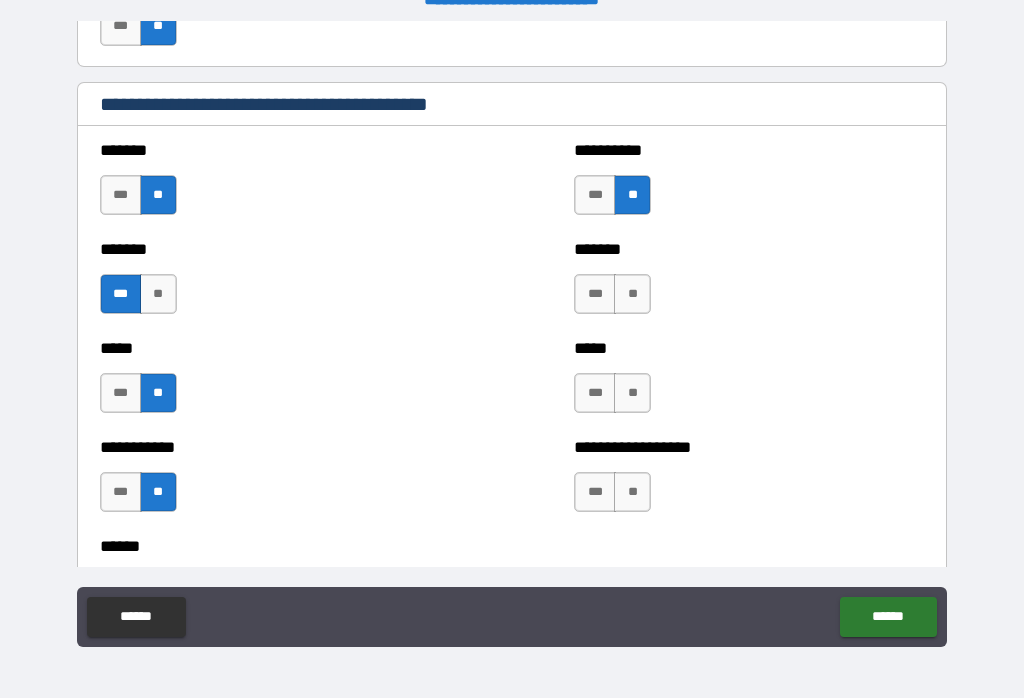 click on "**" at bounding box center [632, 294] 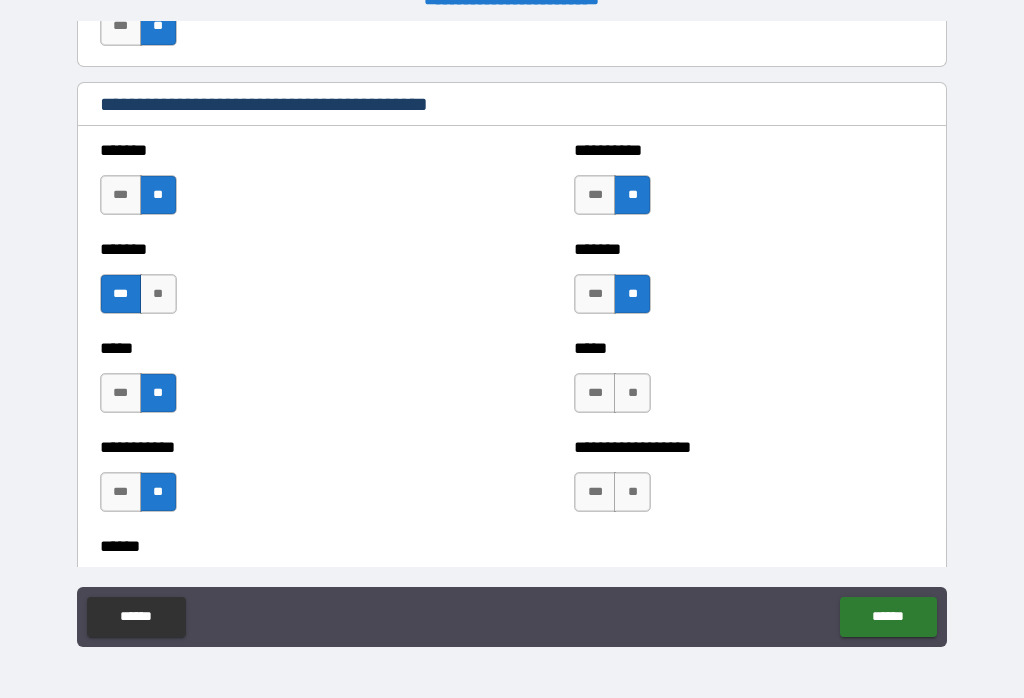 click on "**" at bounding box center (632, 393) 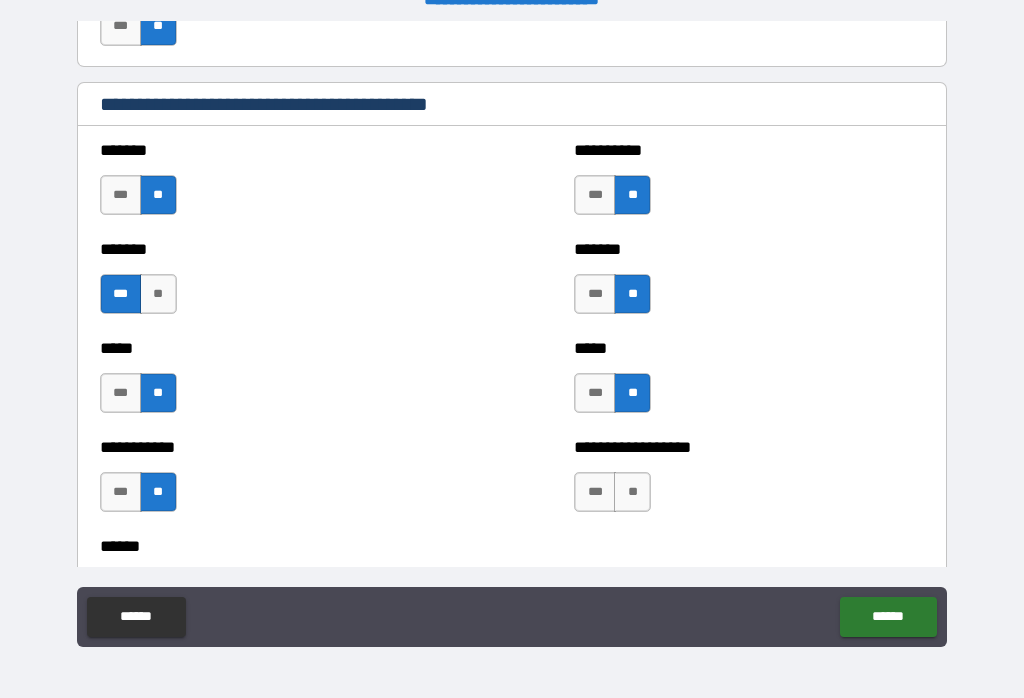 click on "**" at bounding box center (632, 492) 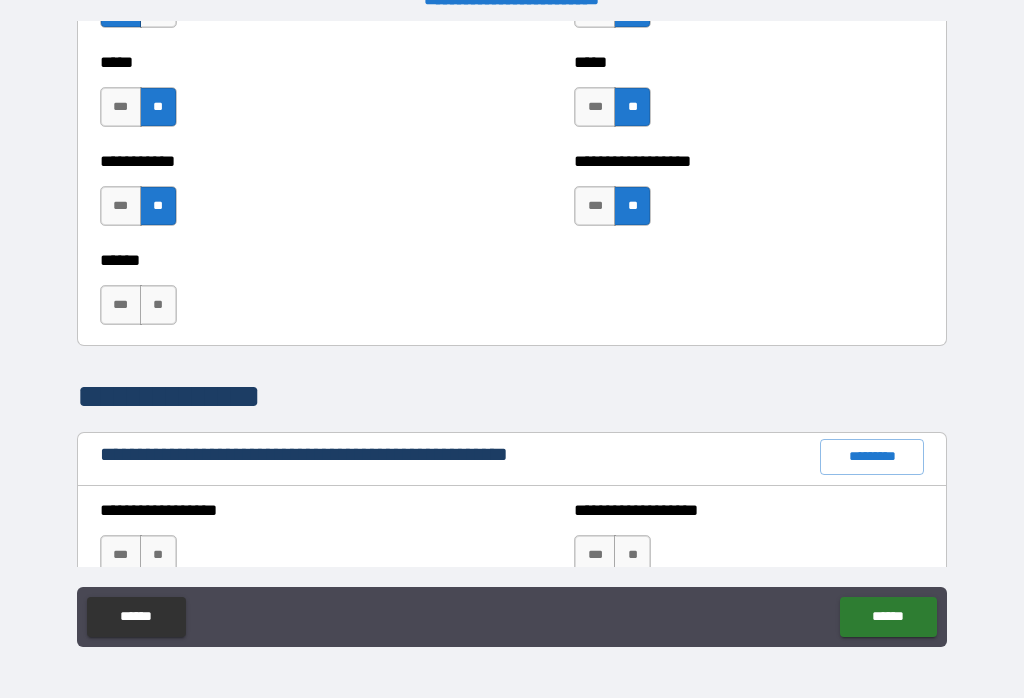 scroll, scrollTop: 1944, scrollLeft: 0, axis: vertical 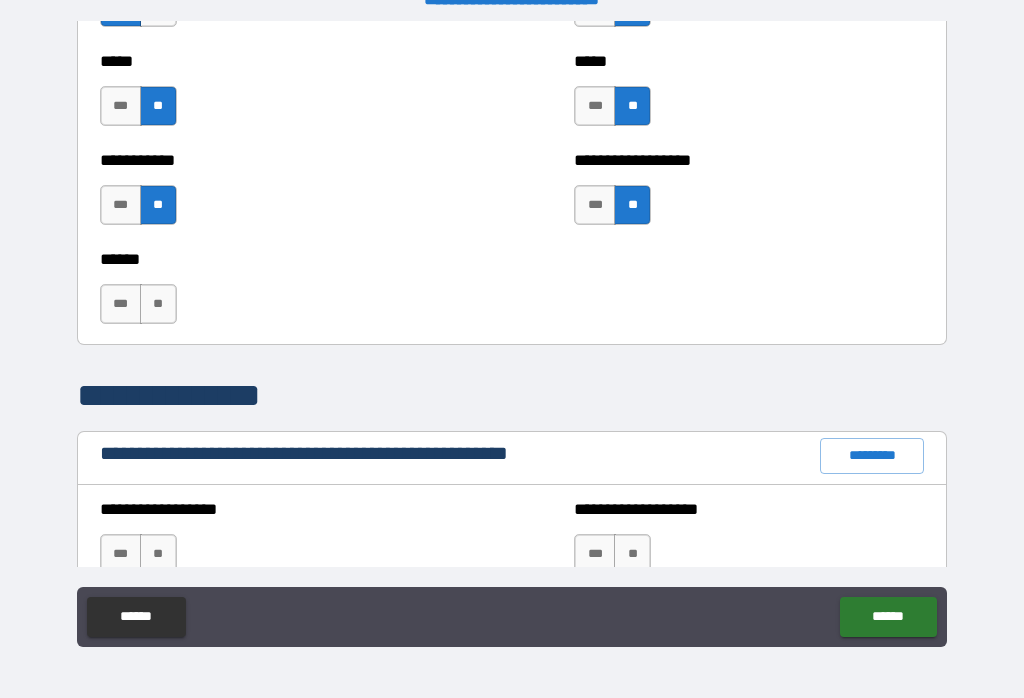 click on "***" at bounding box center [121, 304] 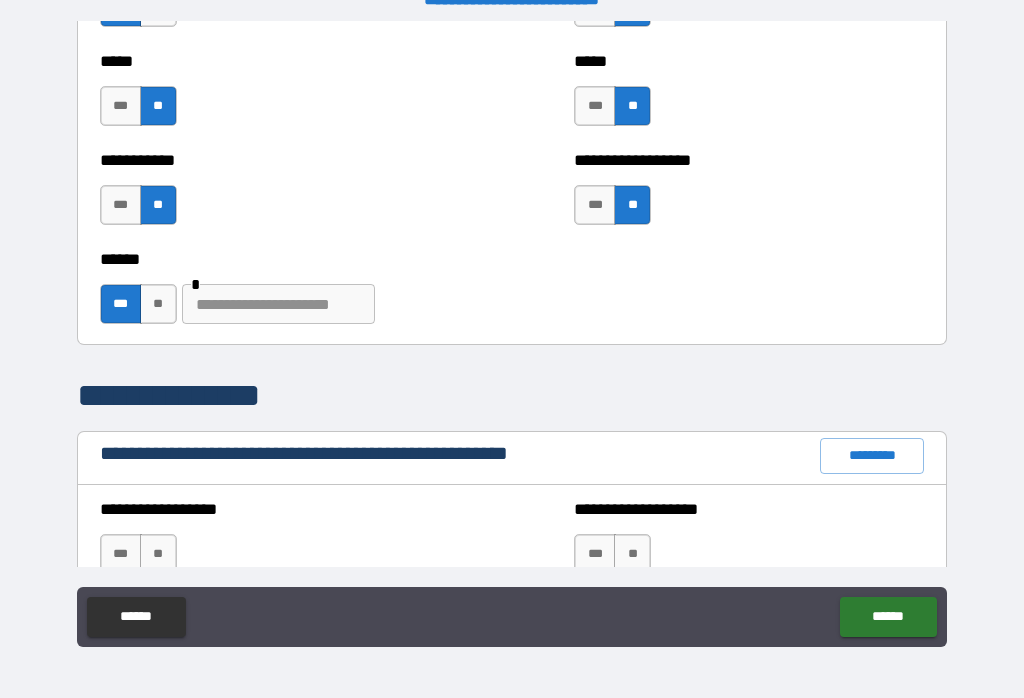 click at bounding box center (278, 304) 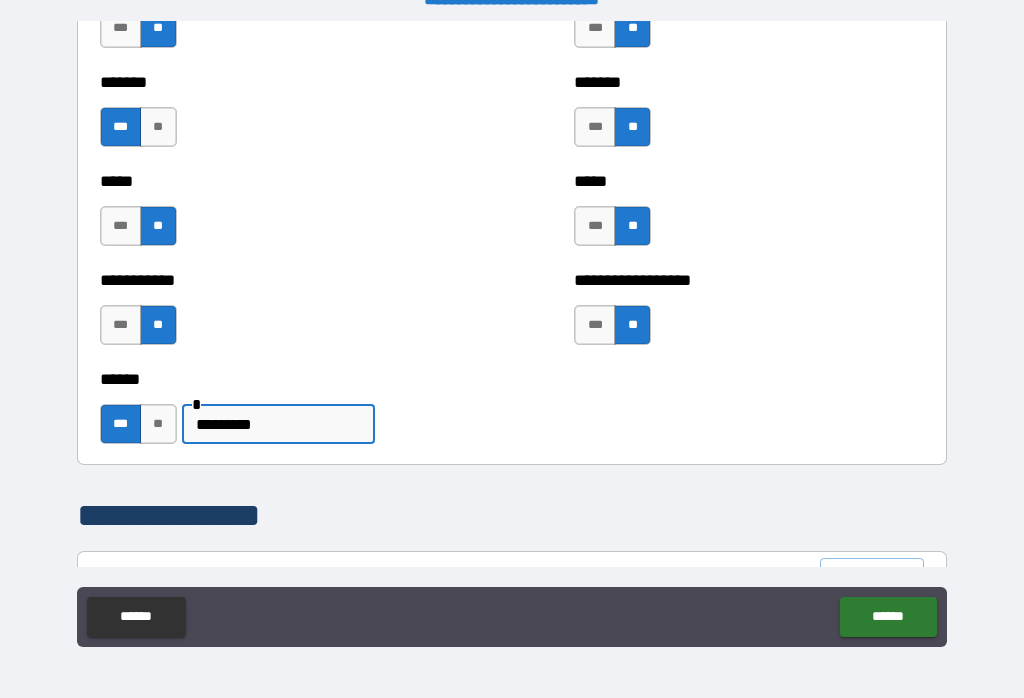 scroll, scrollTop: 1819, scrollLeft: 0, axis: vertical 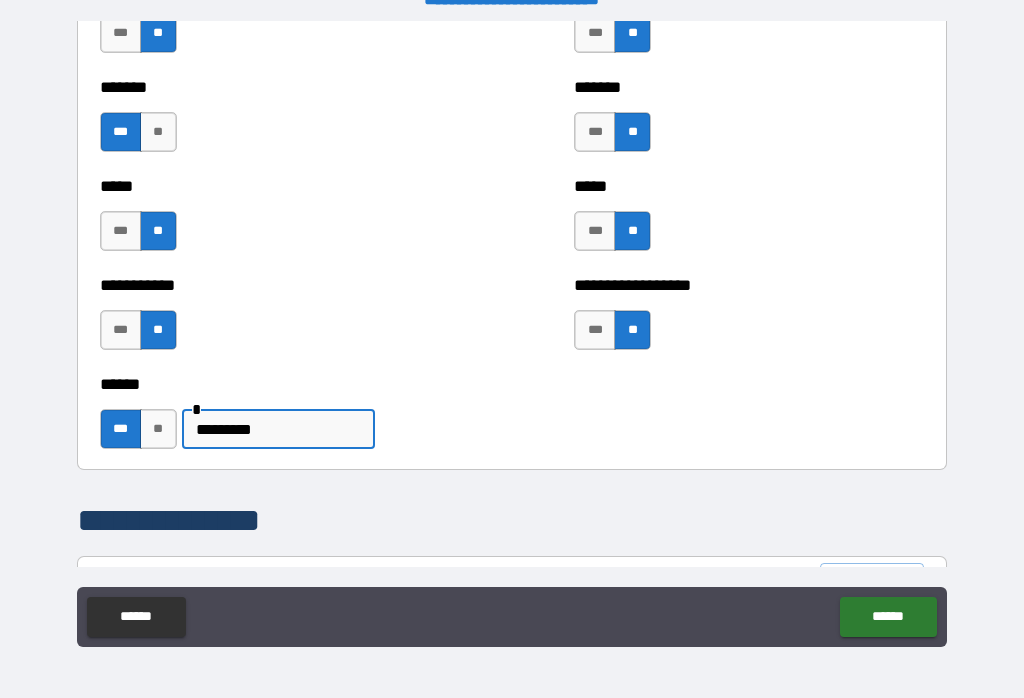 type on "********" 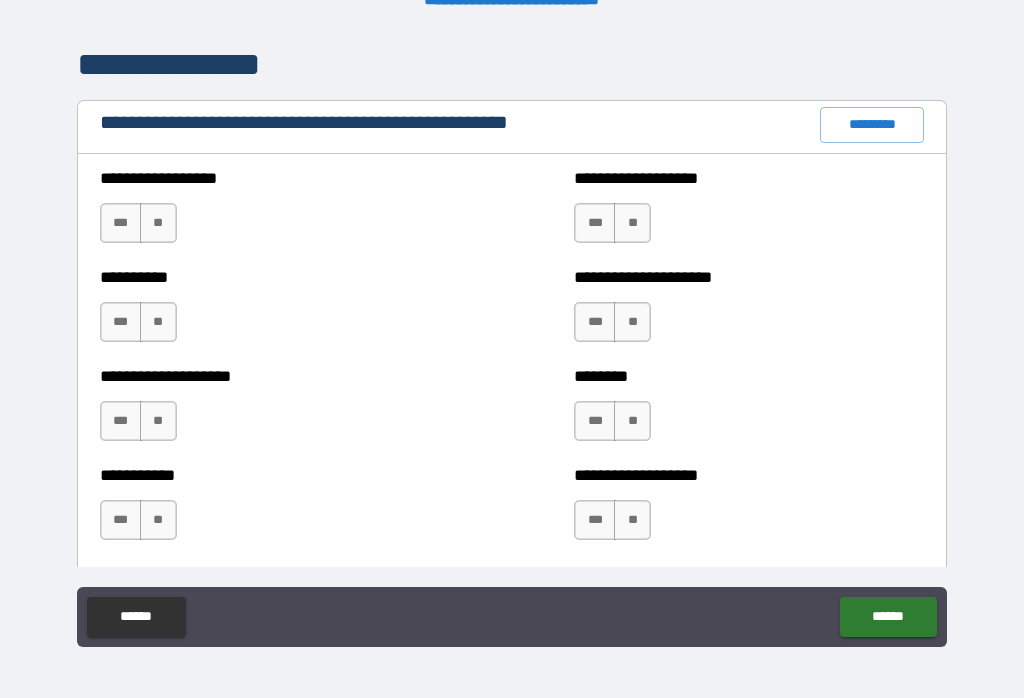 scroll, scrollTop: 2280, scrollLeft: 0, axis: vertical 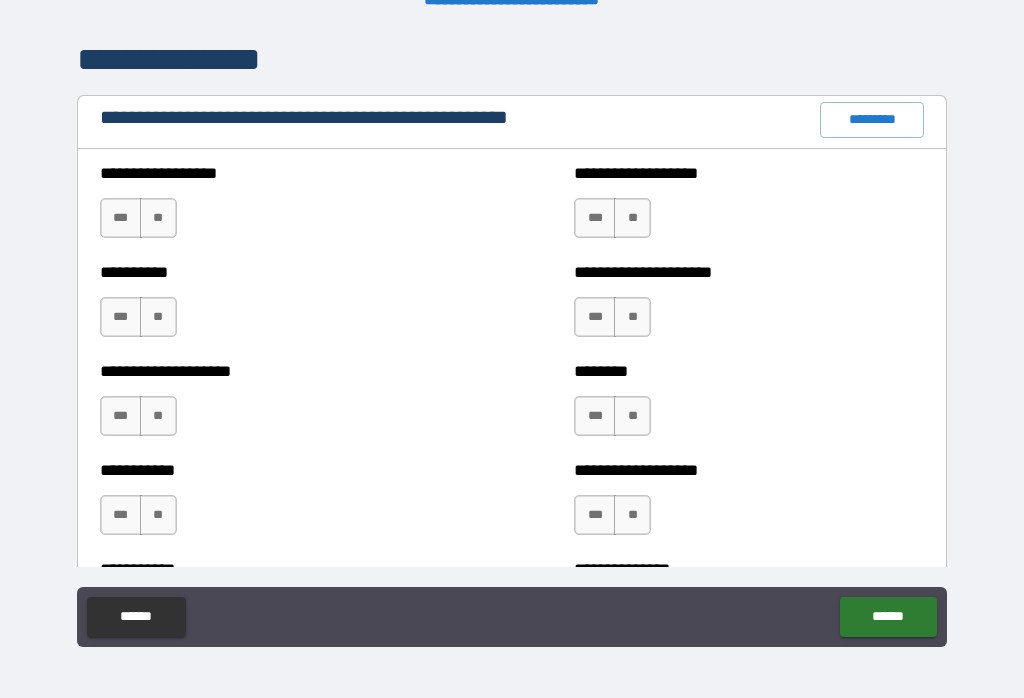 click on "**" at bounding box center (158, 218) 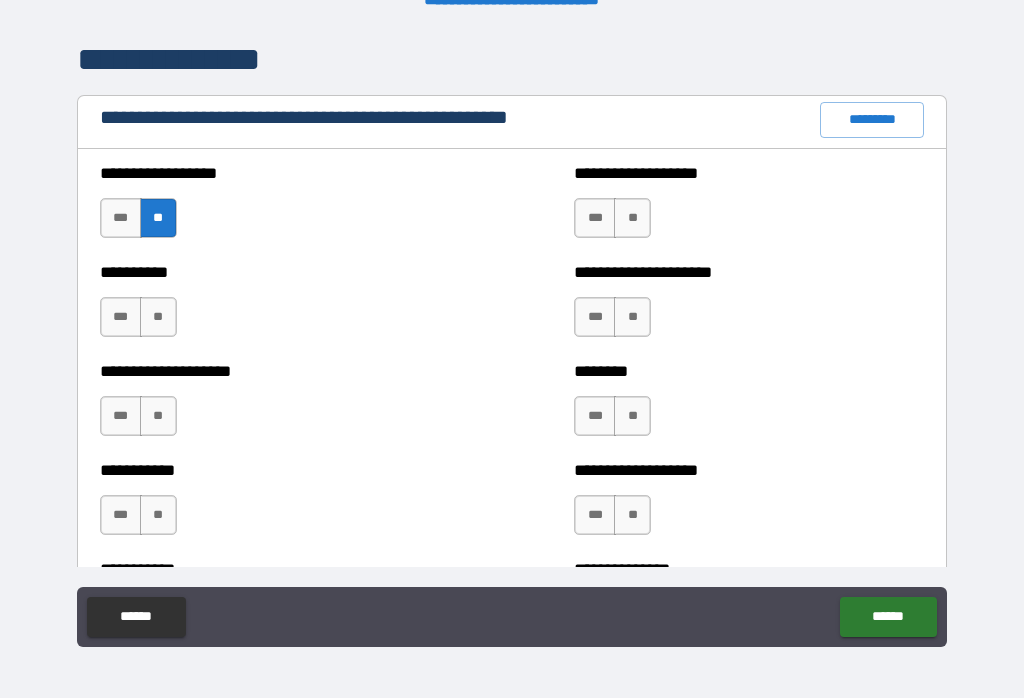 click on "**" at bounding box center (158, 317) 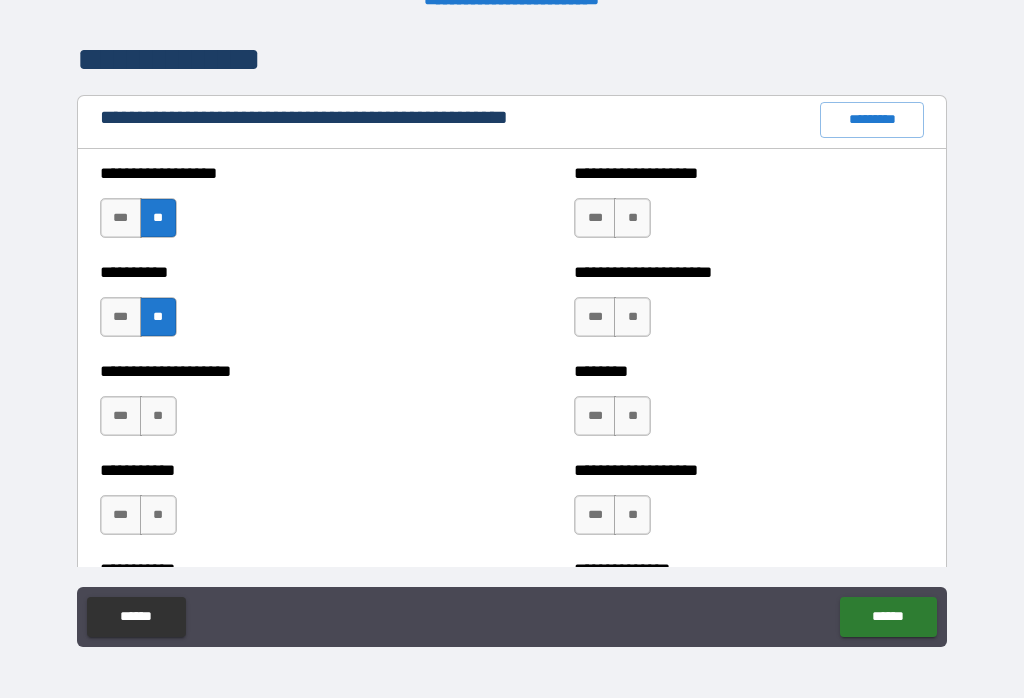 click on "**" at bounding box center [158, 416] 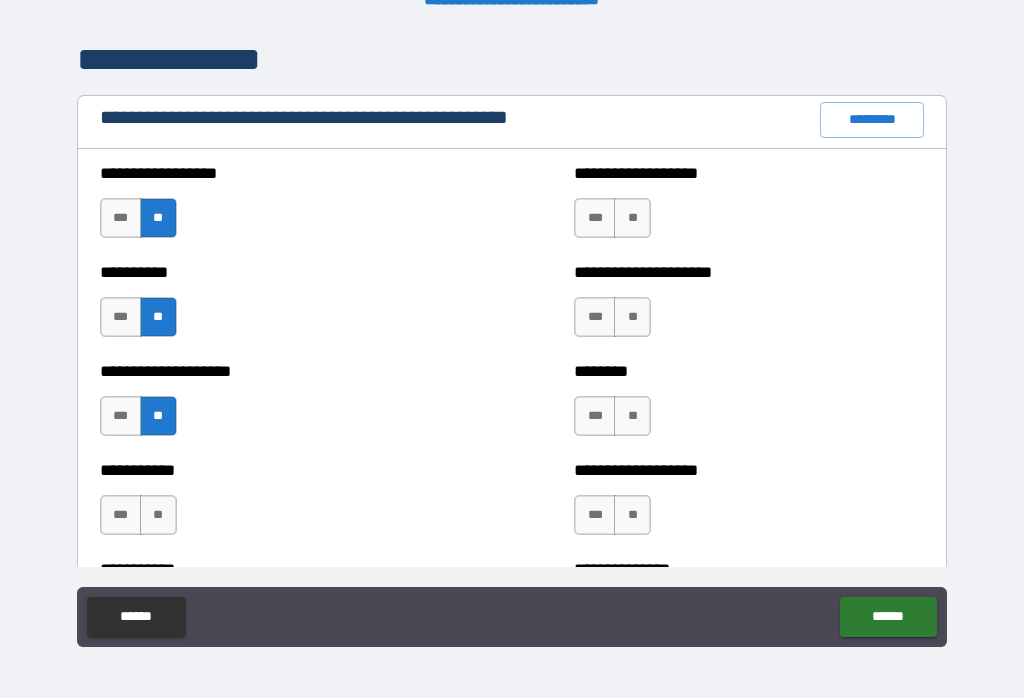 click on "**" at bounding box center [158, 515] 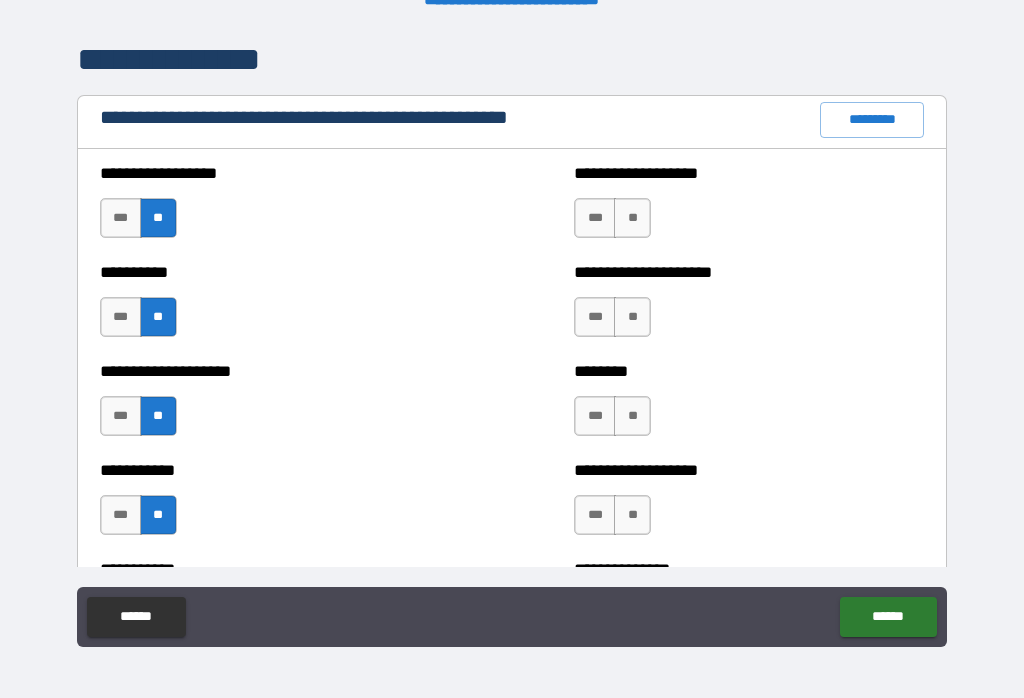 click on "**" at bounding box center (632, 218) 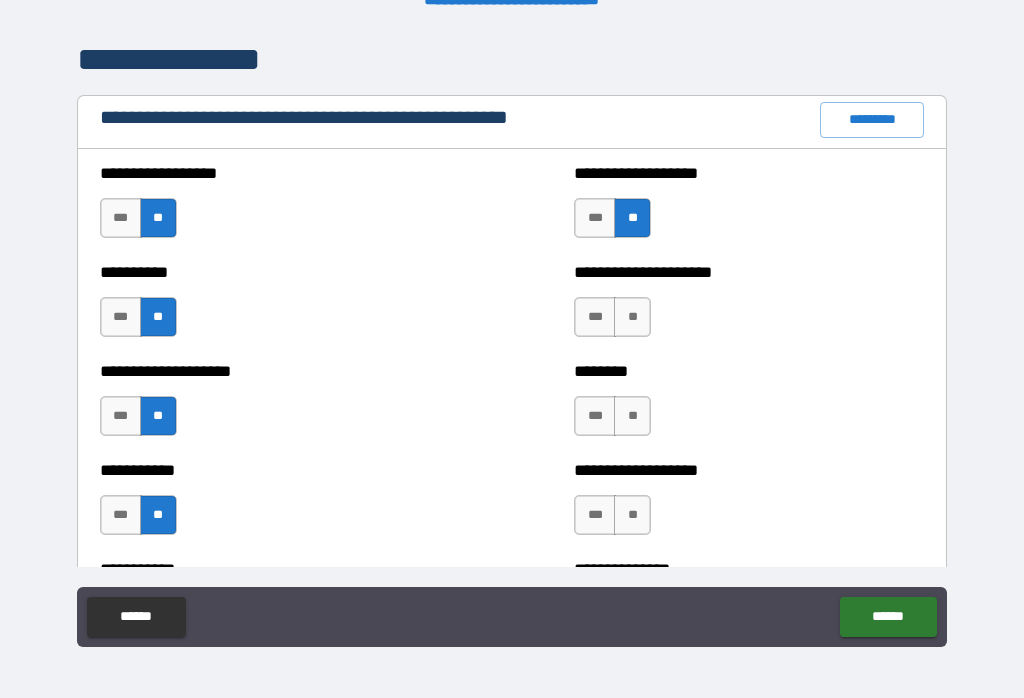 click on "**" at bounding box center [632, 317] 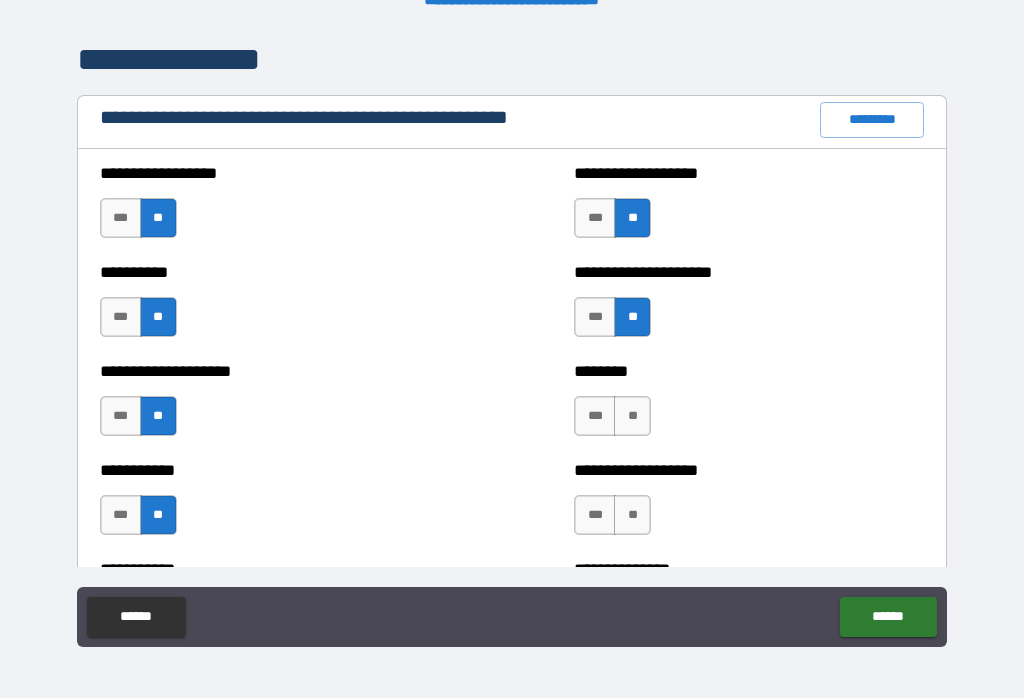 click on "**" at bounding box center [632, 416] 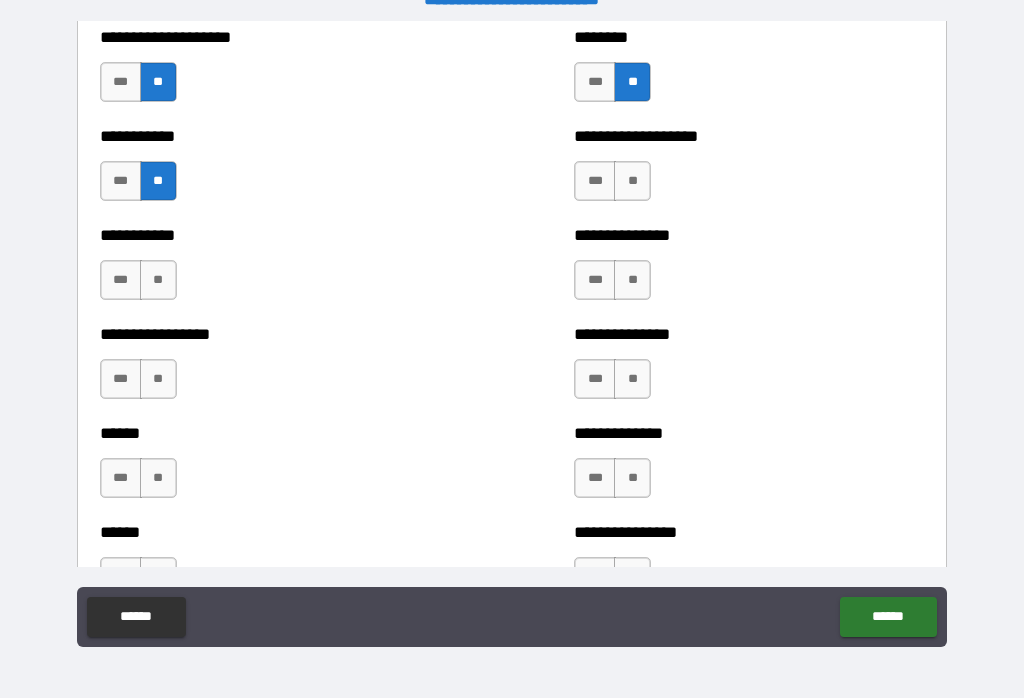scroll, scrollTop: 2621, scrollLeft: 0, axis: vertical 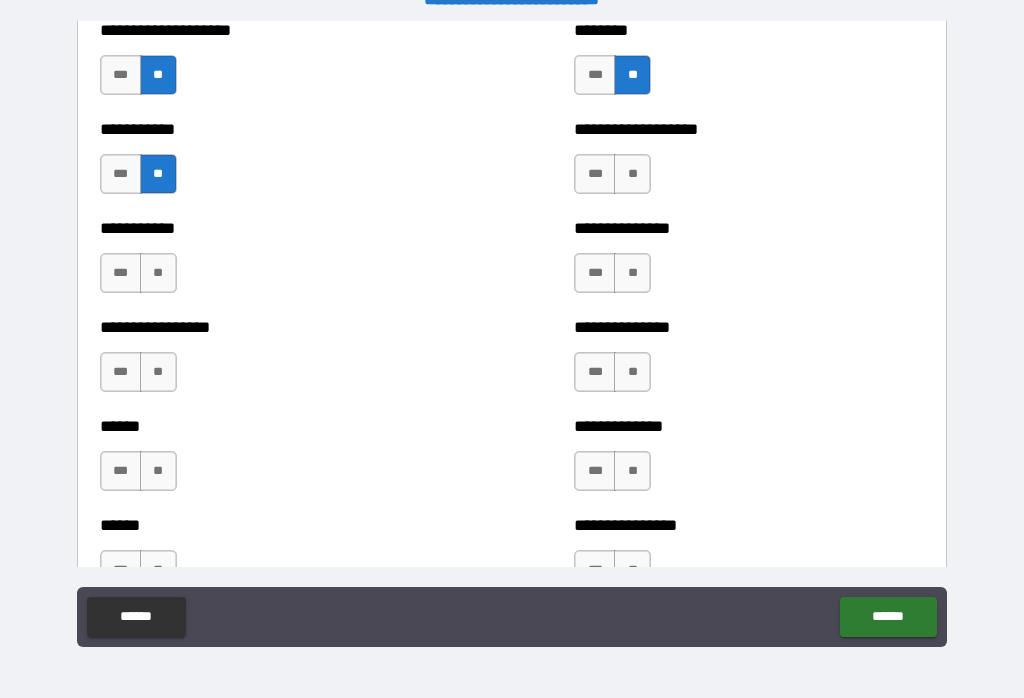 click on "**" at bounding box center (632, 174) 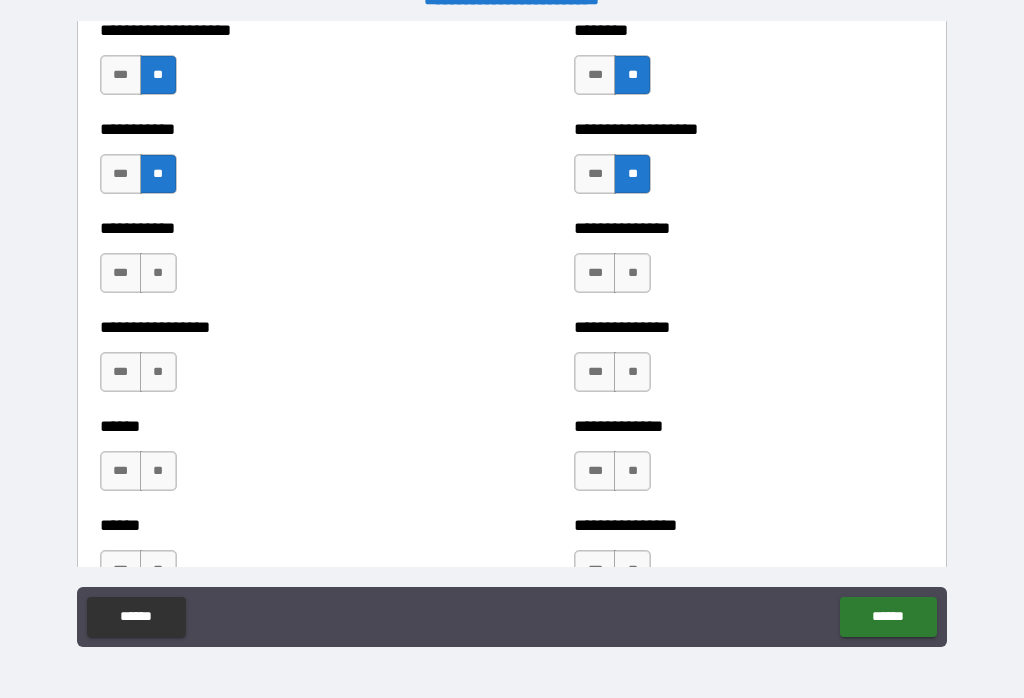 click on "**" at bounding box center [632, 273] 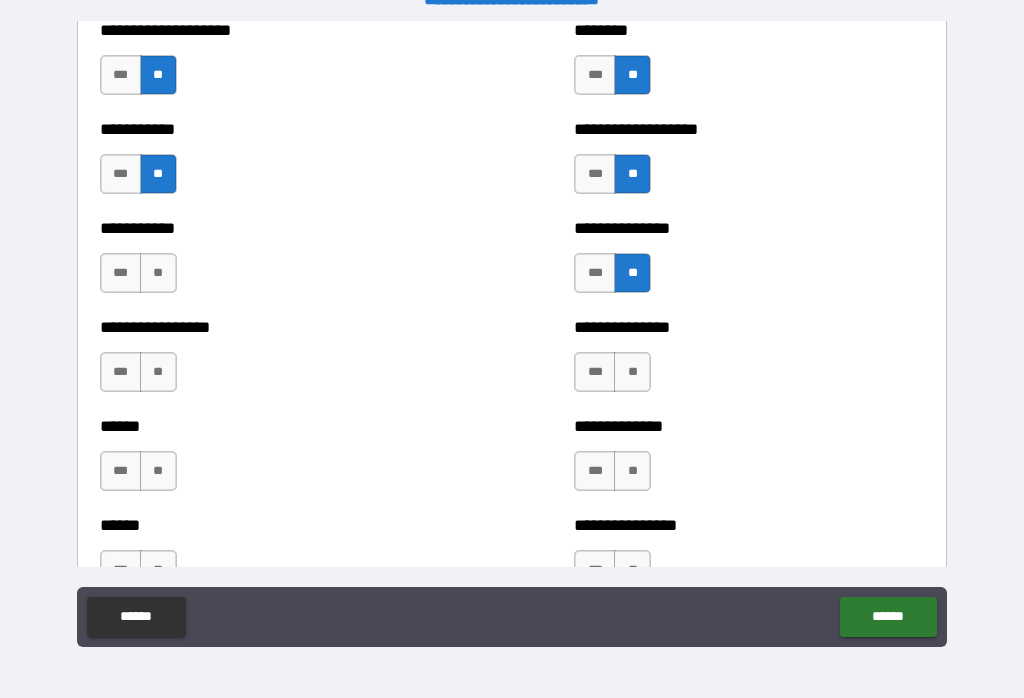 click on "**" at bounding box center [632, 372] 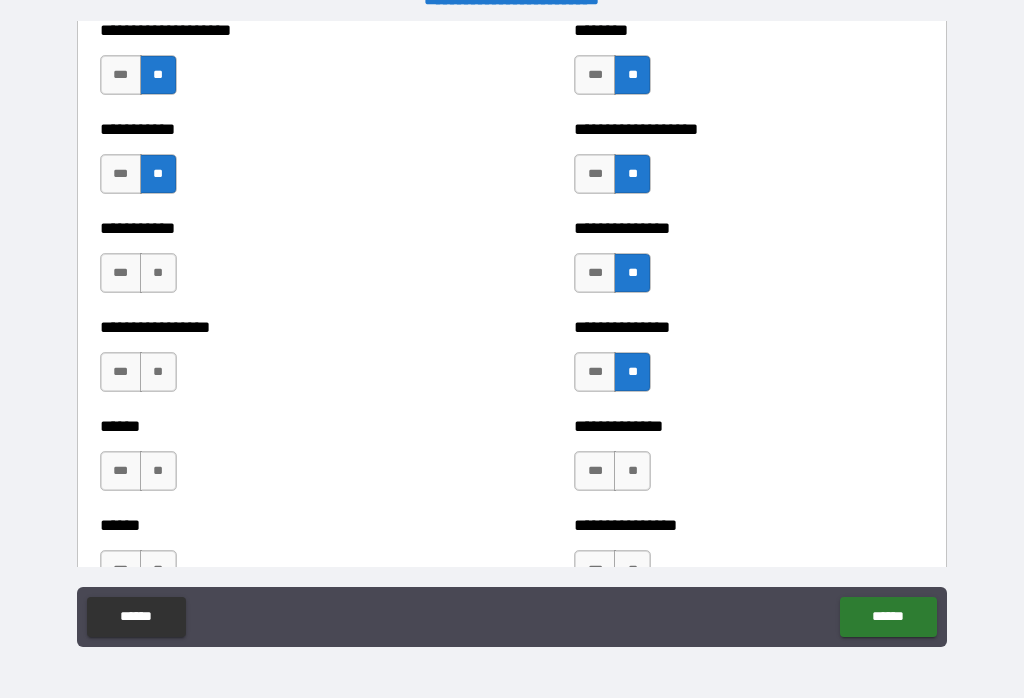 click on "**" at bounding box center (632, 471) 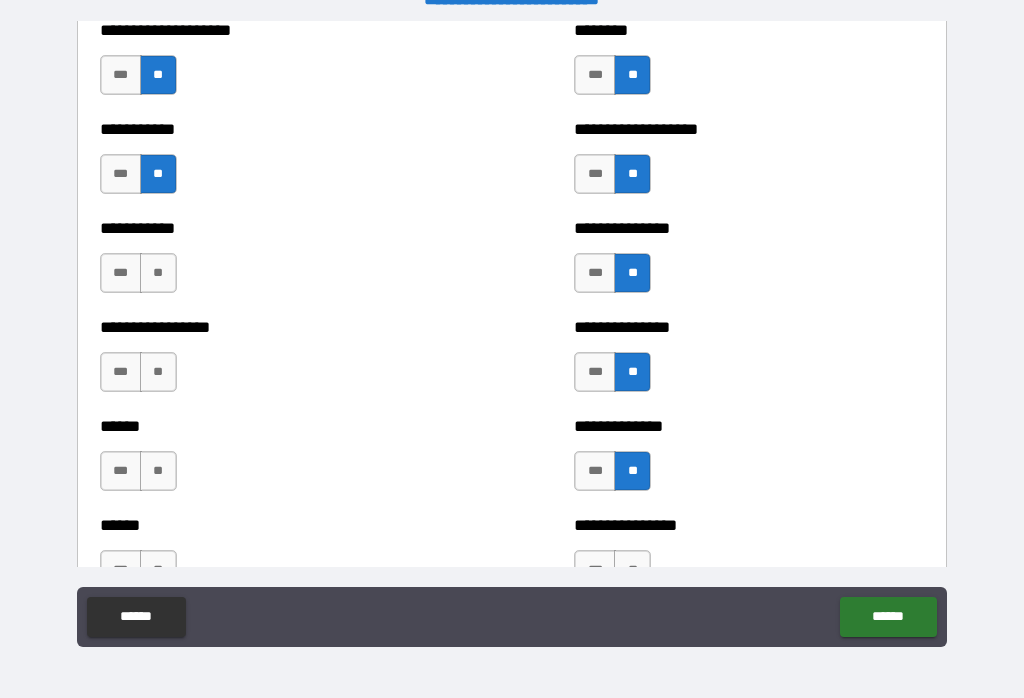 click on "**" at bounding box center [158, 273] 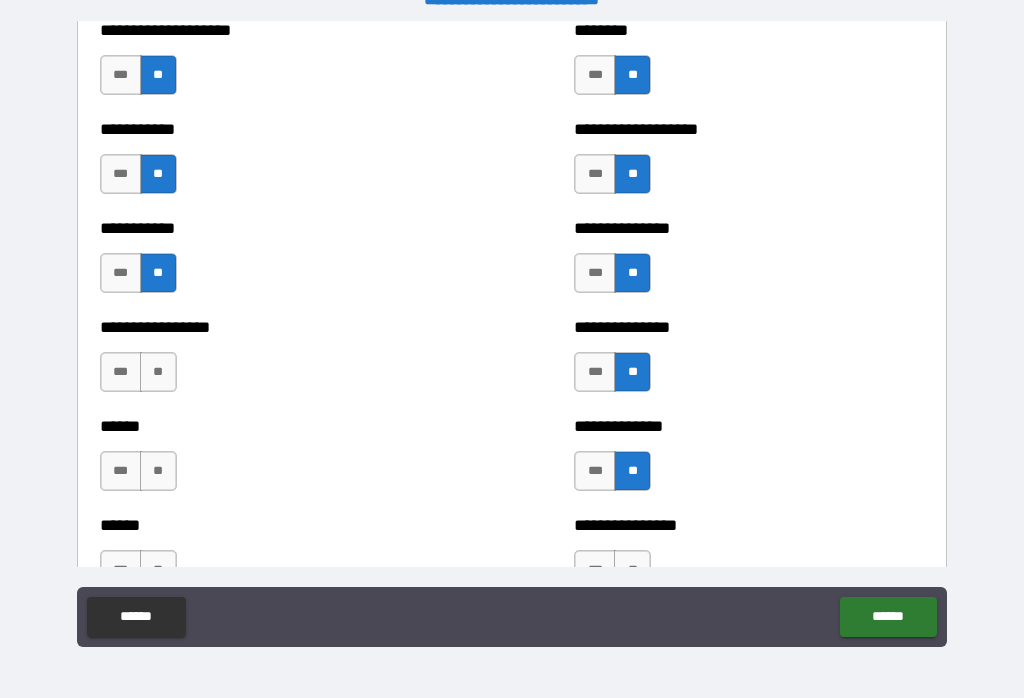 click on "**" at bounding box center (158, 372) 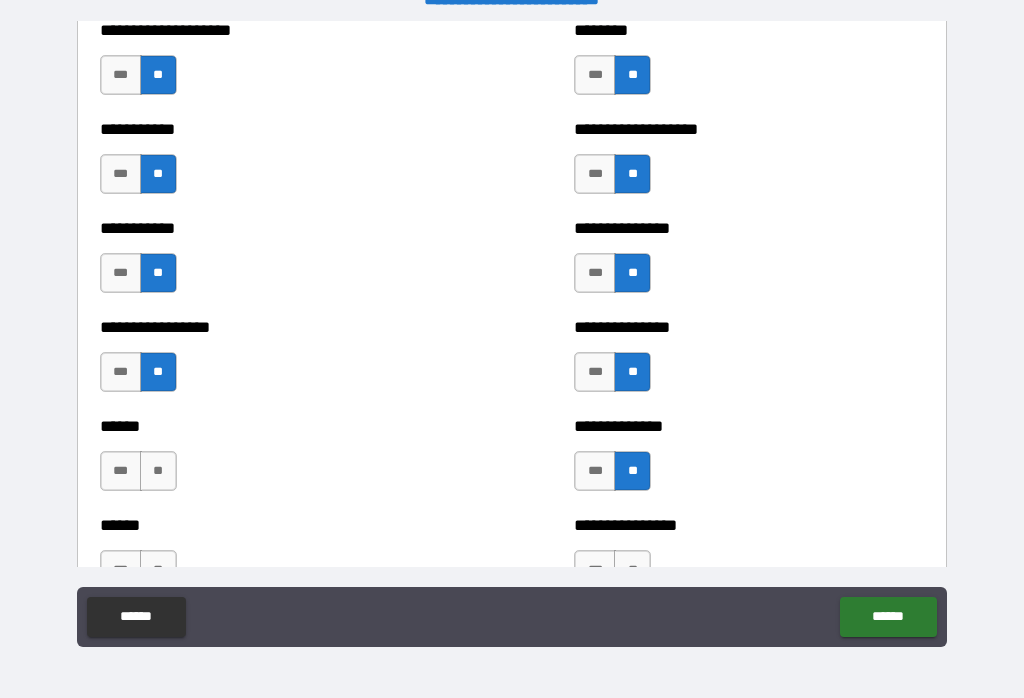 click on "**" at bounding box center [158, 471] 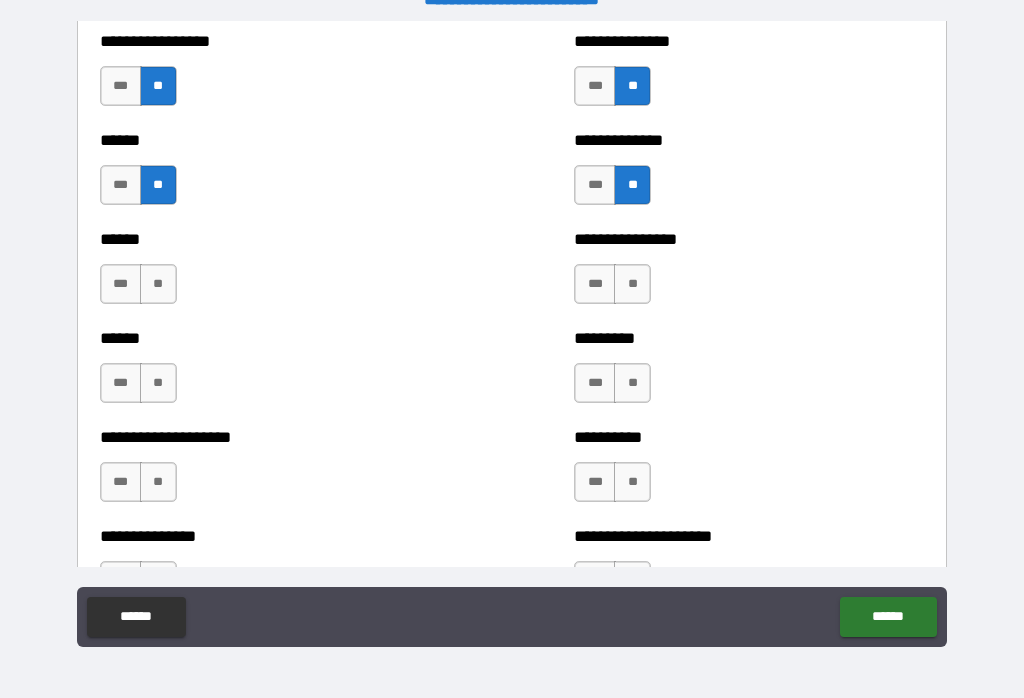 scroll, scrollTop: 2911, scrollLeft: 0, axis: vertical 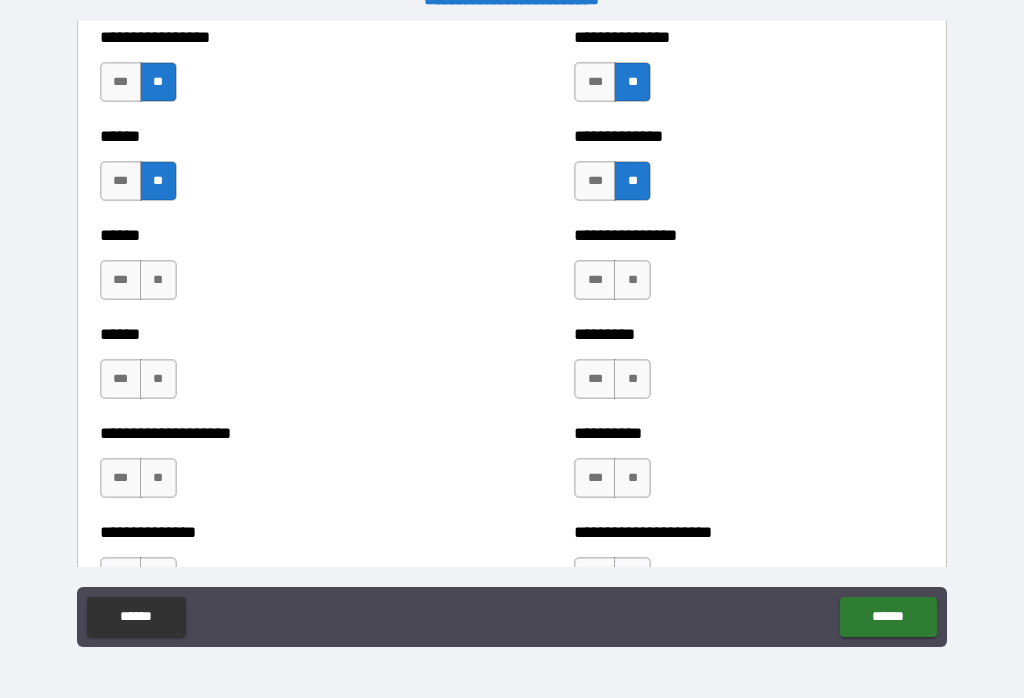 click on "**" at bounding box center (158, 280) 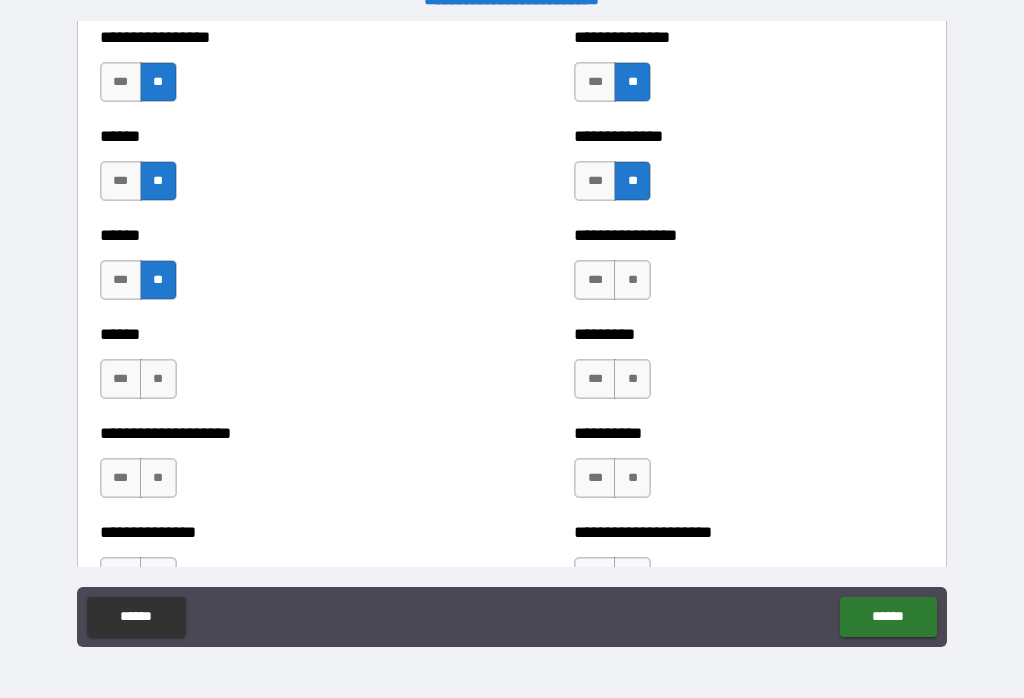 click on "**" at bounding box center (158, 379) 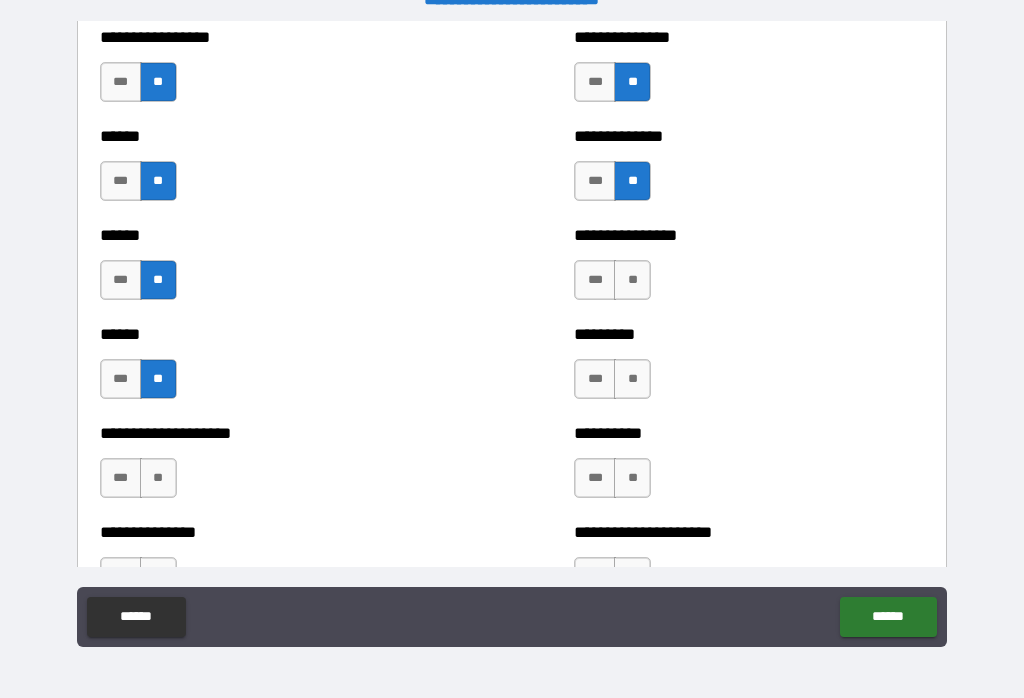 click on "***" at bounding box center (121, 478) 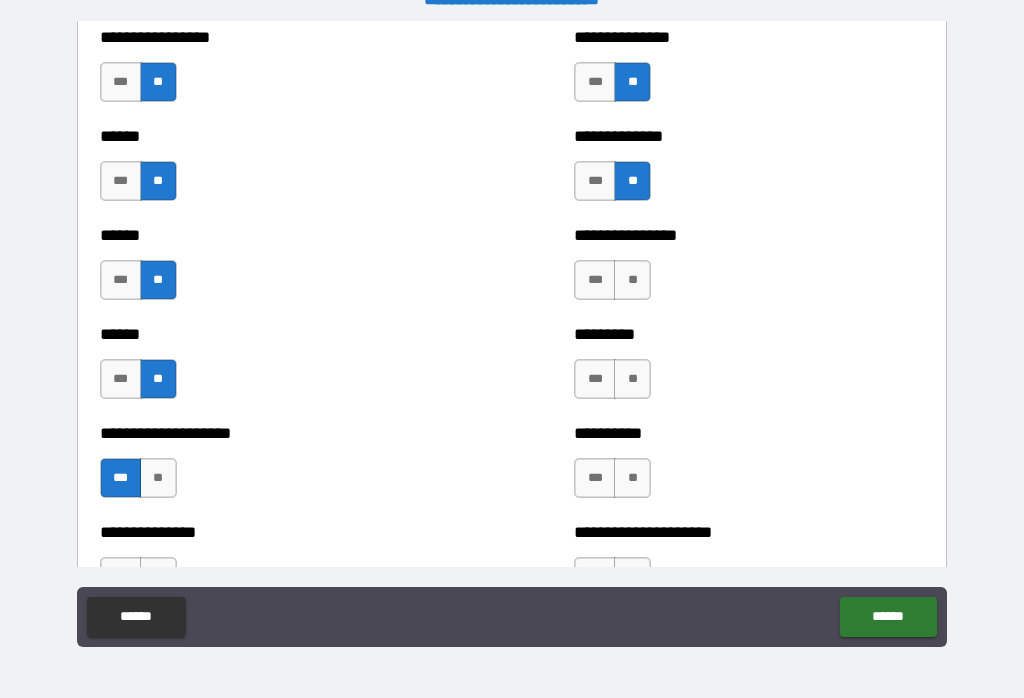 click on "**" at bounding box center [632, 280] 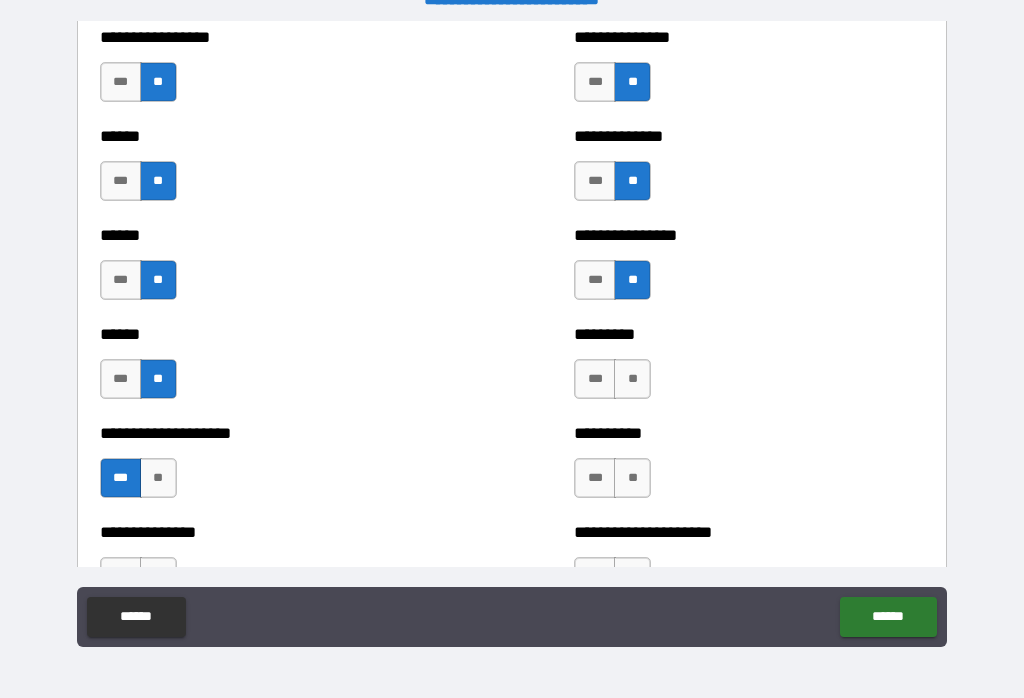 click on "**" at bounding box center (632, 379) 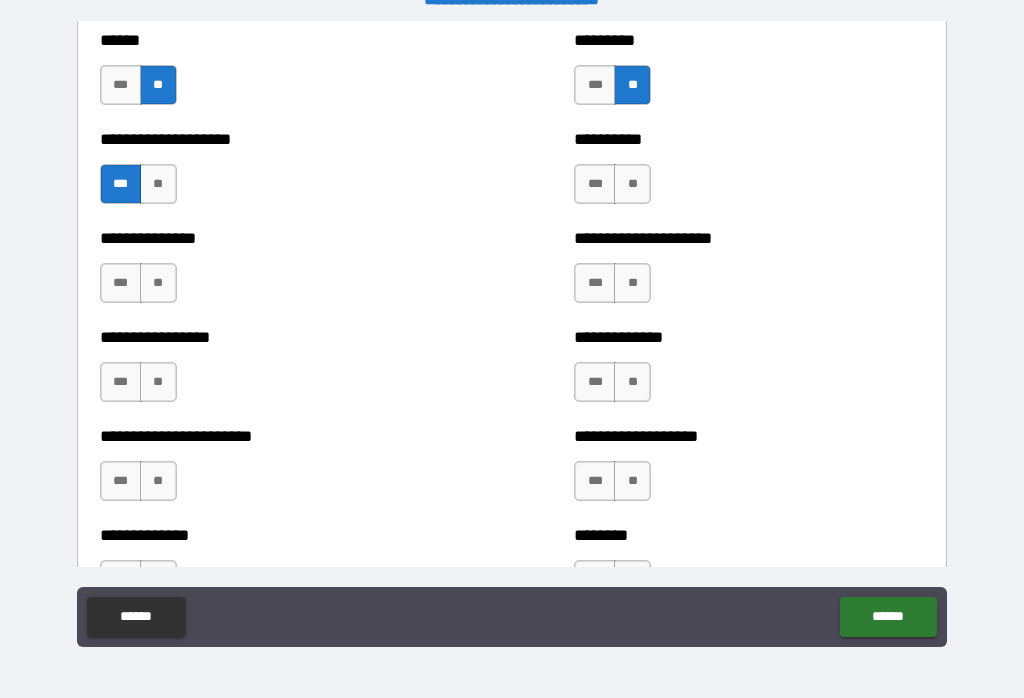 scroll, scrollTop: 3207, scrollLeft: 0, axis: vertical 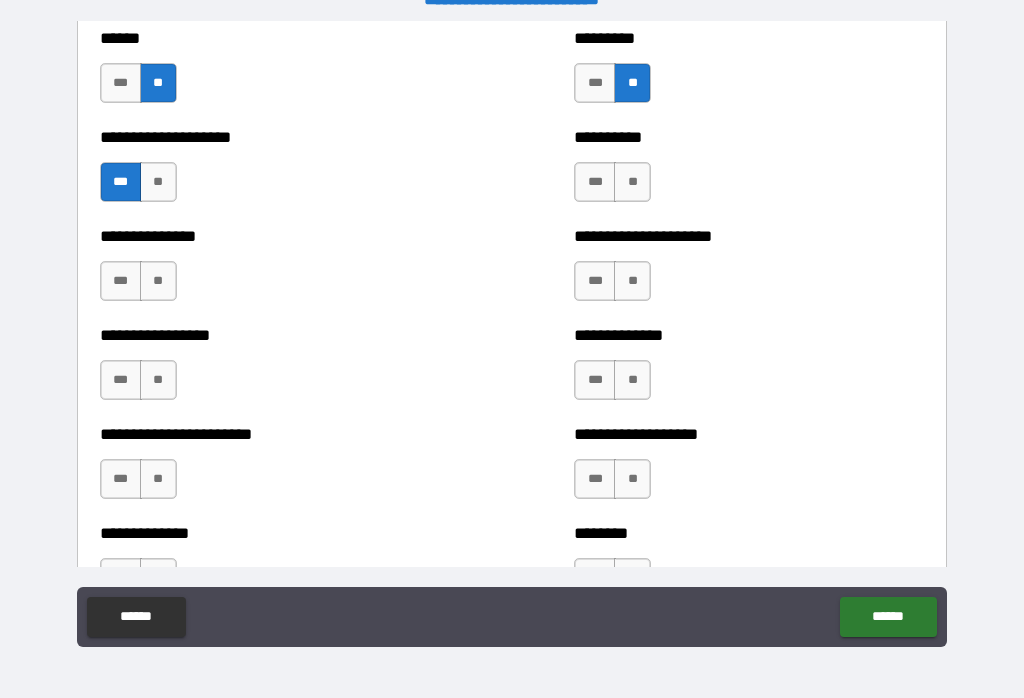click on "**" at bounding box center [632, 182] 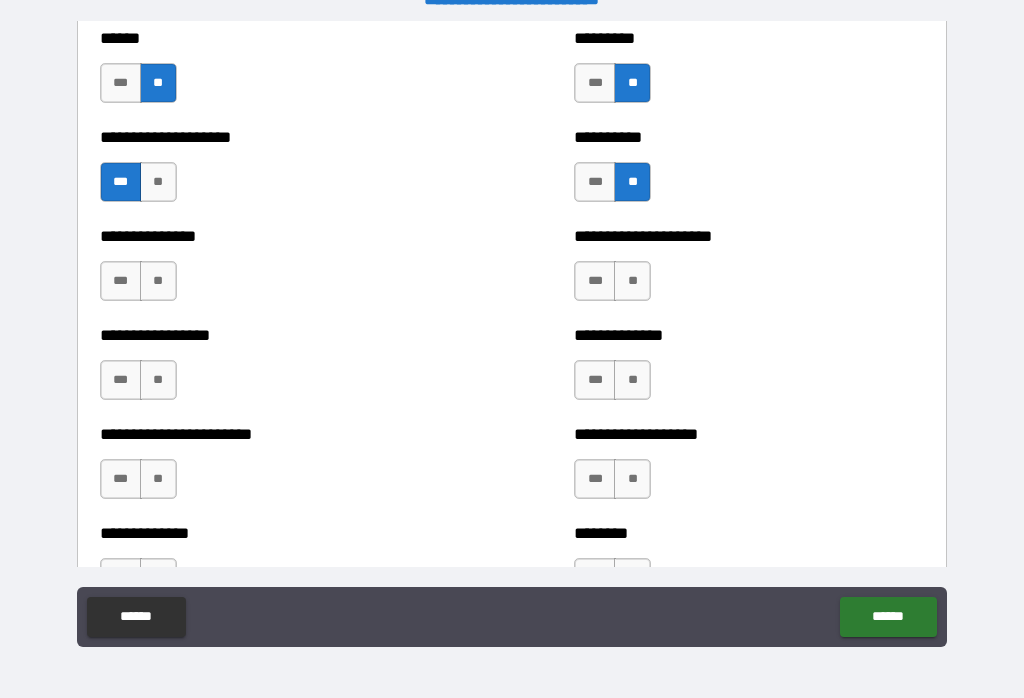 click on "**" at bounding box center (158, 281) 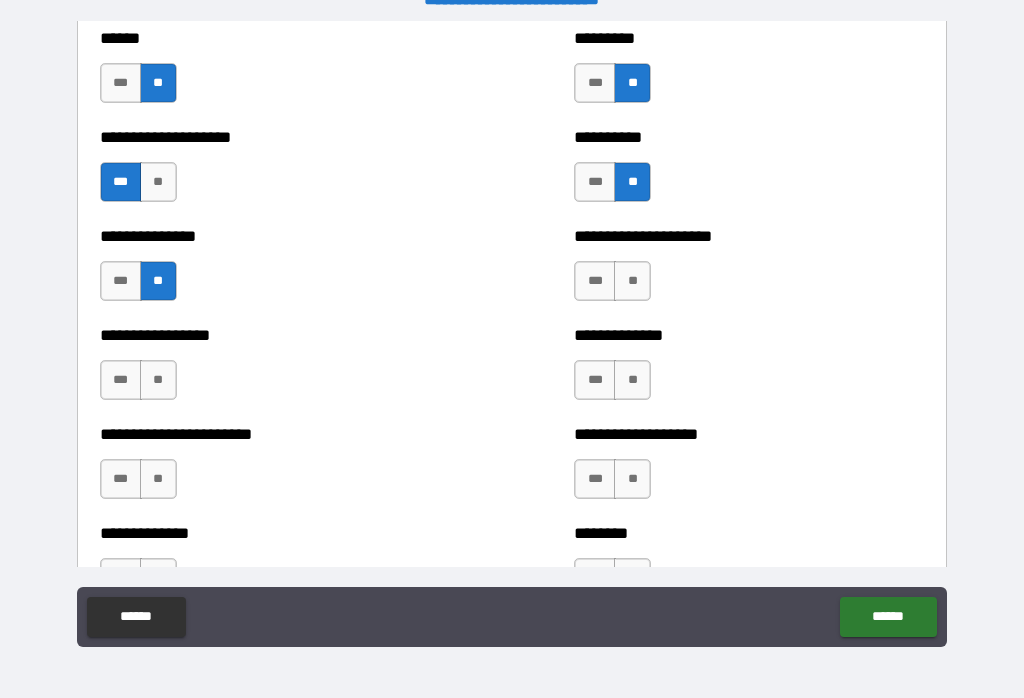 click on "**" at bounding box center (158, 380) 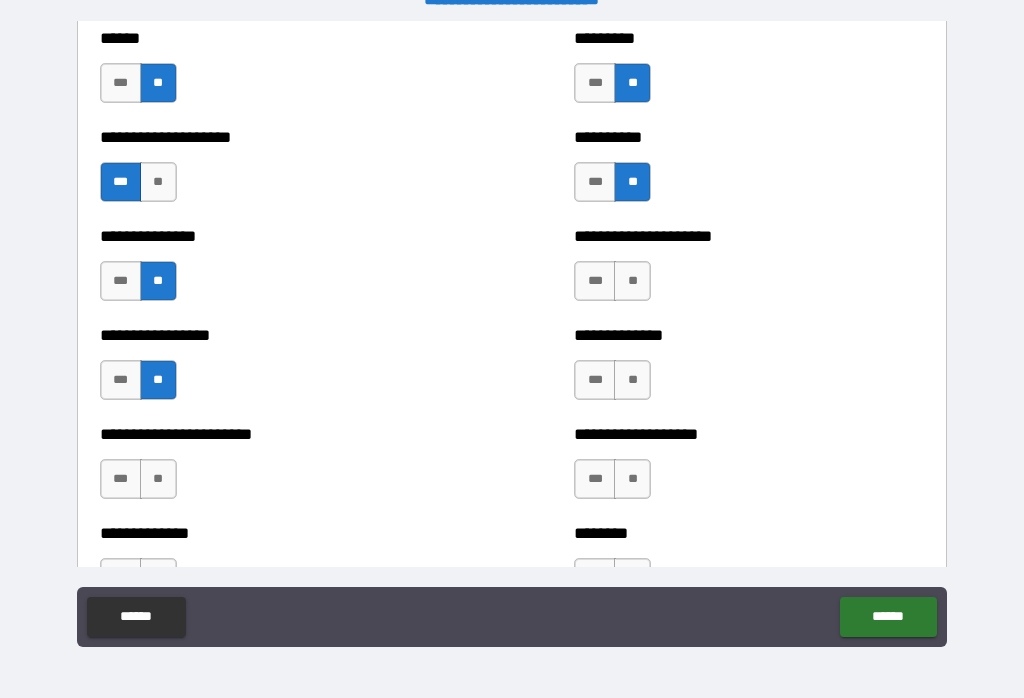 click on "**" at bounding box center [158, 479] 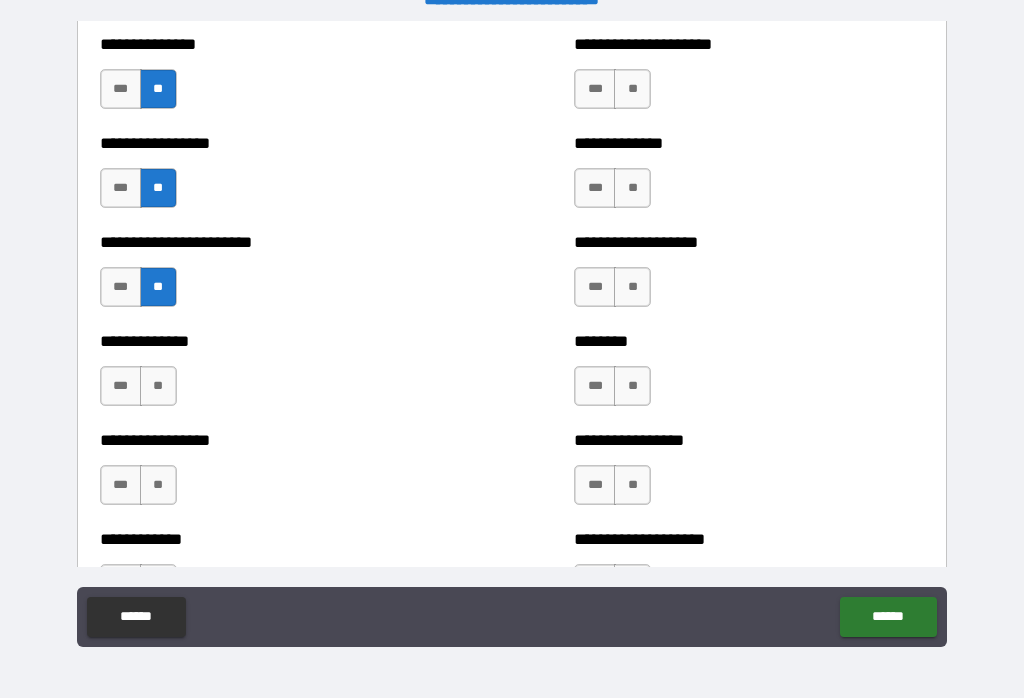 scroll, scrollTop: 3399, scrollLeft: 0, axis: vertical 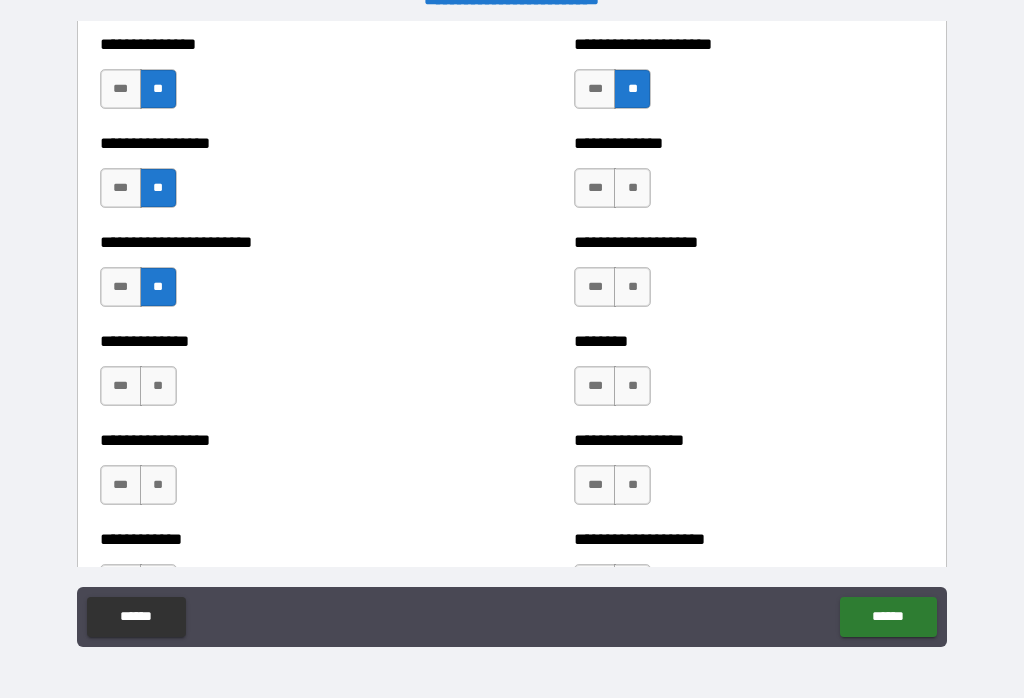 click on "**" at bounding box center (632, 188) 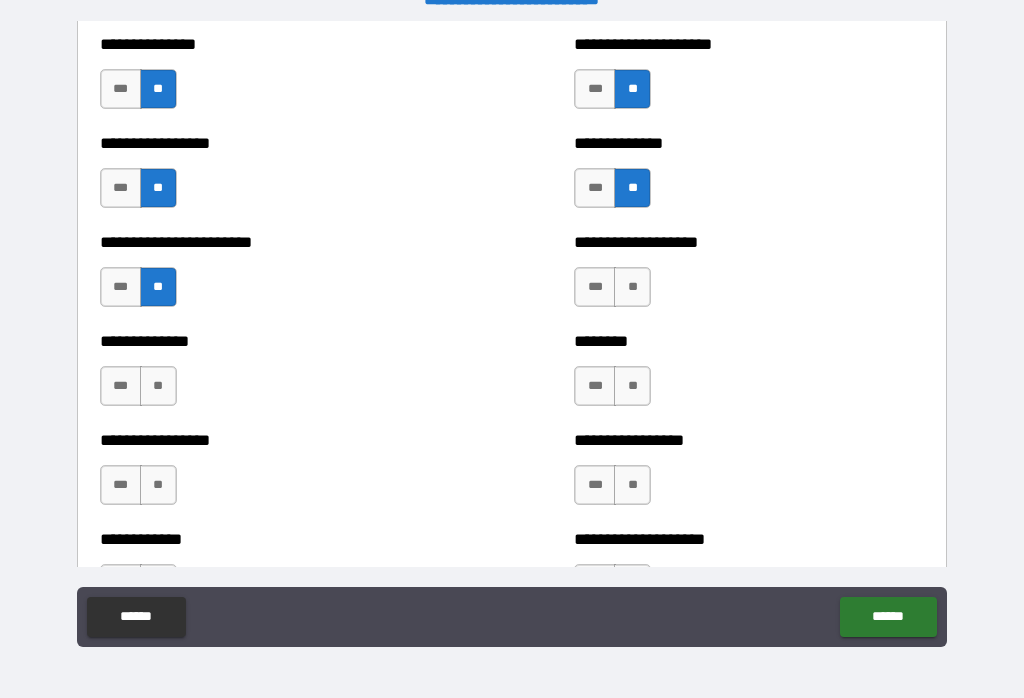 click on "**" at bounding box center [632, 287] 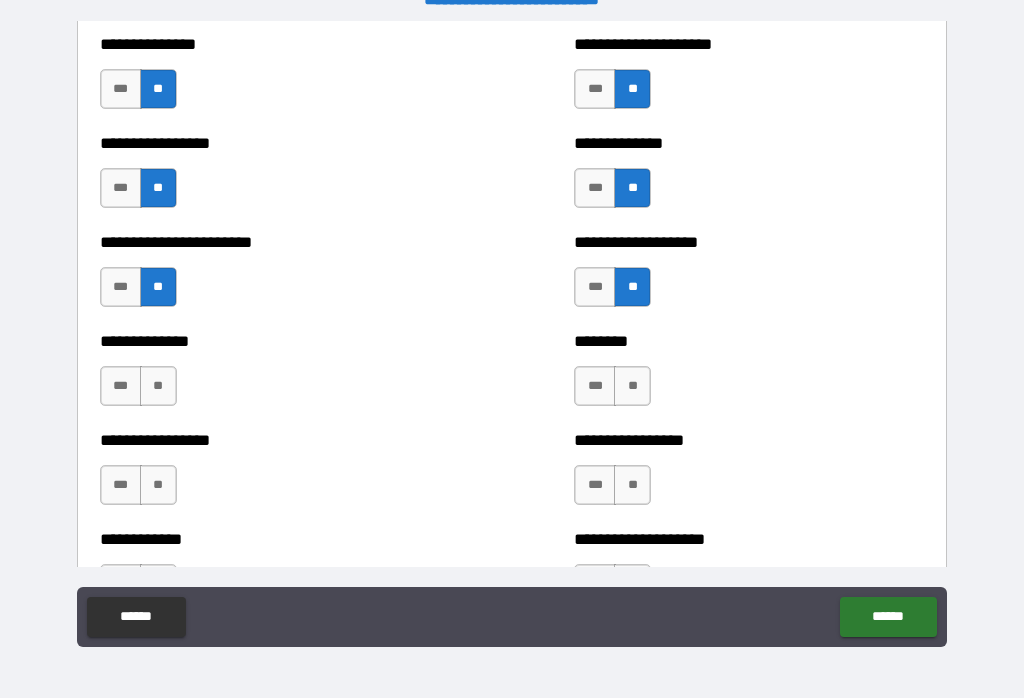 click on "**" at bounding box center (632, 386) 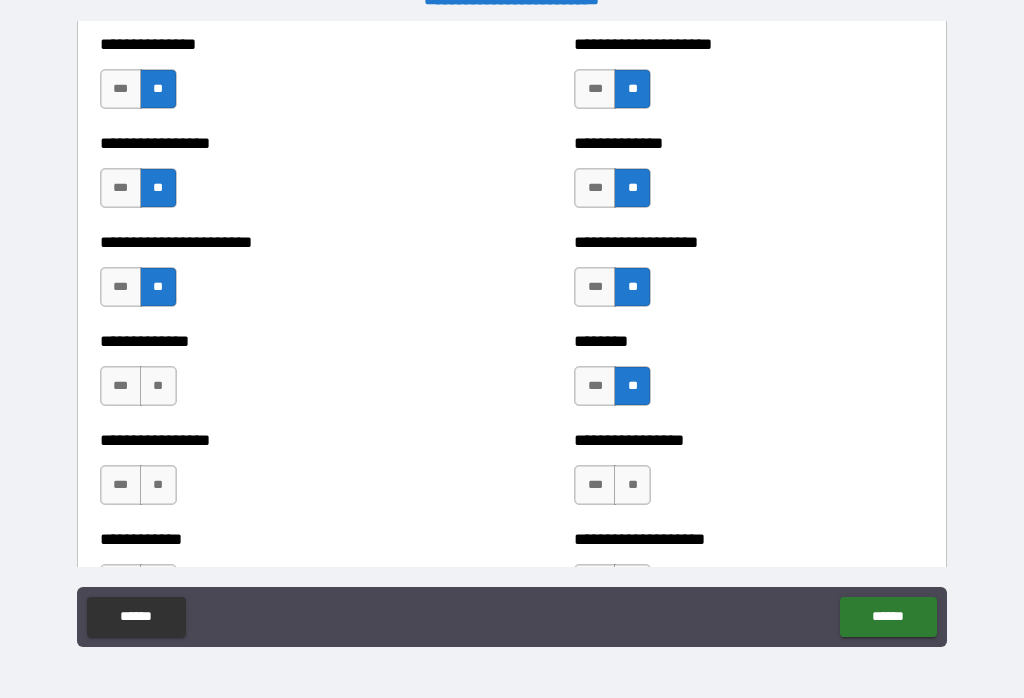 click on "**" at bounding box center [632, 485] 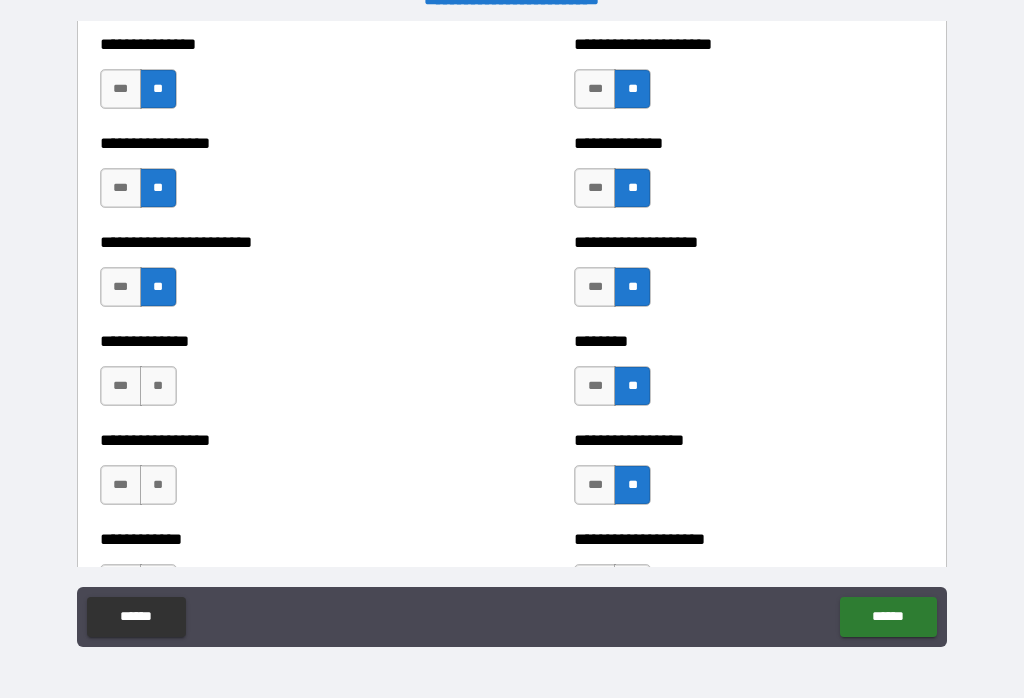click on "**" at bounding box center (158, 386) 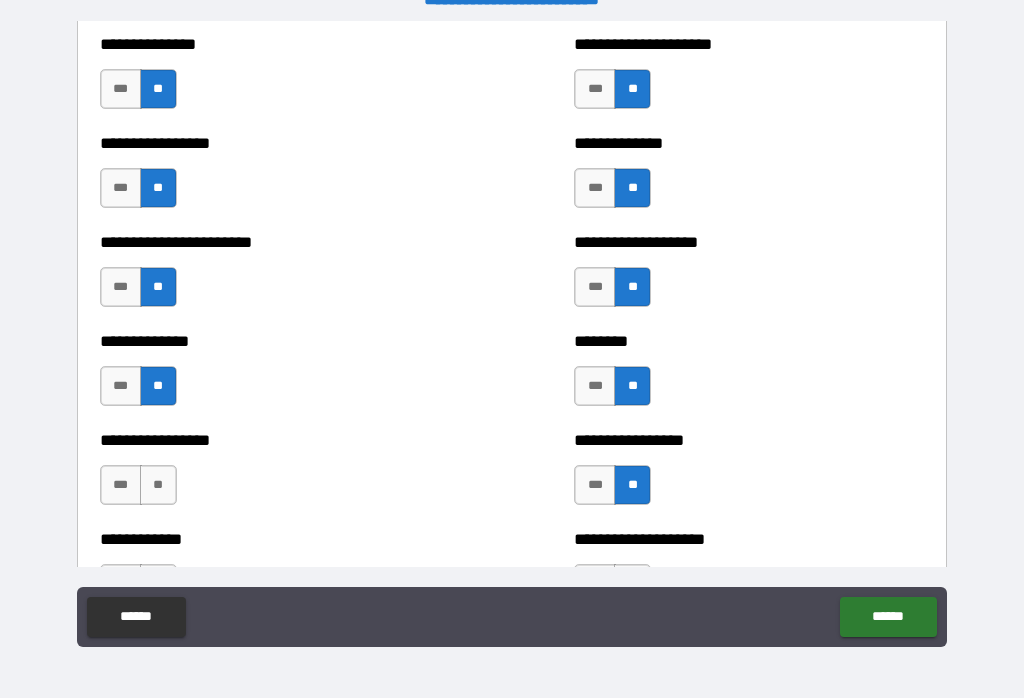 click on "**" at bounding box center (158, 485) 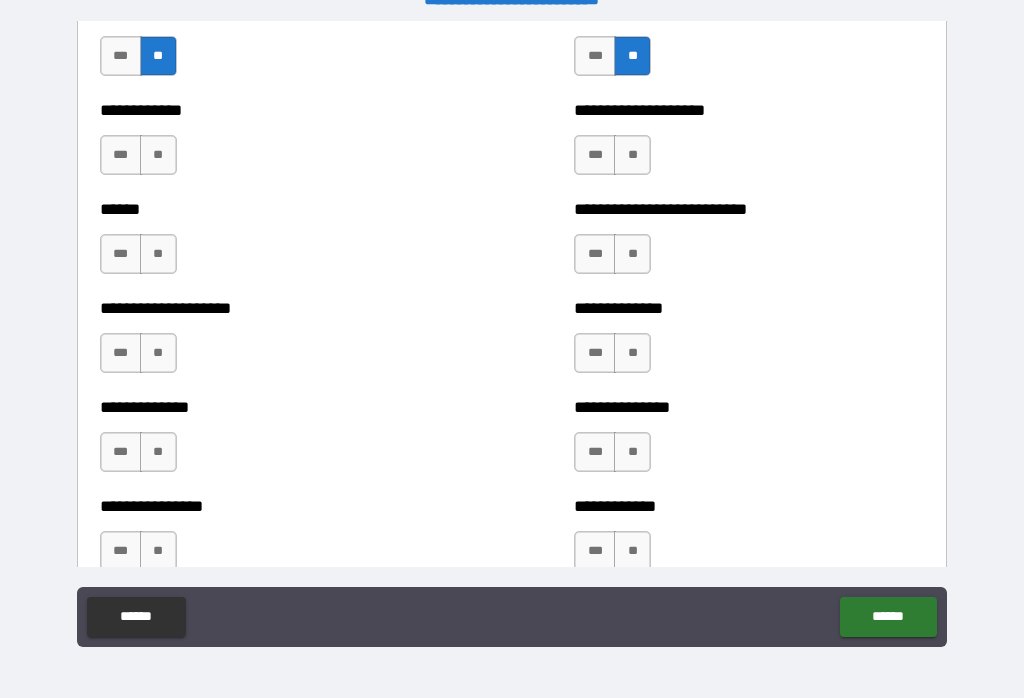 scroll, scrollTop: 3830, scrollLeft: 0, axis: vertical 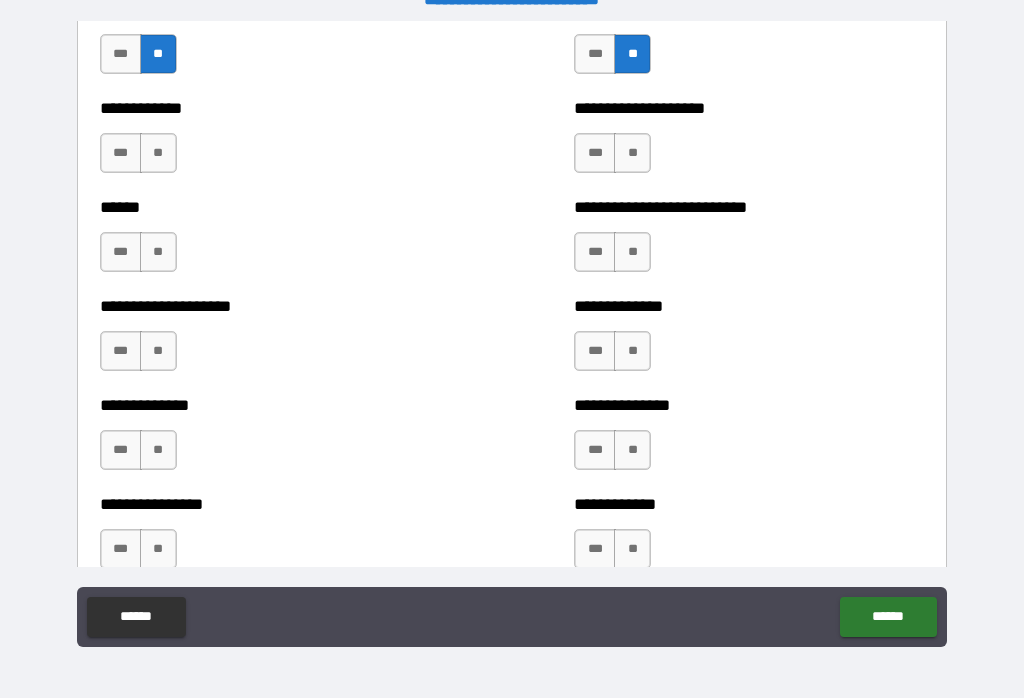 click on "**" at bounding box center [158, 153] 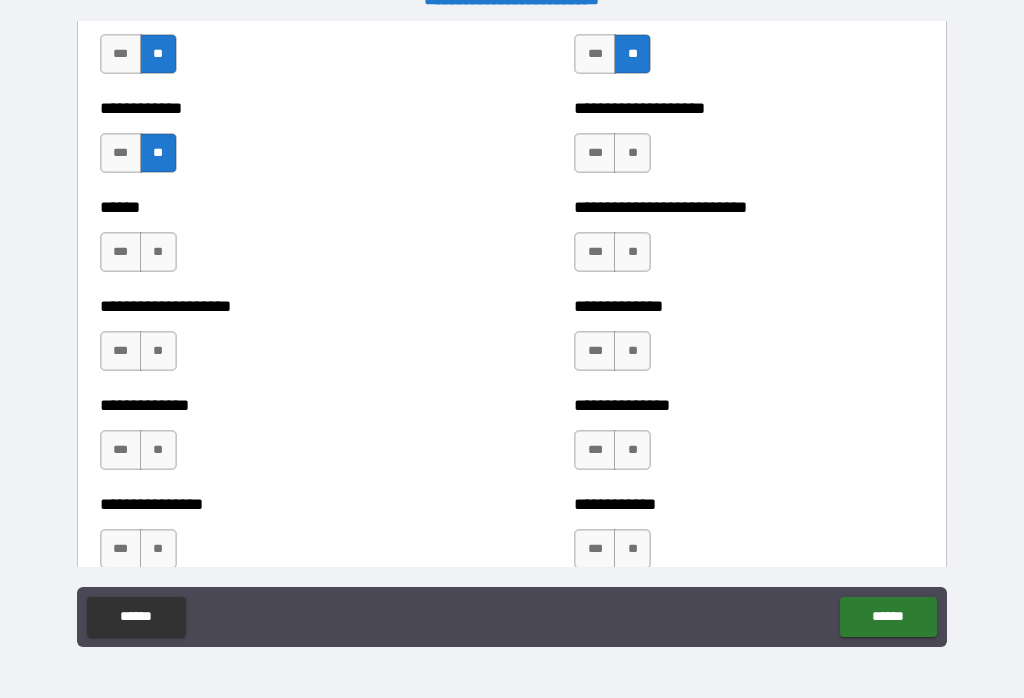 click on "**" at bounding box center (158, 252) 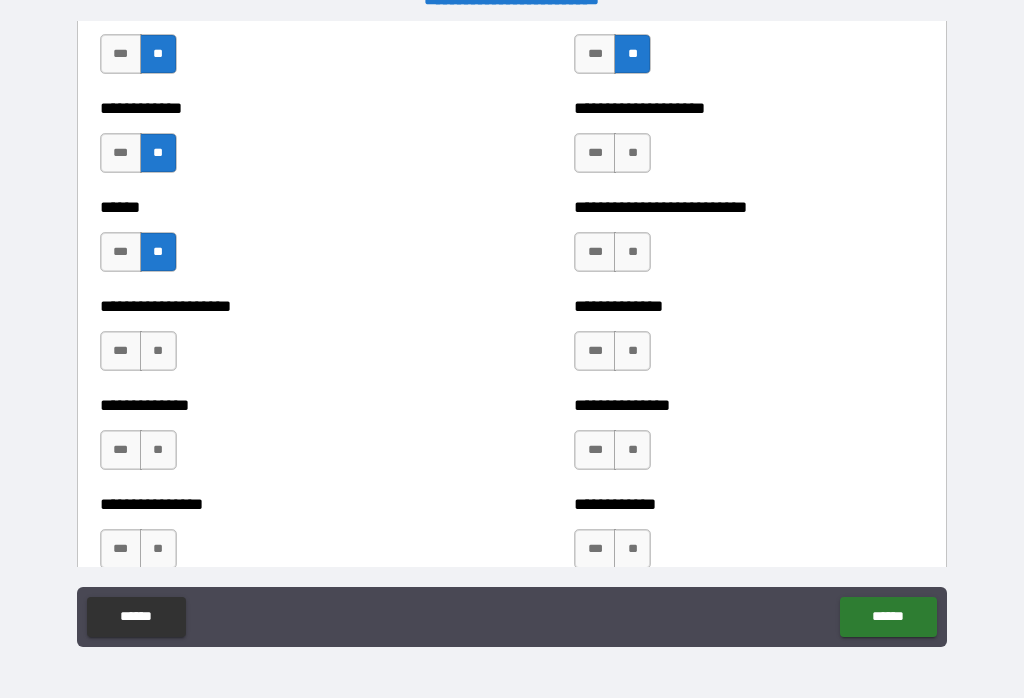 click on "**" at bounding box center (158, 351) 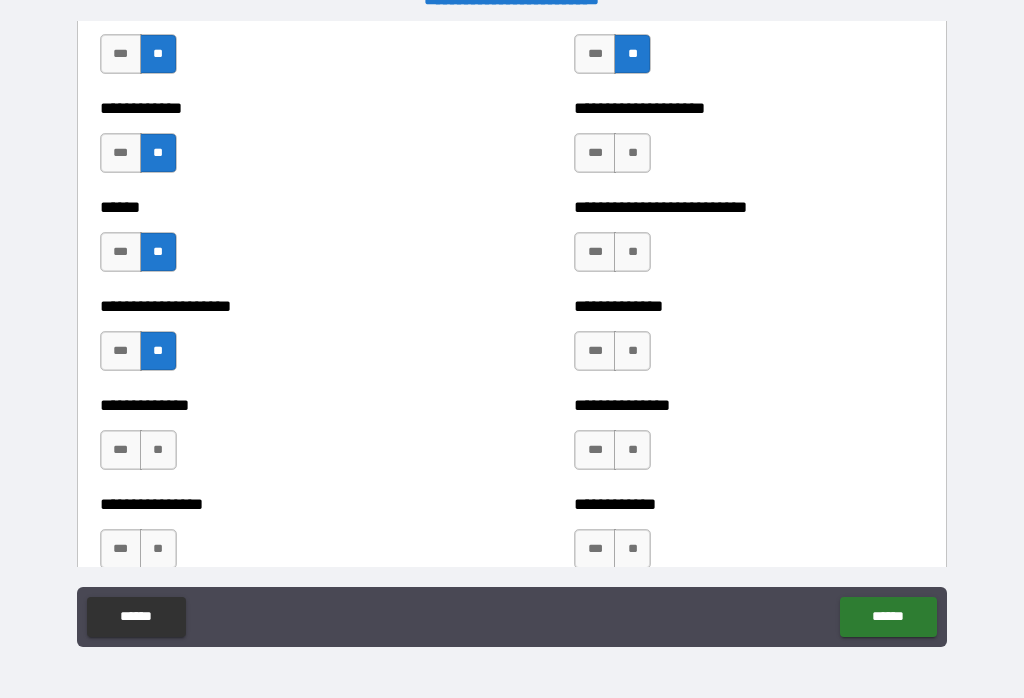 click on "**" at bounding box center (158, 450) 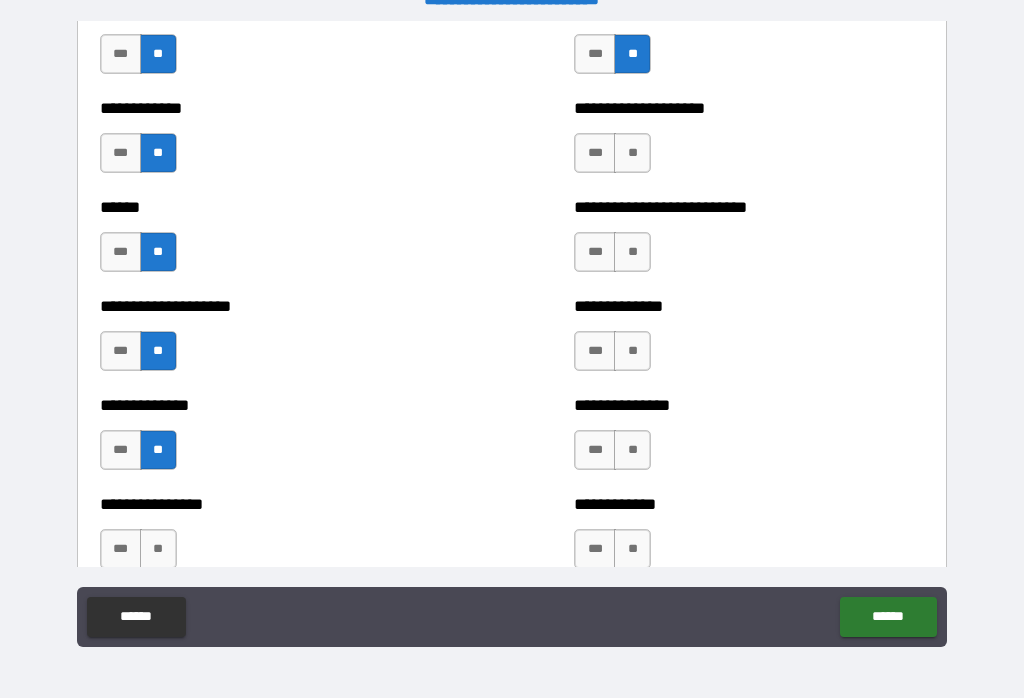 click on "**" at bounding box center [158, 549] 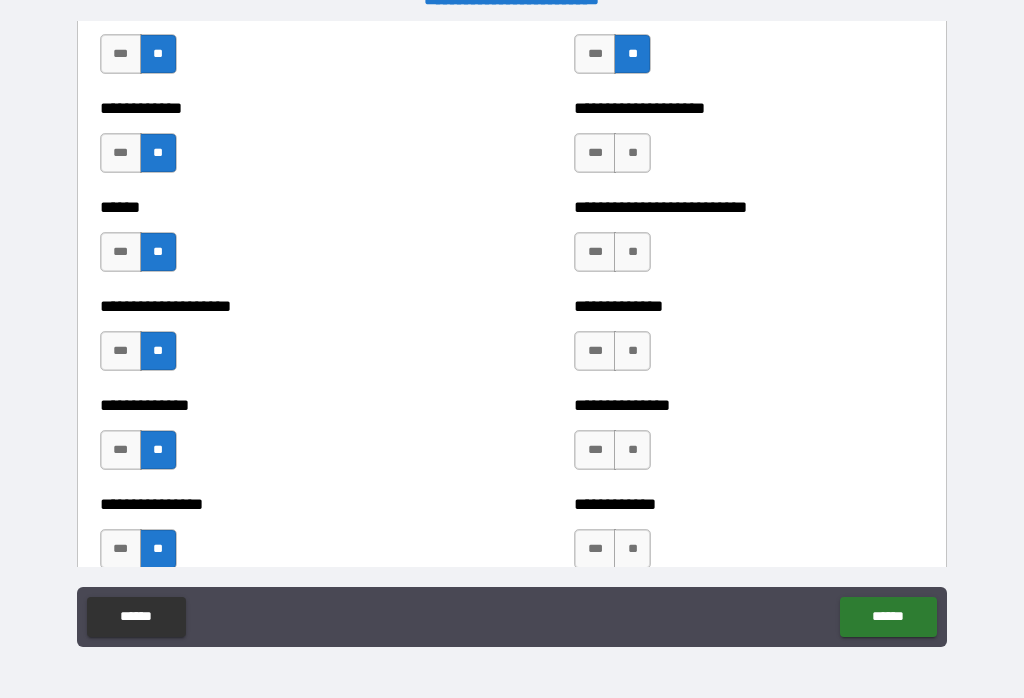 click on "**" at bounding box center (632, 153) 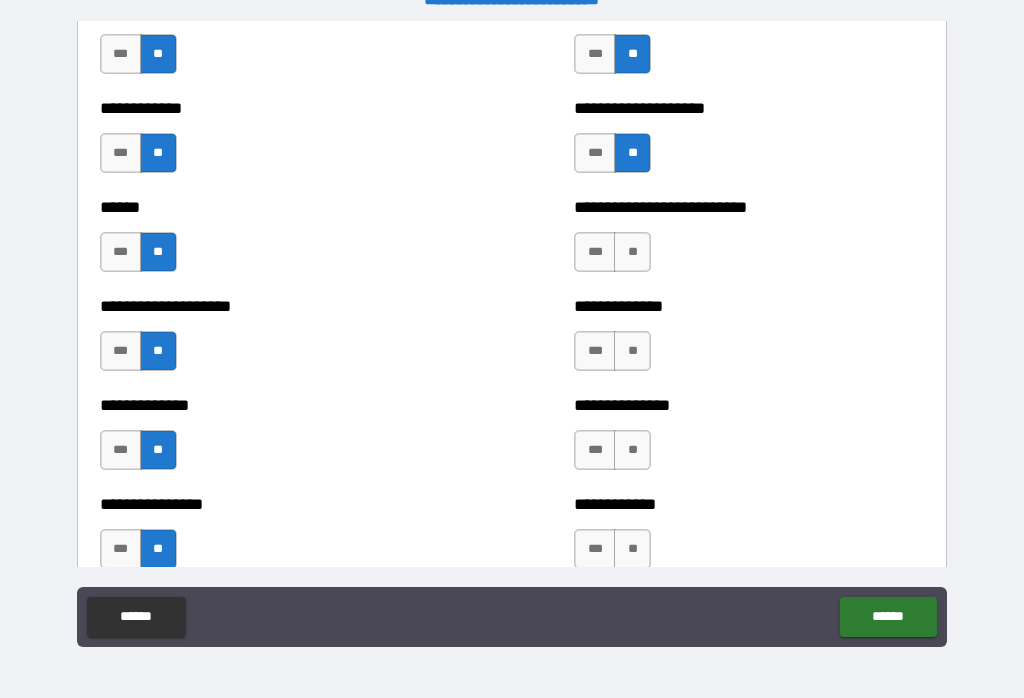click on "**" at bounding box center (632, 252) 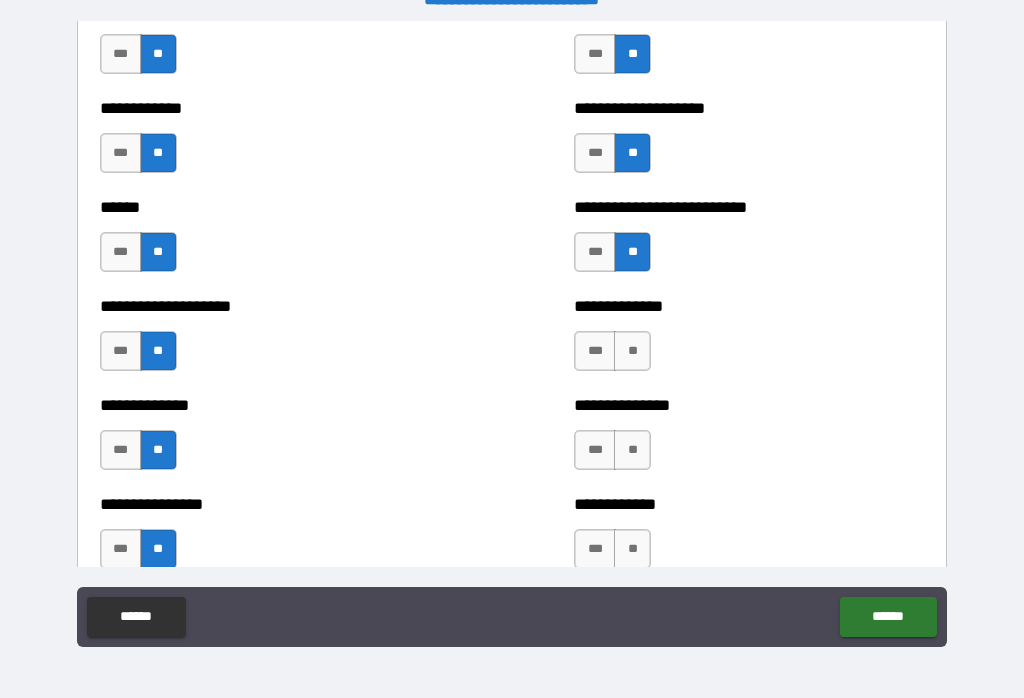 click on "**" at bounding box center [632, 351] 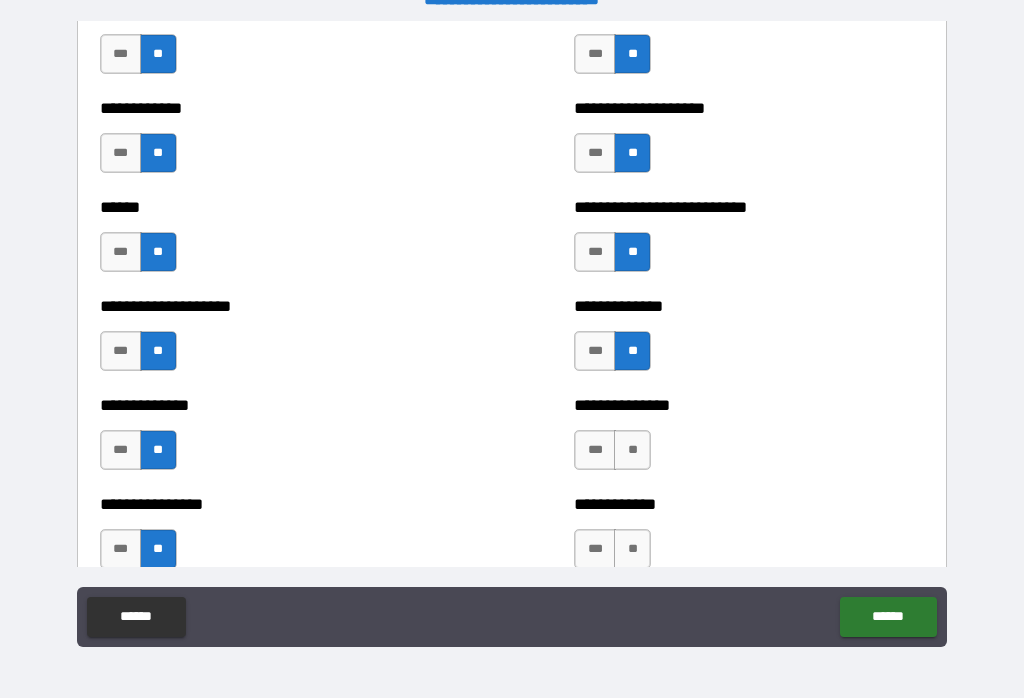 click on "**" at bounding box center (632, 450) 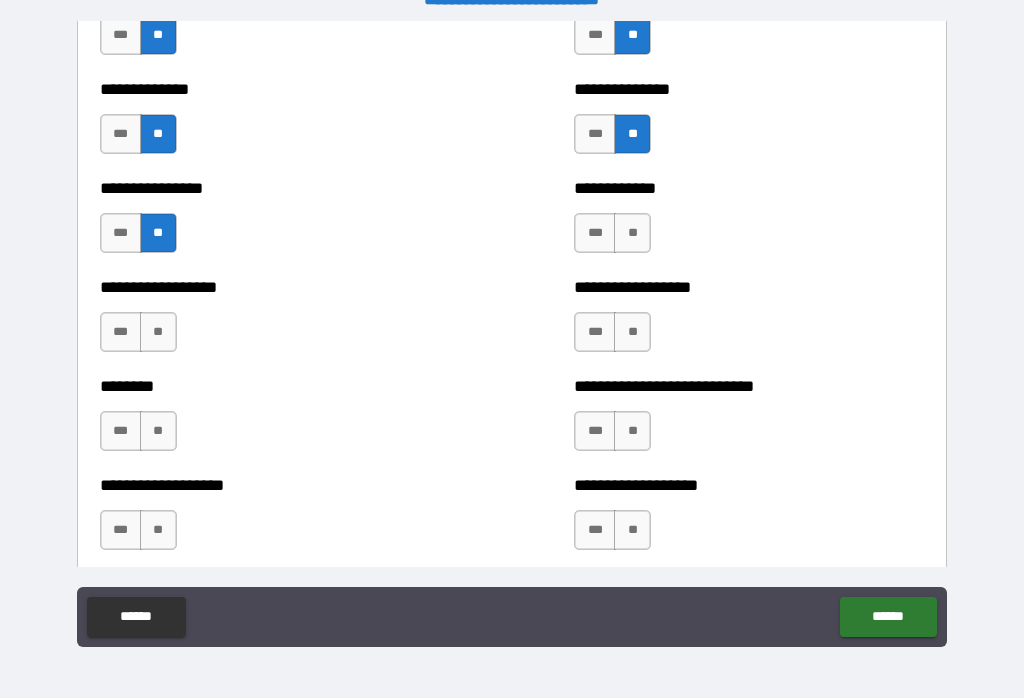 scroll, scrollTop: 4153, scrollLeft: 0, axis: vertical 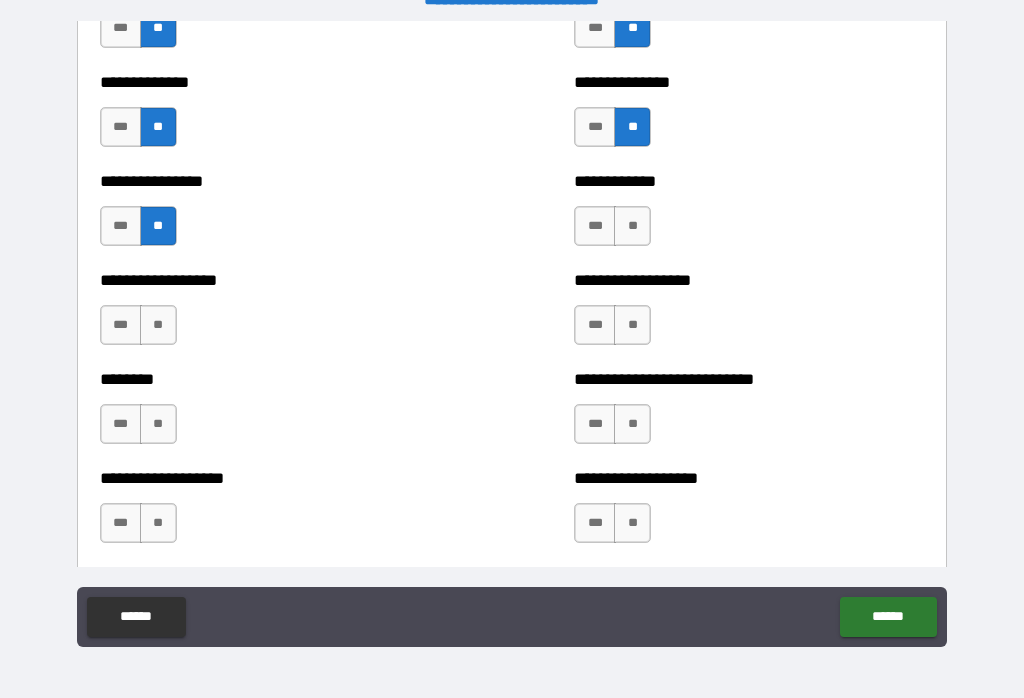click on "**" at bounding box center [632, 226] 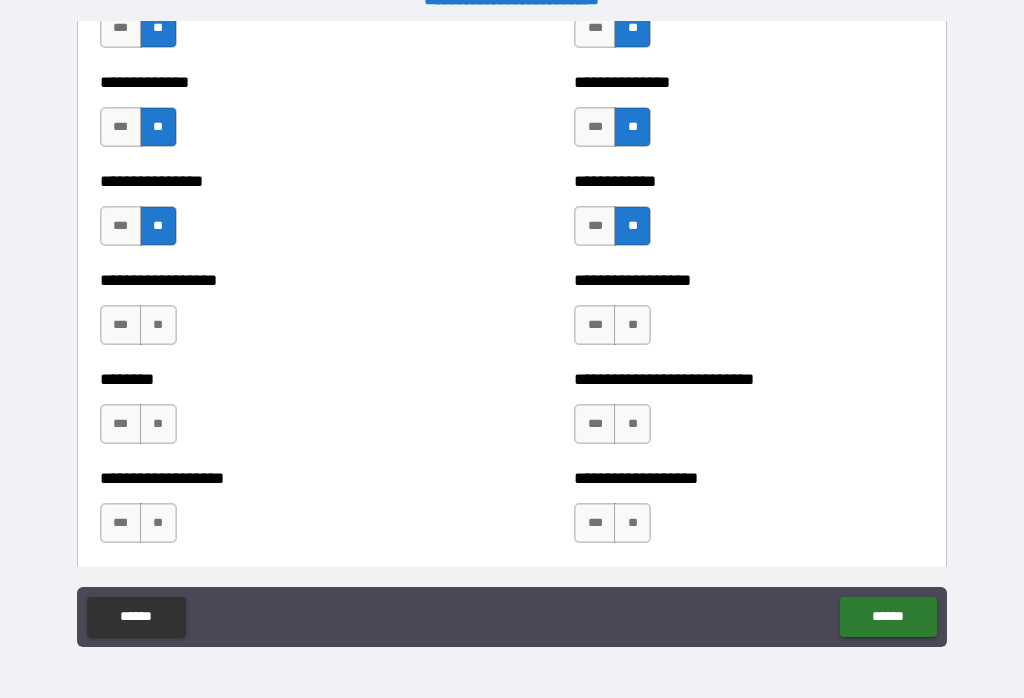 click on "**" at bounding box center (632, 325) 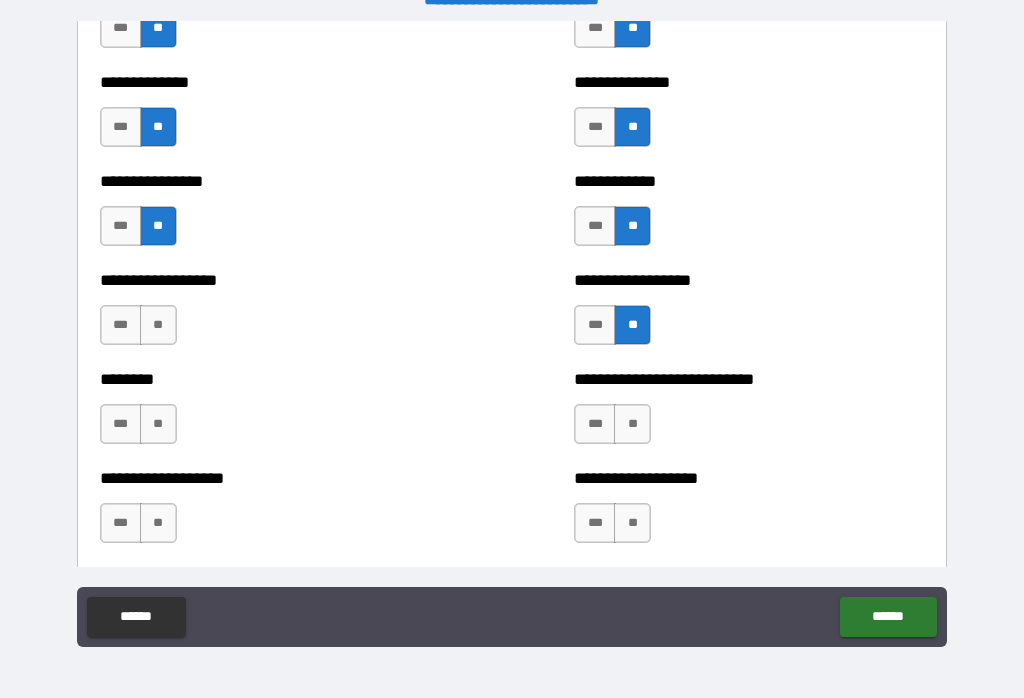 click on "***" at bounding box center [595, 424] 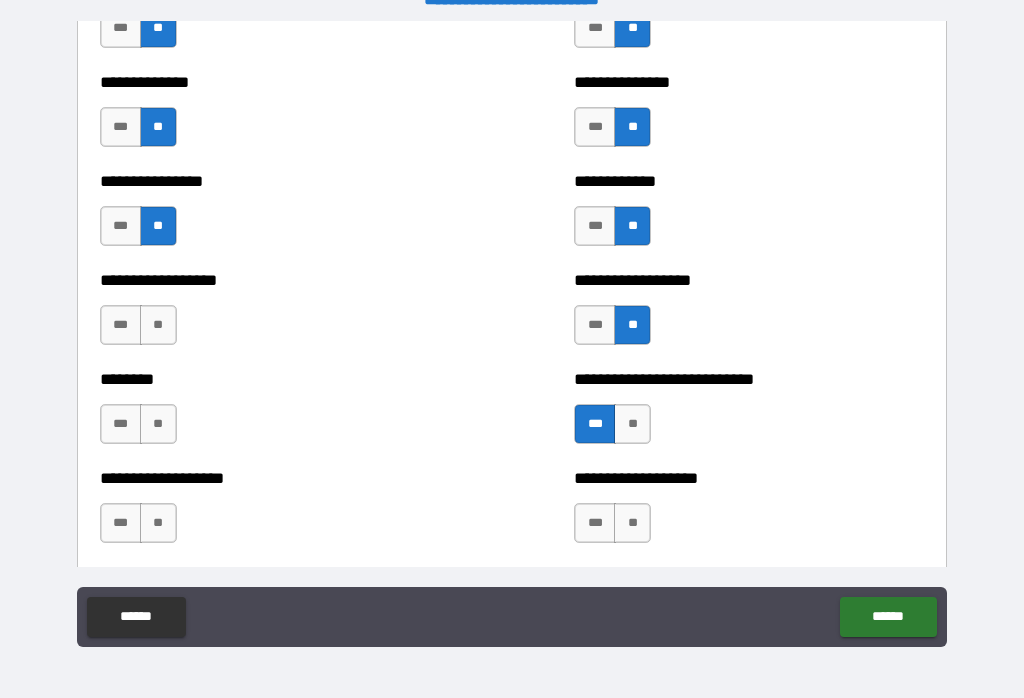 click on "**" at bounding box center (632, 523) 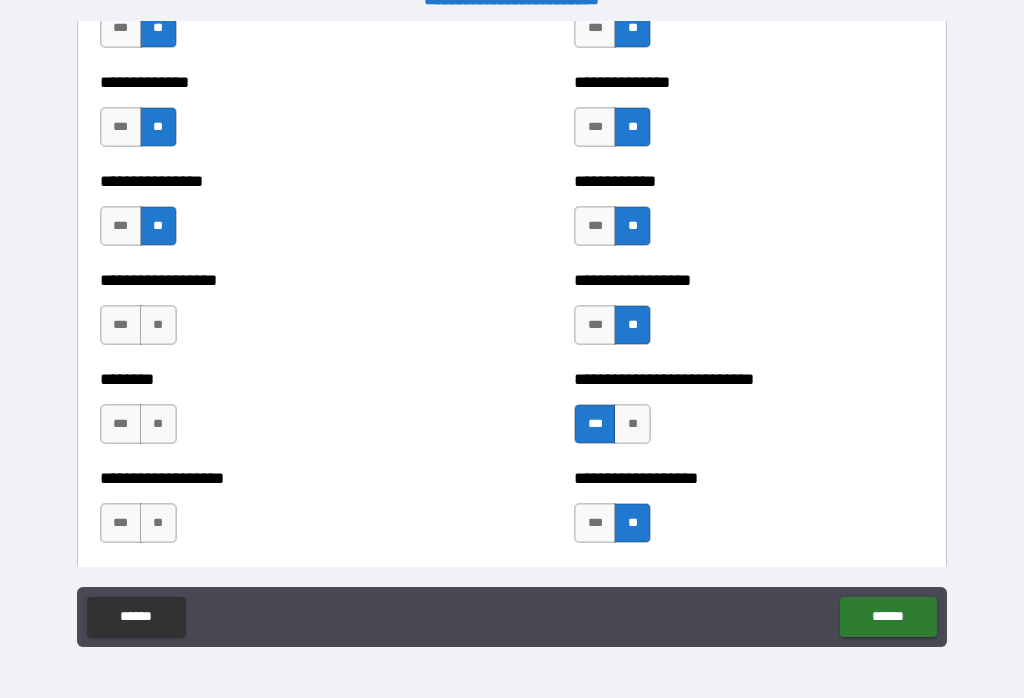 click on "**" at bounding box center [158, 325] 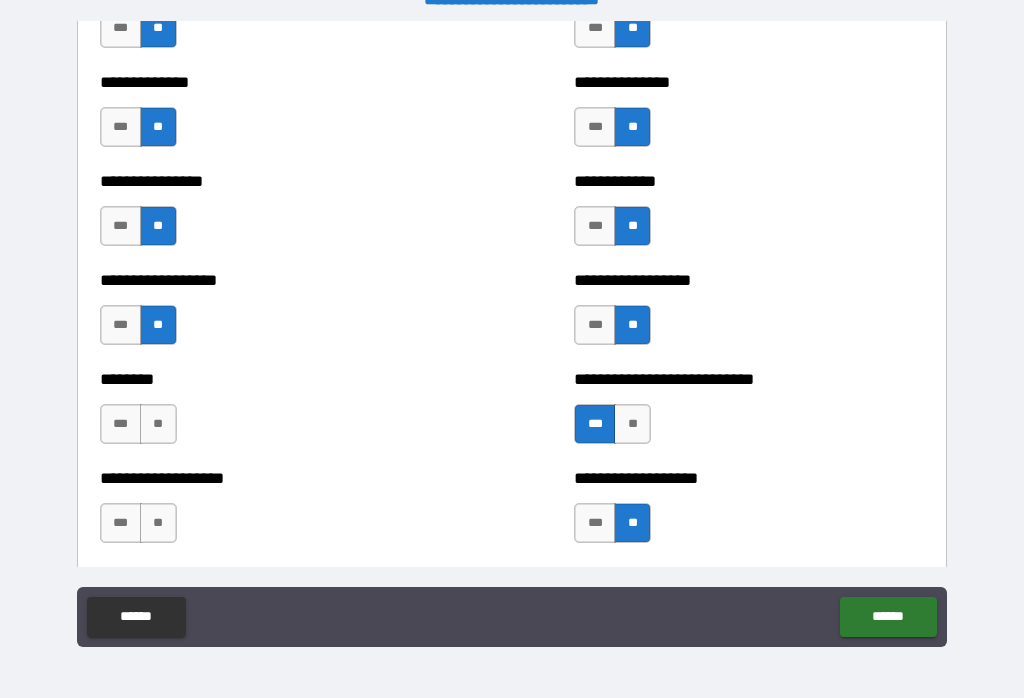 click on "**" at bounding box center (158, 424) 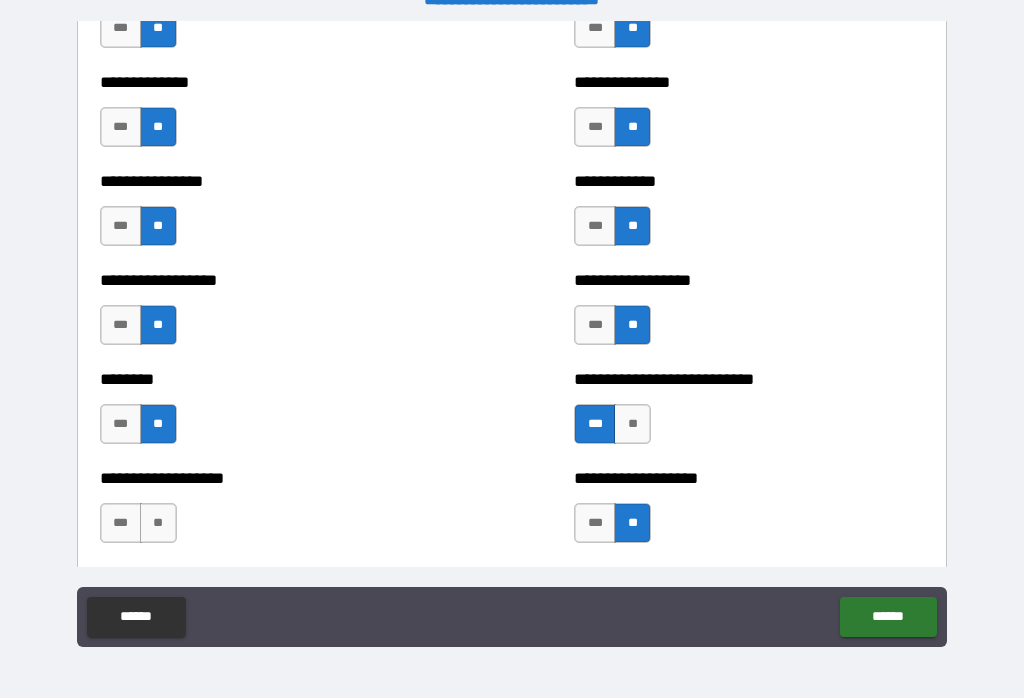 click on "**" at bounding box center (158, 523) 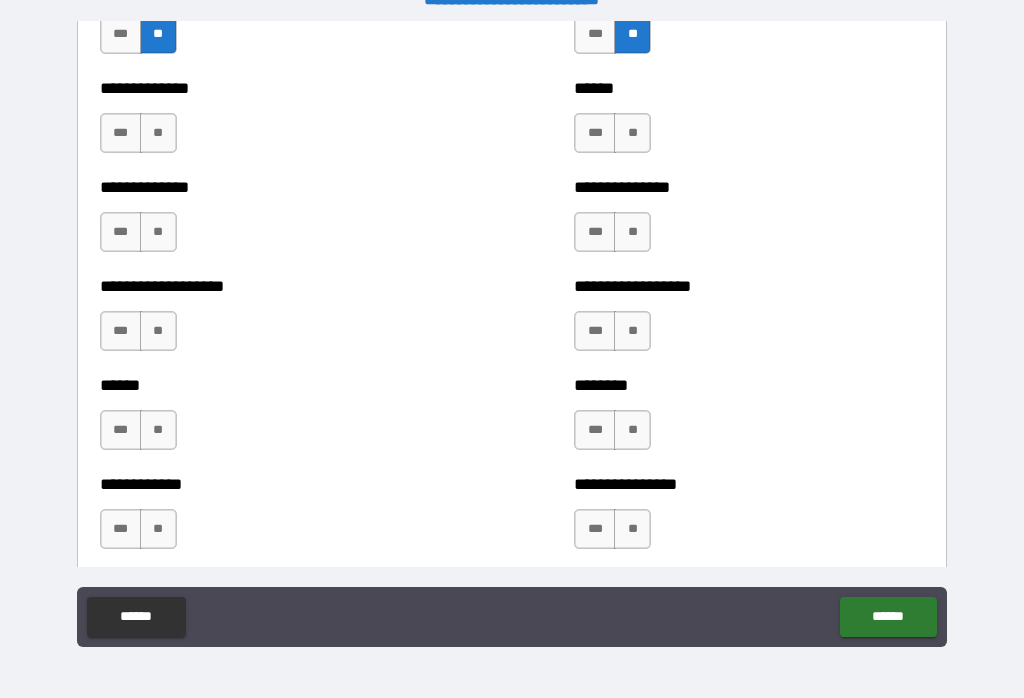 scroll, scrollTop: 4639, scrollLeft: 0, axis: vertical 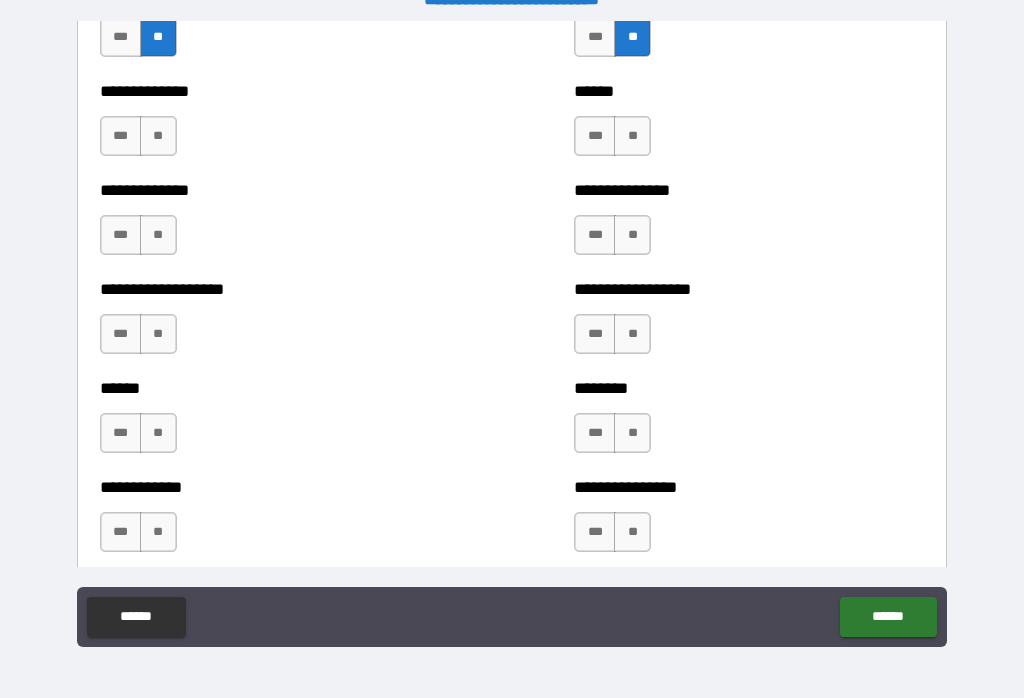 click on "**" at bounding box center [632, 136] 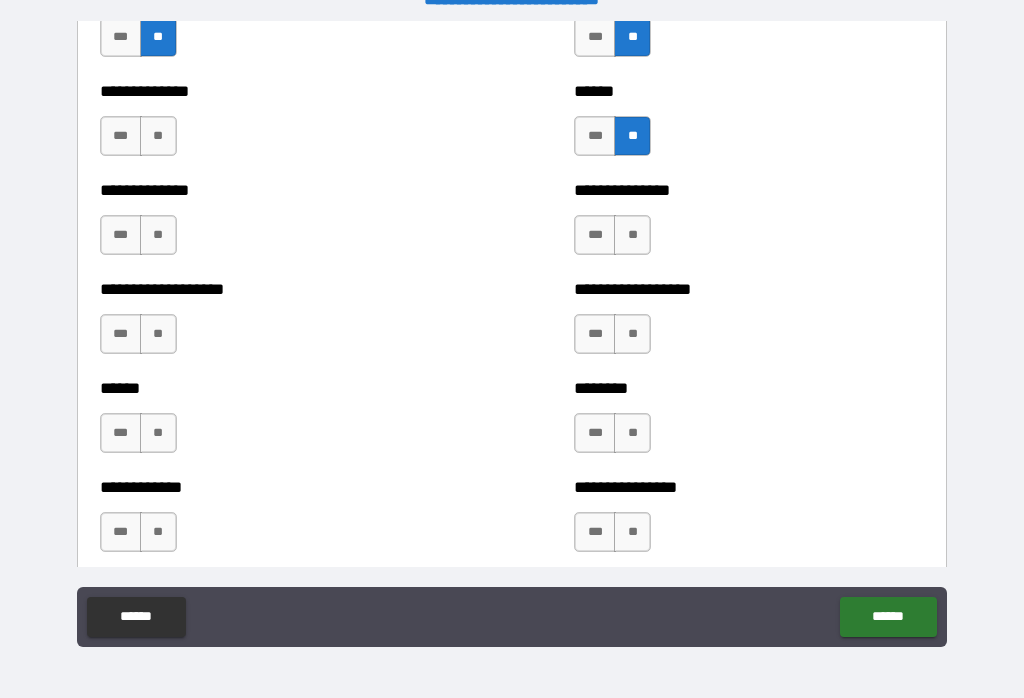click on "**" at bounding box center (632, 235) 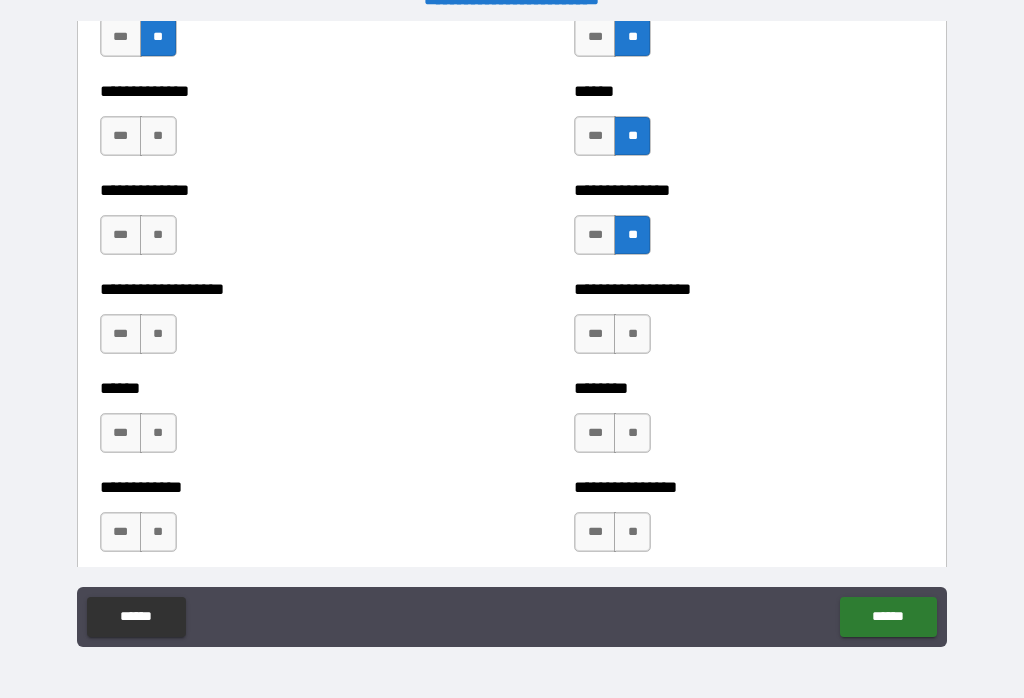 click on "**" at bounding box center (632, 334) 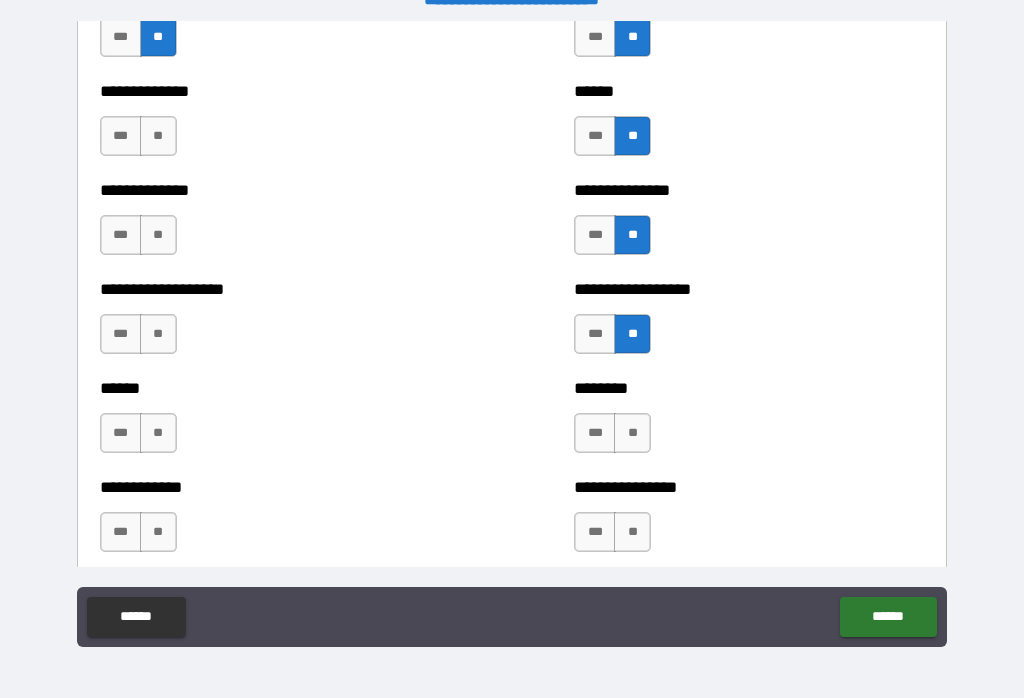 click on "**" at bounding box center [632, 433] 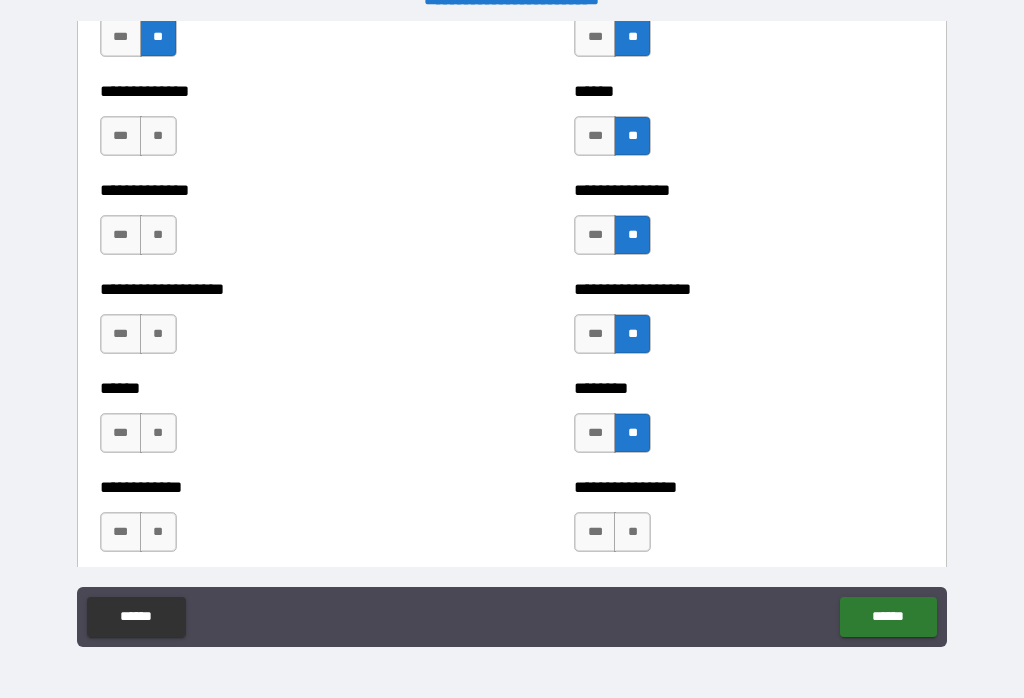 click on "**" at bounding box center (632, 532) 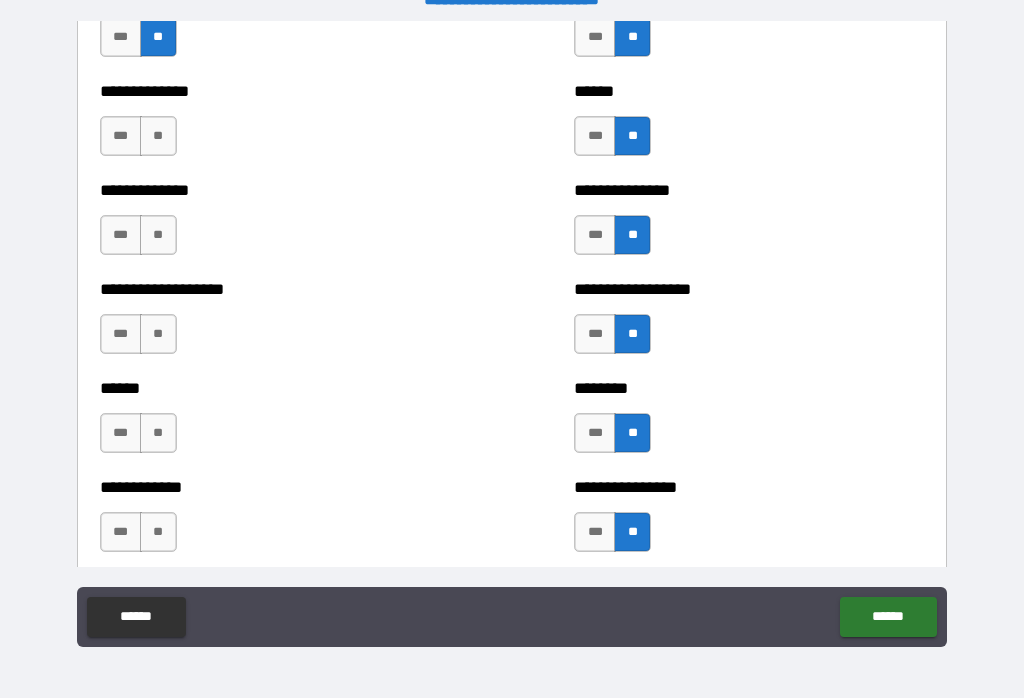 click on "**" at bounding box center (158, 532) 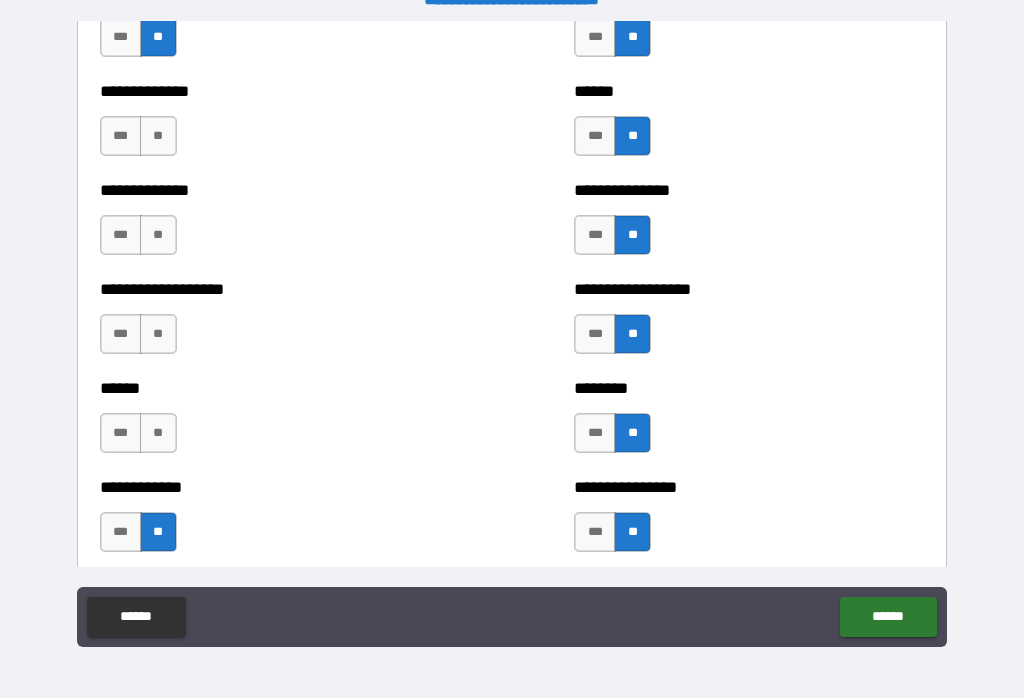 click on "**" at bounding box center [158, 433] 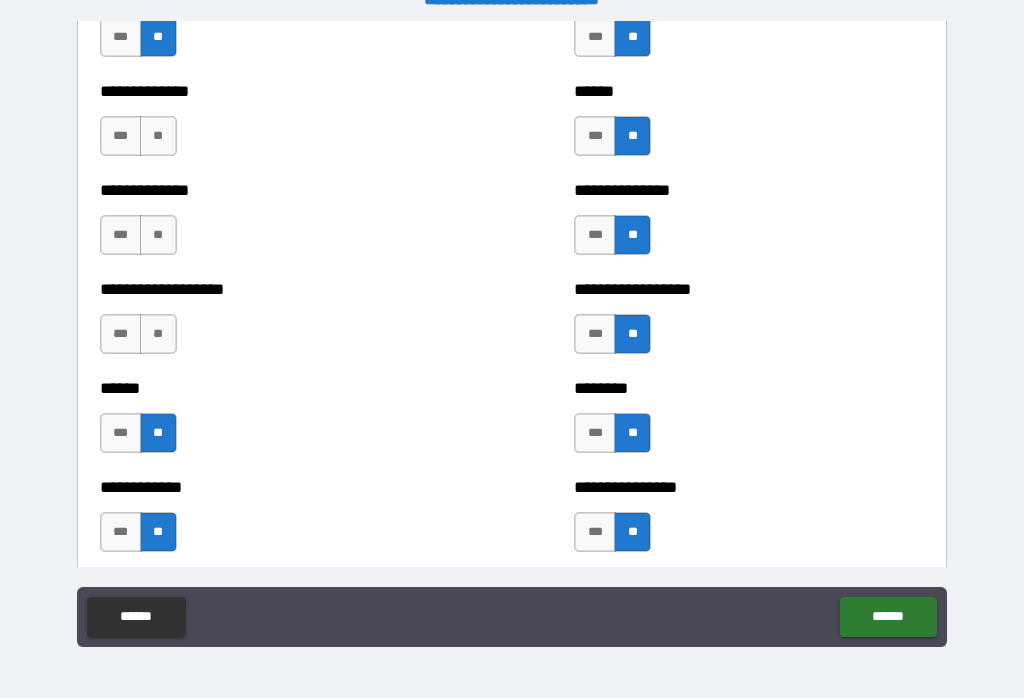 click on "**" at bounding box center (158, 334) 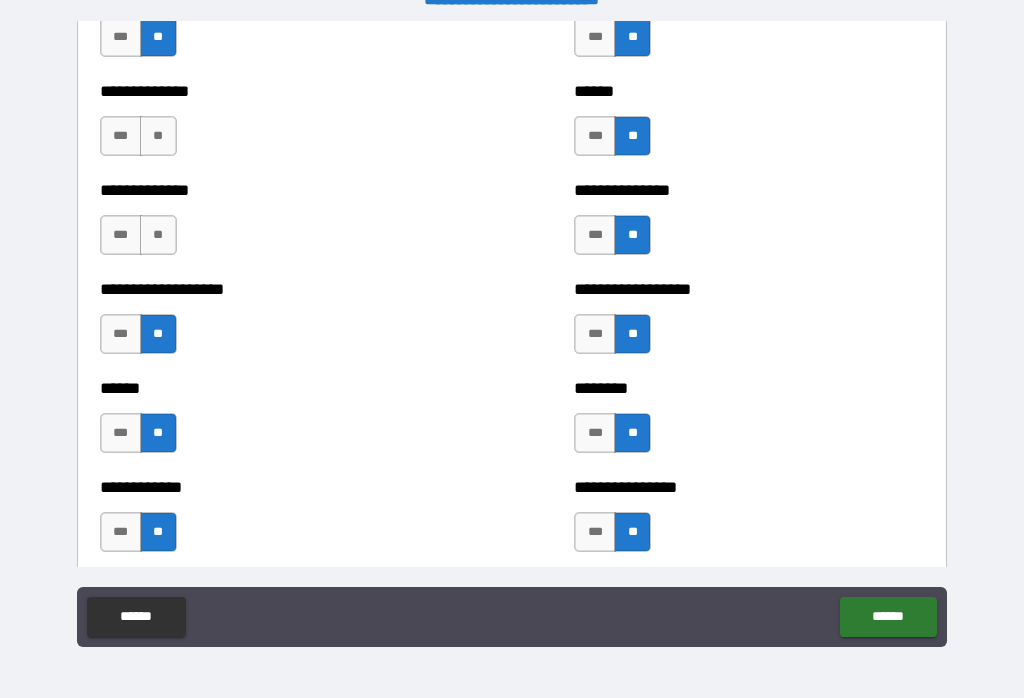 click on "**" at bounding box center [158, 235] 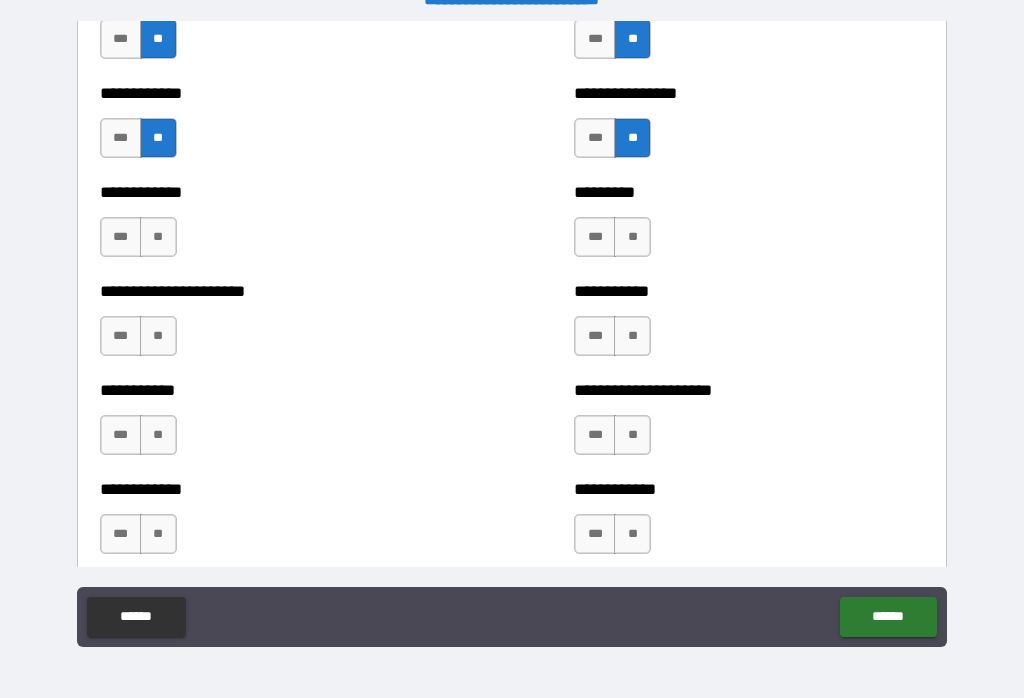 scroll, scrollTop: 5035, scrollLeft: 0, axis: vertical 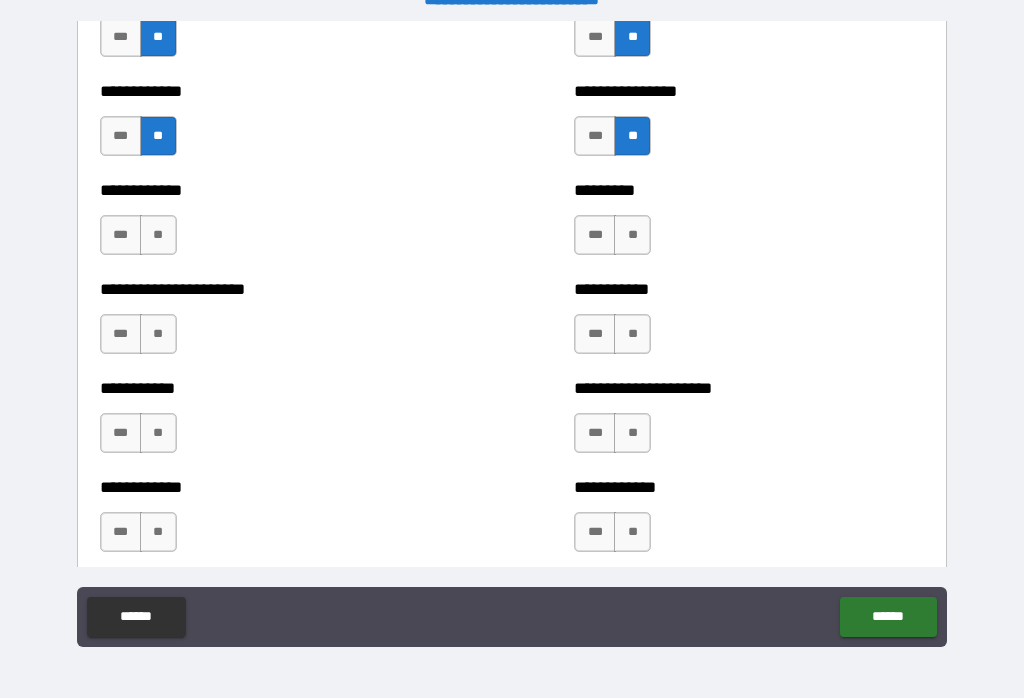 click on "**" at bounding box center [158, 235] 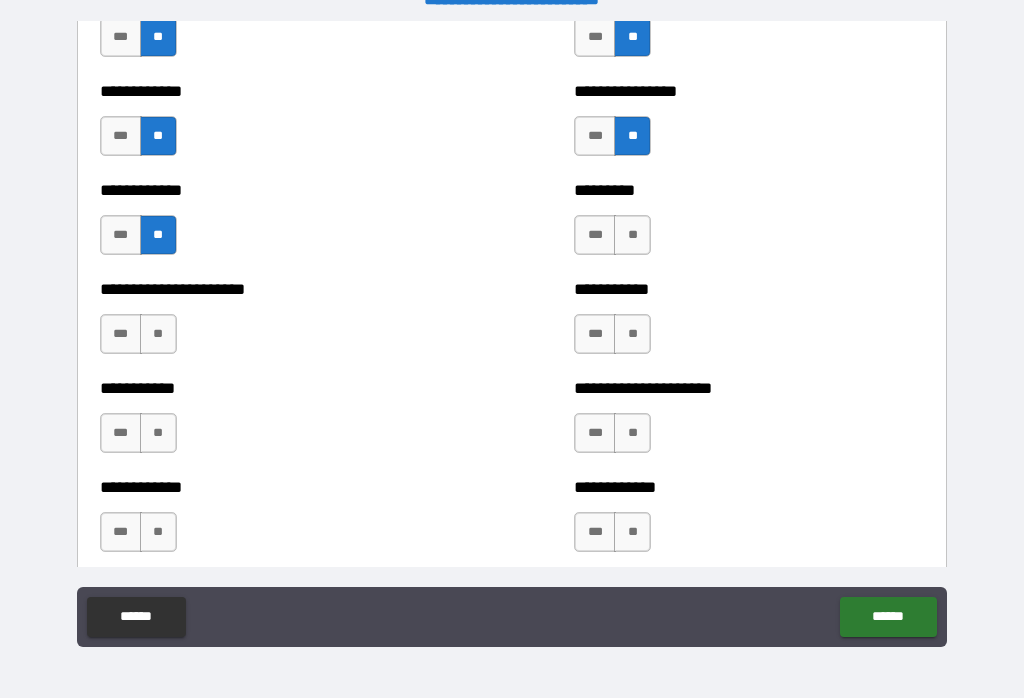 click on "**" at bounding box center [158, 334] 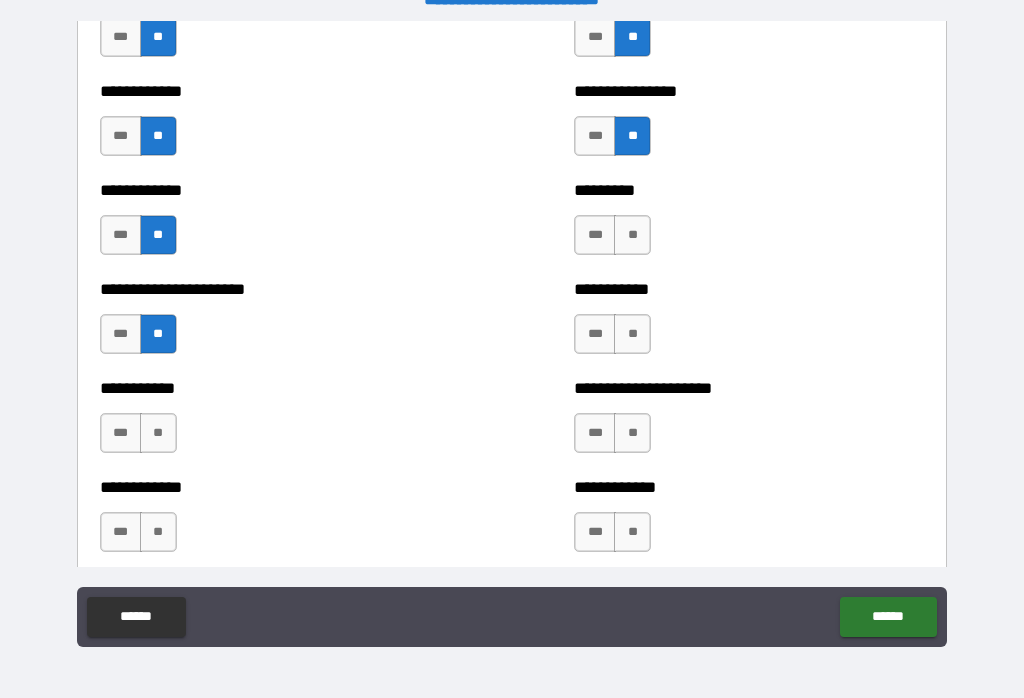 click on "**" at bounding box center (158, 433) 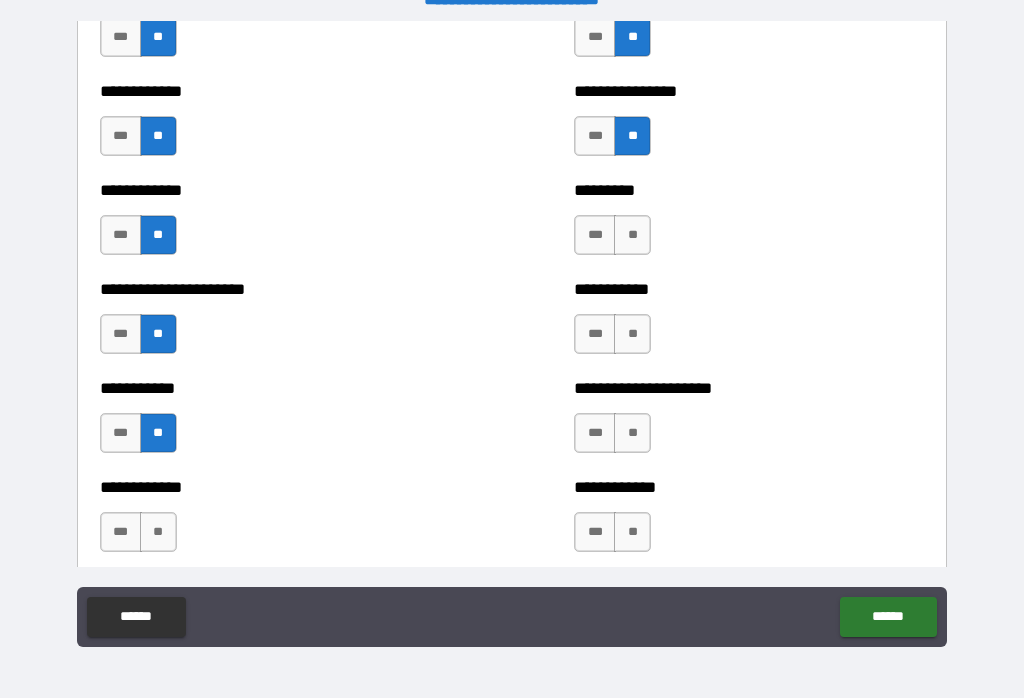 click on "**" at bounding box center [158, 532] 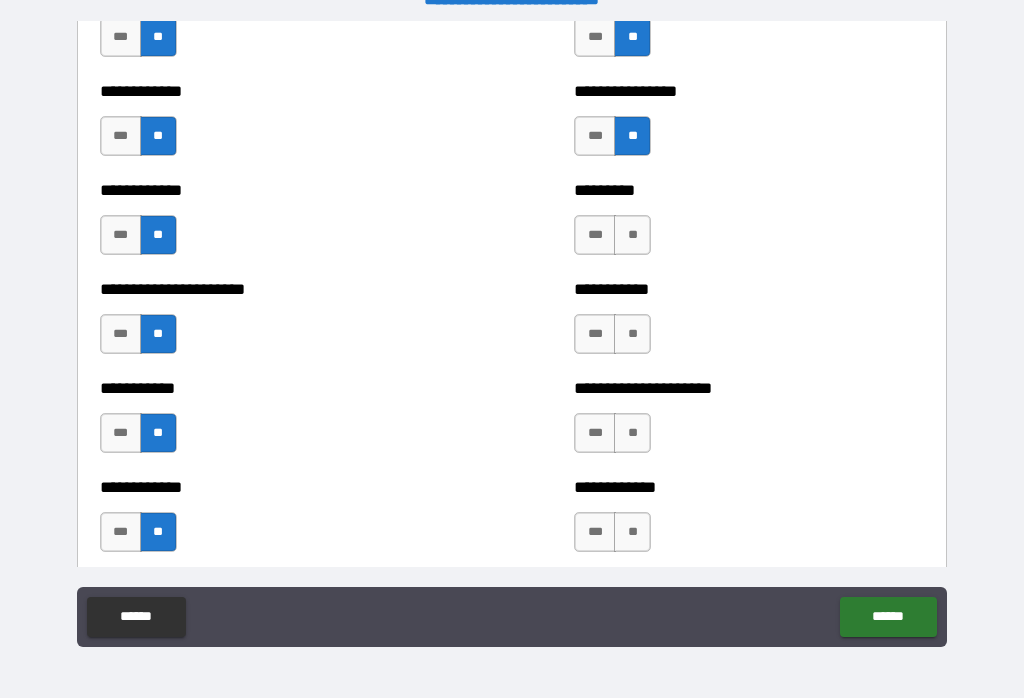 click on "**" at bounding box center [632, 235] 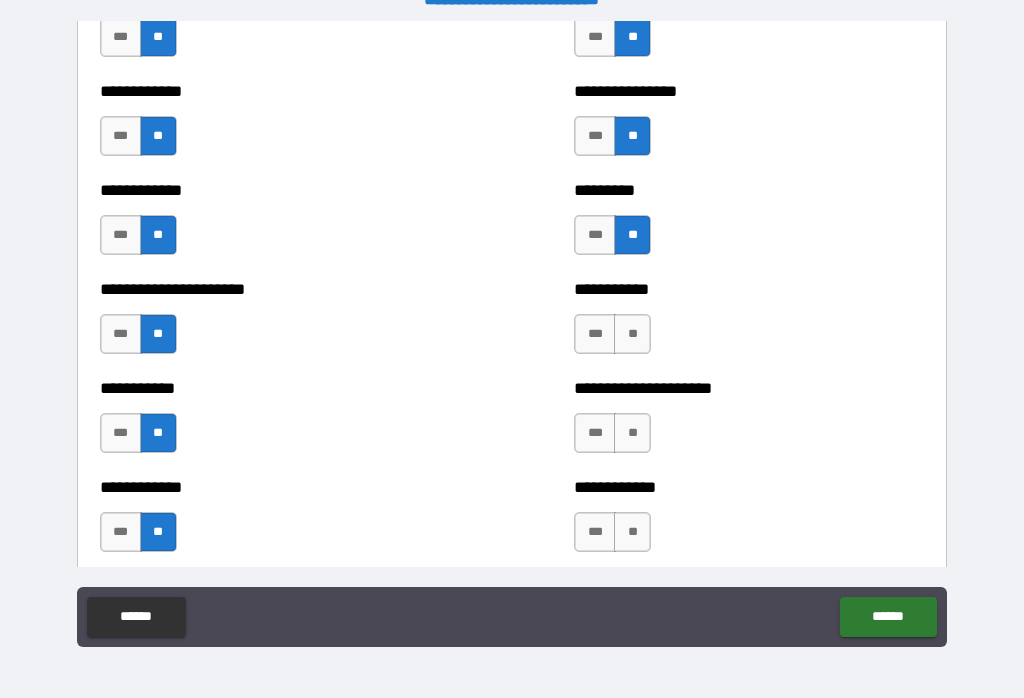 click on "**" at bounding box center [632, 334] 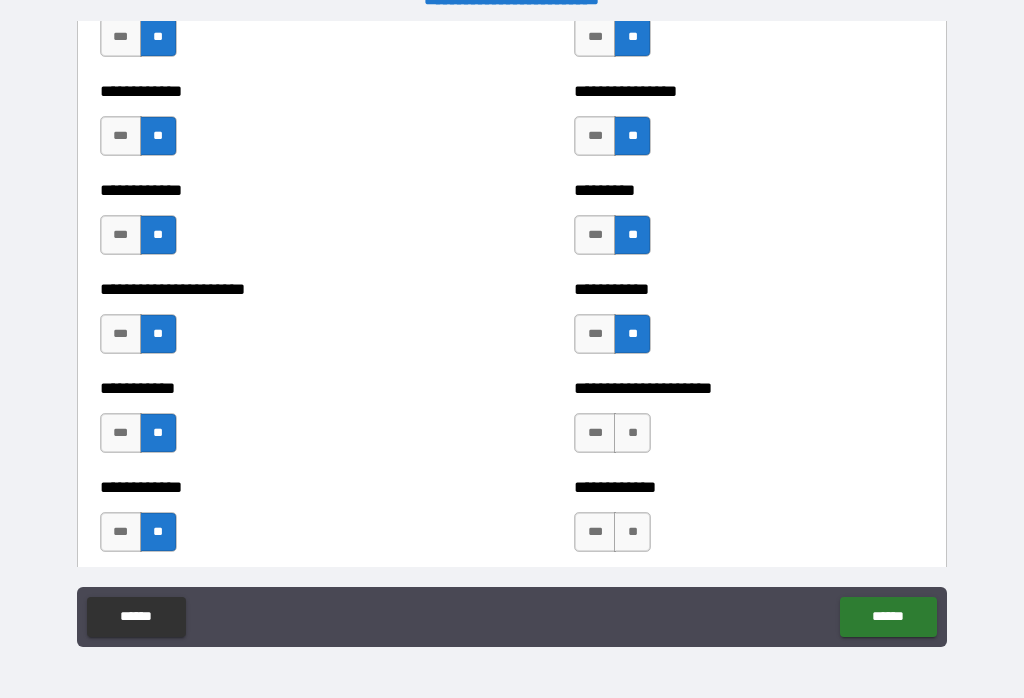 click on "**" at bounding box center (632, 433) 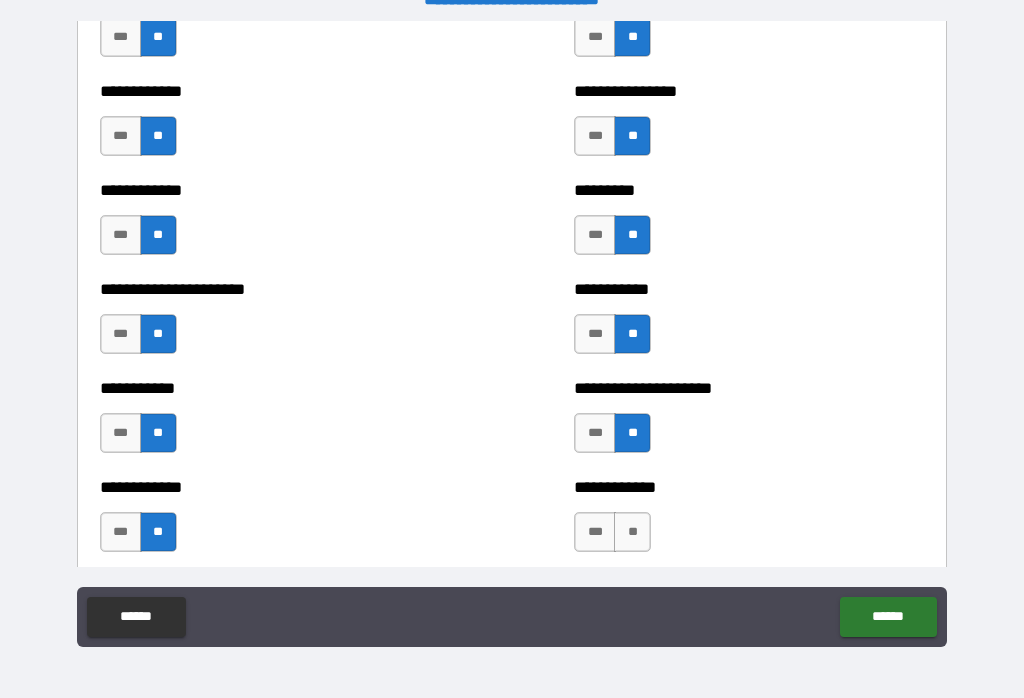 click on "**" at bounding box center (632, 532) 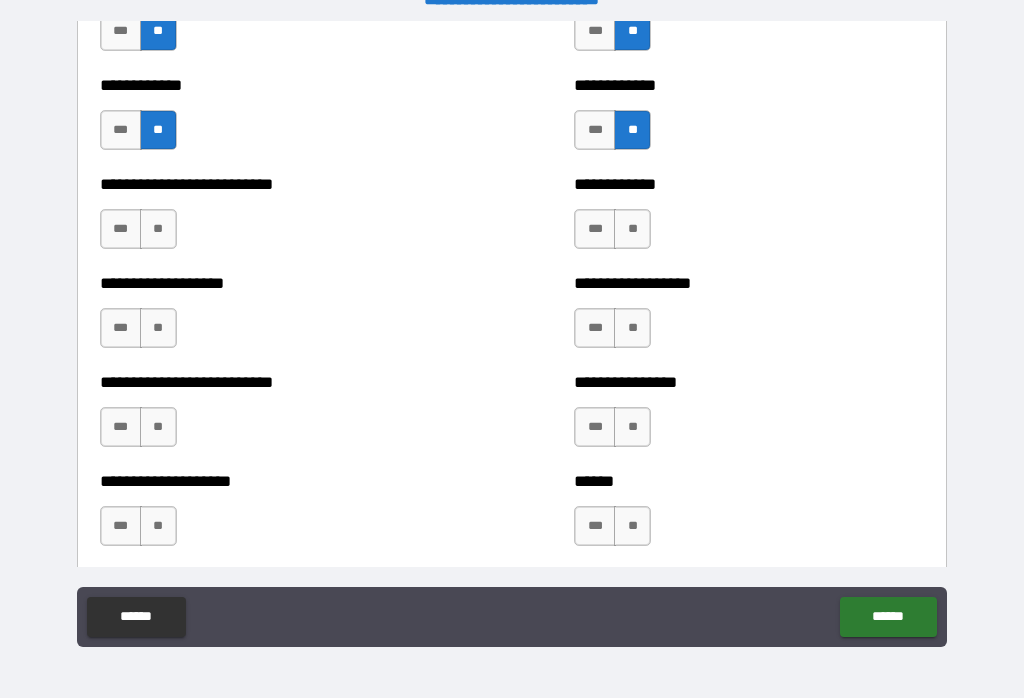 scroll, scrollTop: 5440, scrollLeft: 0, axis: vertical 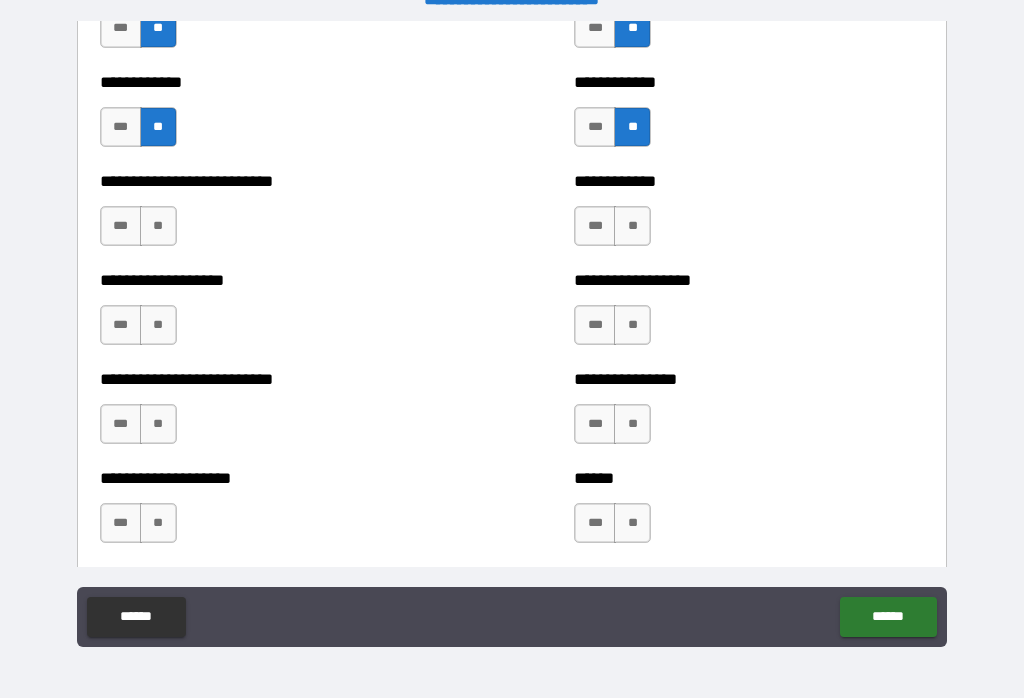 click on "**" at bounding box center [158, 226] 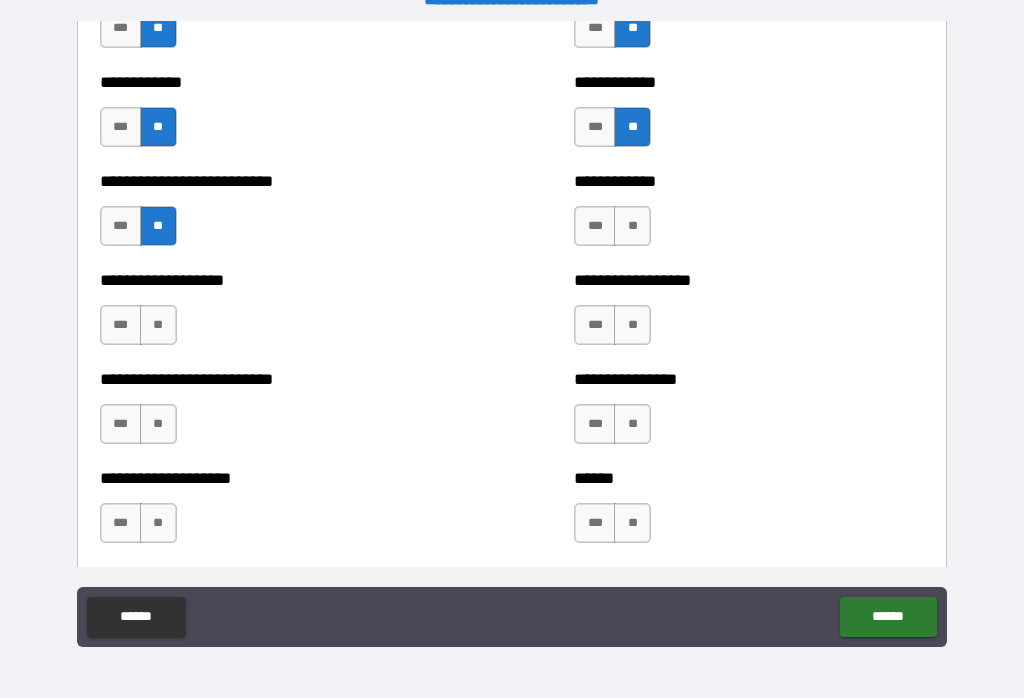 click on "**" at bounding box center [158, 325] 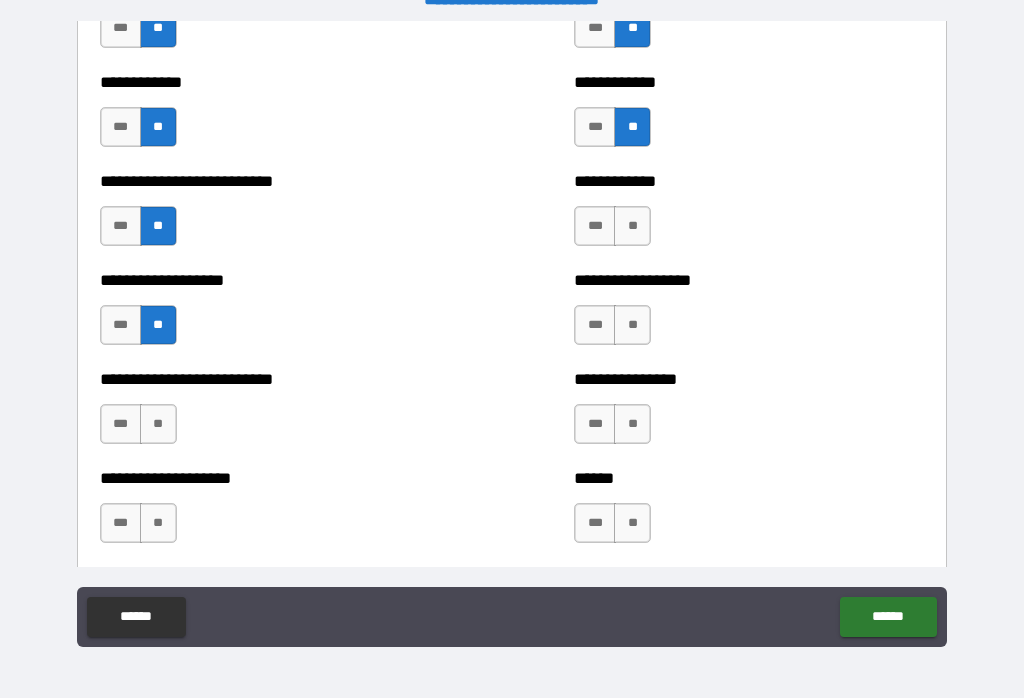 click on "**" at bounding box center [158, 424] 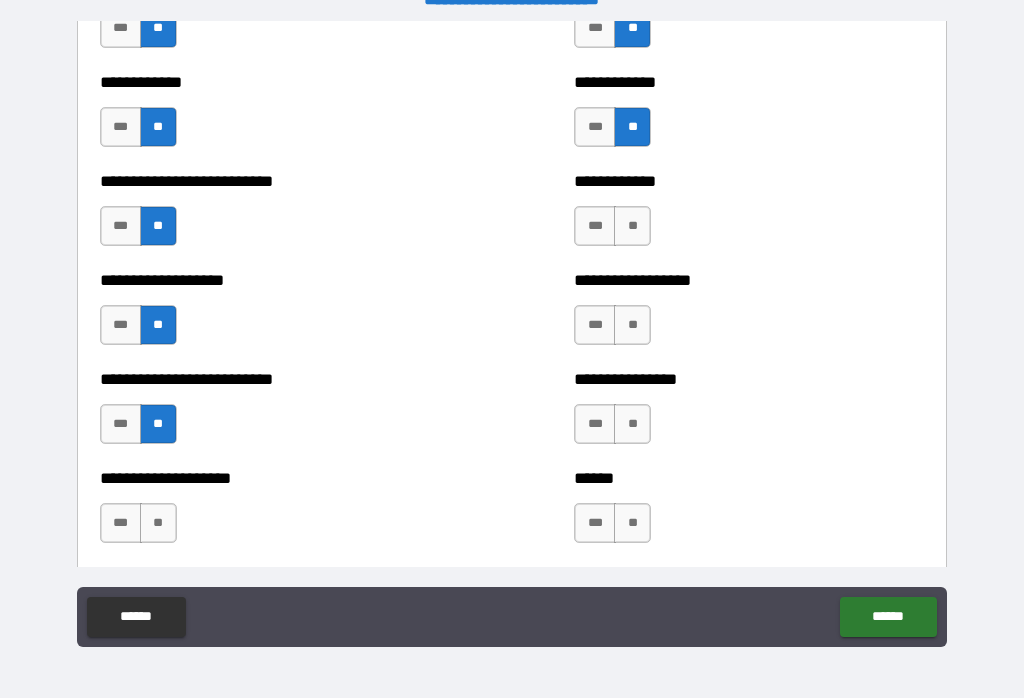 click on "**" at bounding box center [158, 523] 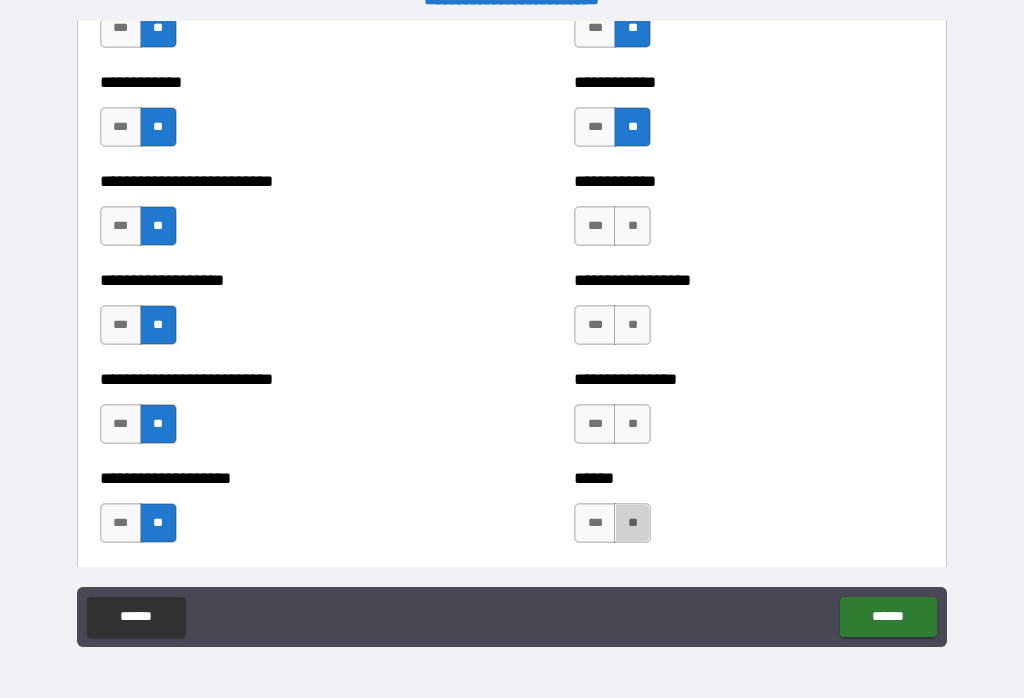 click on "**" at bounding box center [632, 523] 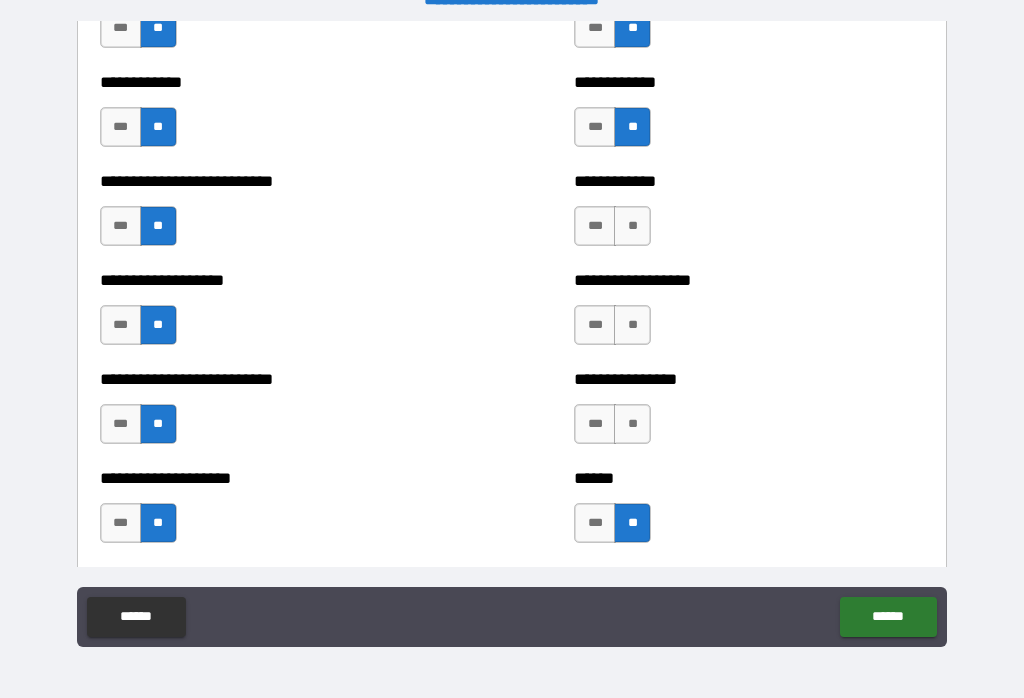 click on "**" at bounding box center [632, 424] 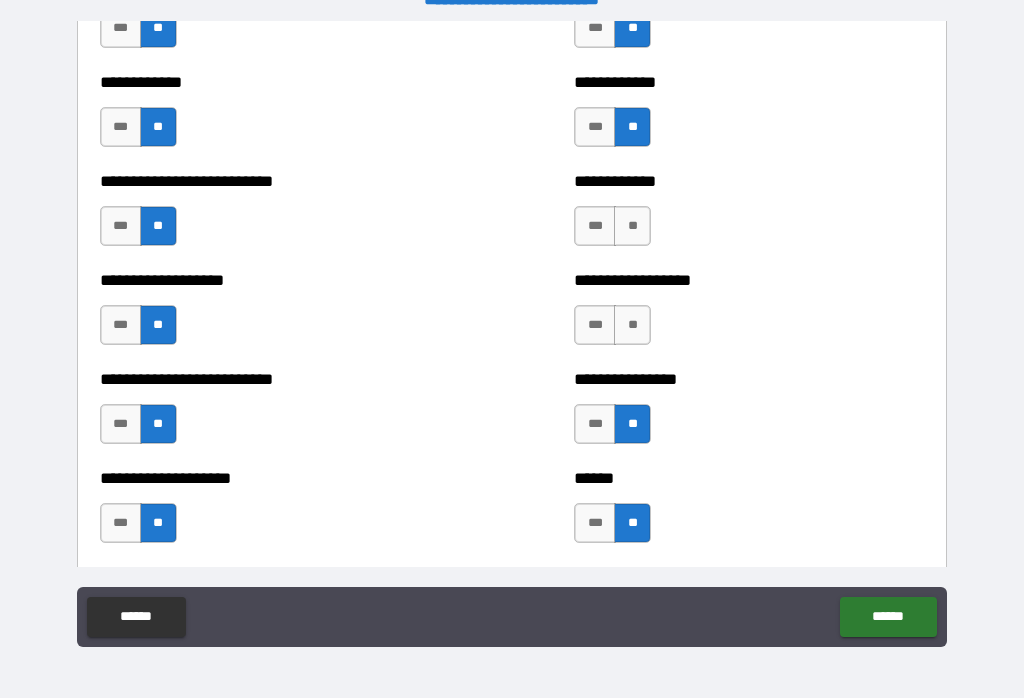 click on "**" at bounding box center (632, 325) 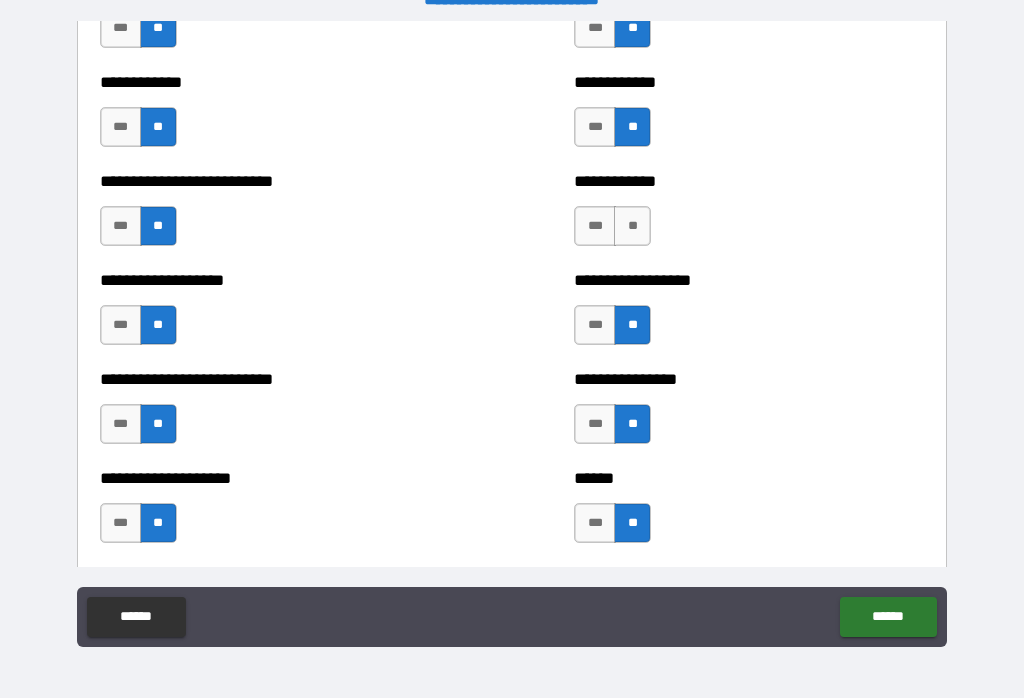 click on "**" at bounding box center [632, 226] 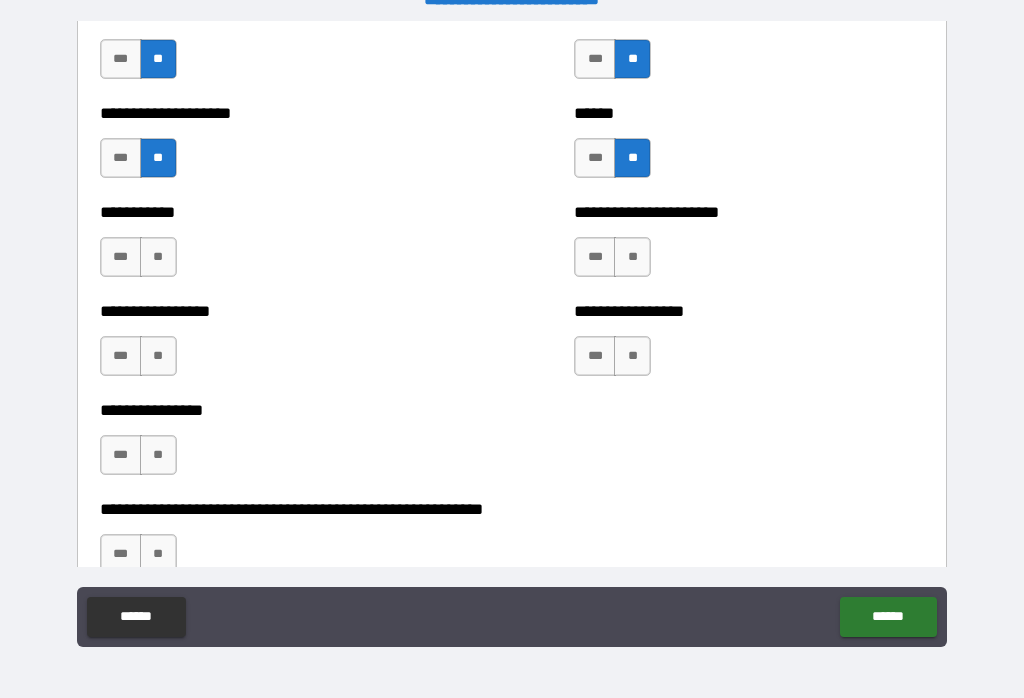 scroll, scrollTop: 5806, scrollLeft: 0, axis: vertical 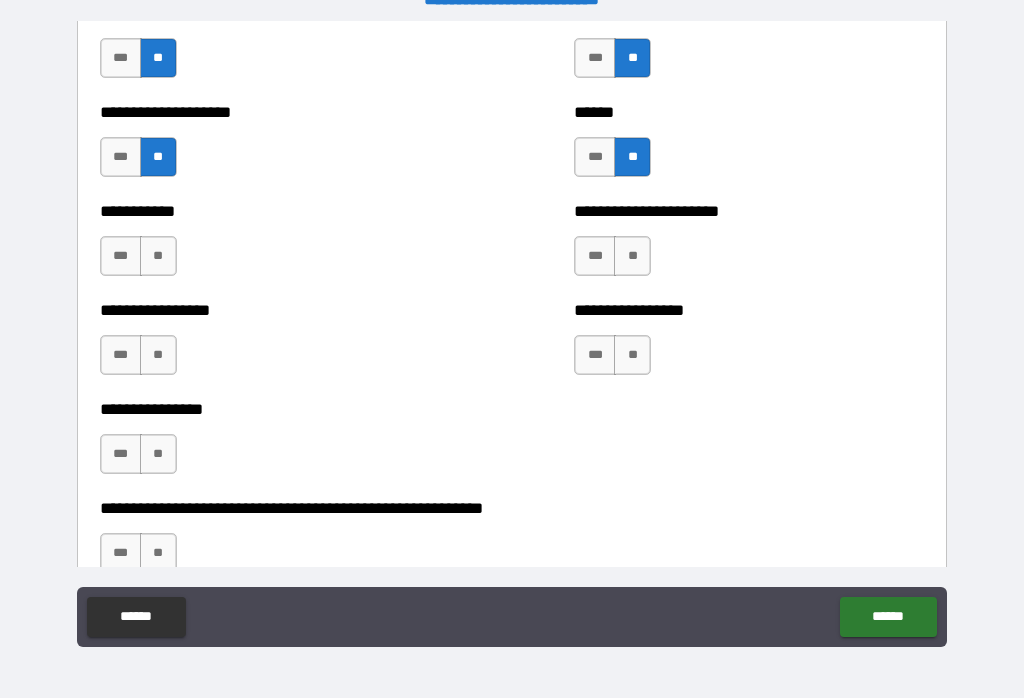 click on "**" at bounding box center [632, 256] 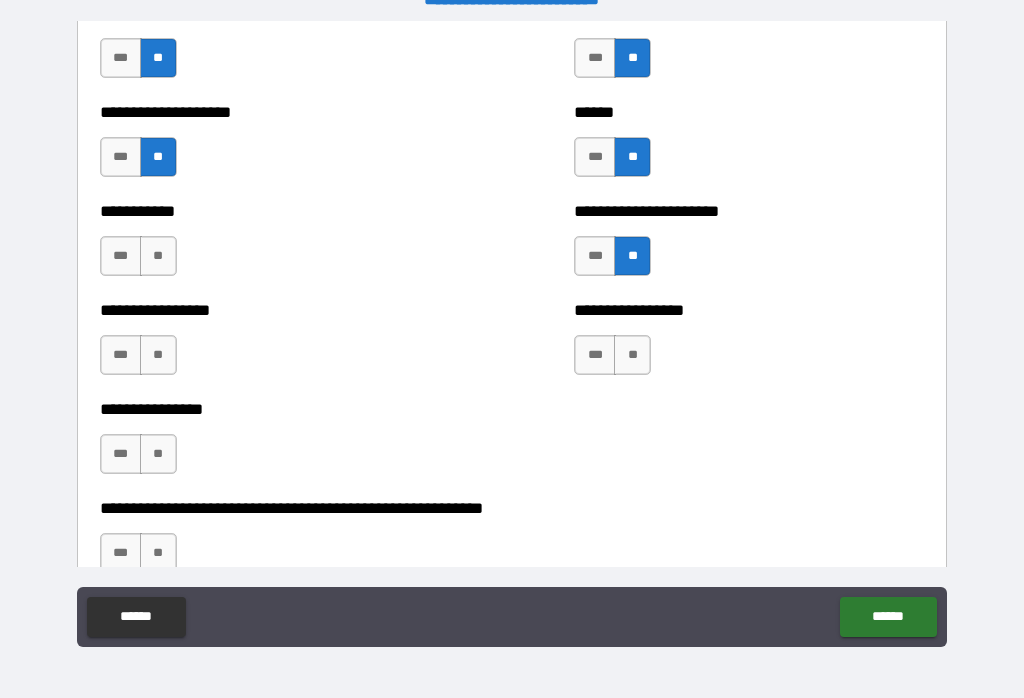 click on "**" at bounding box center (632, 355) 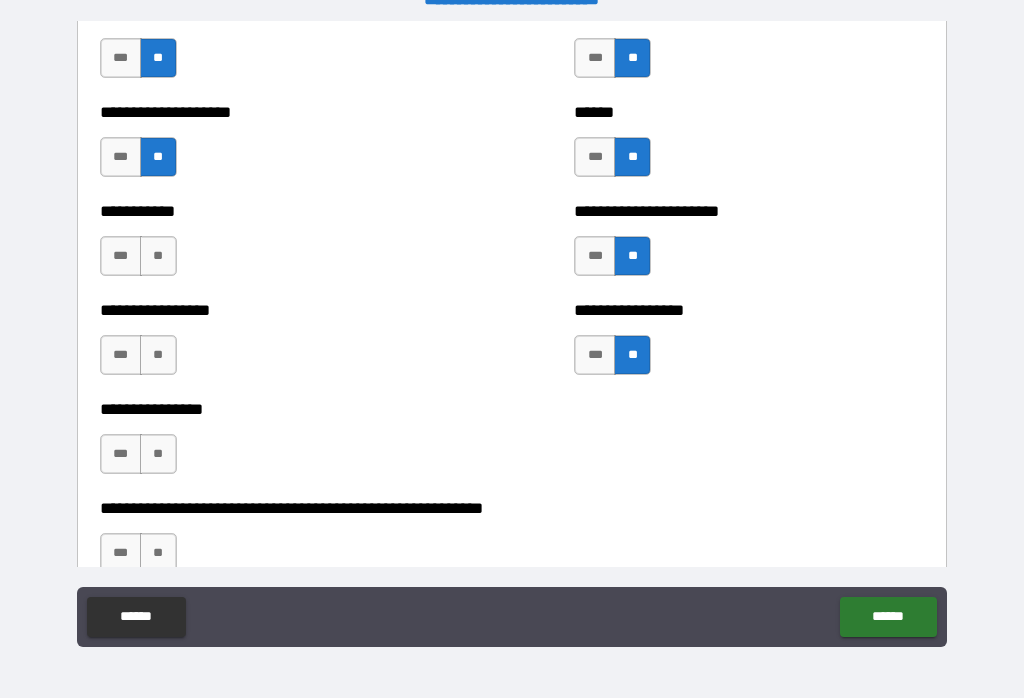 click on "**" at bounding box center (158, 256) 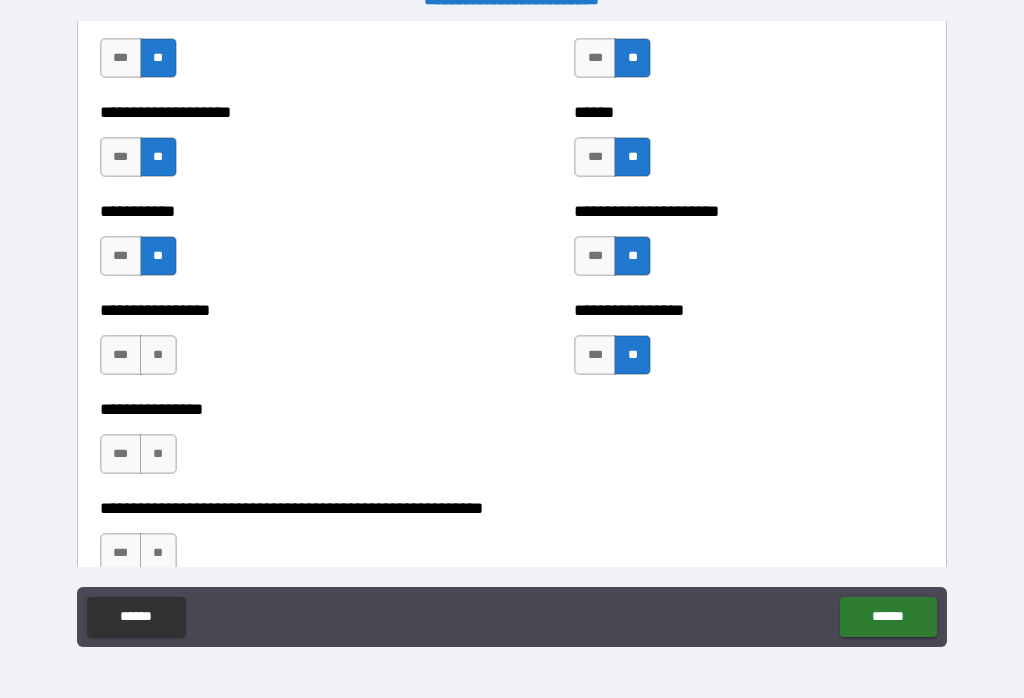 click on "**" at bounding box center [158, 355] 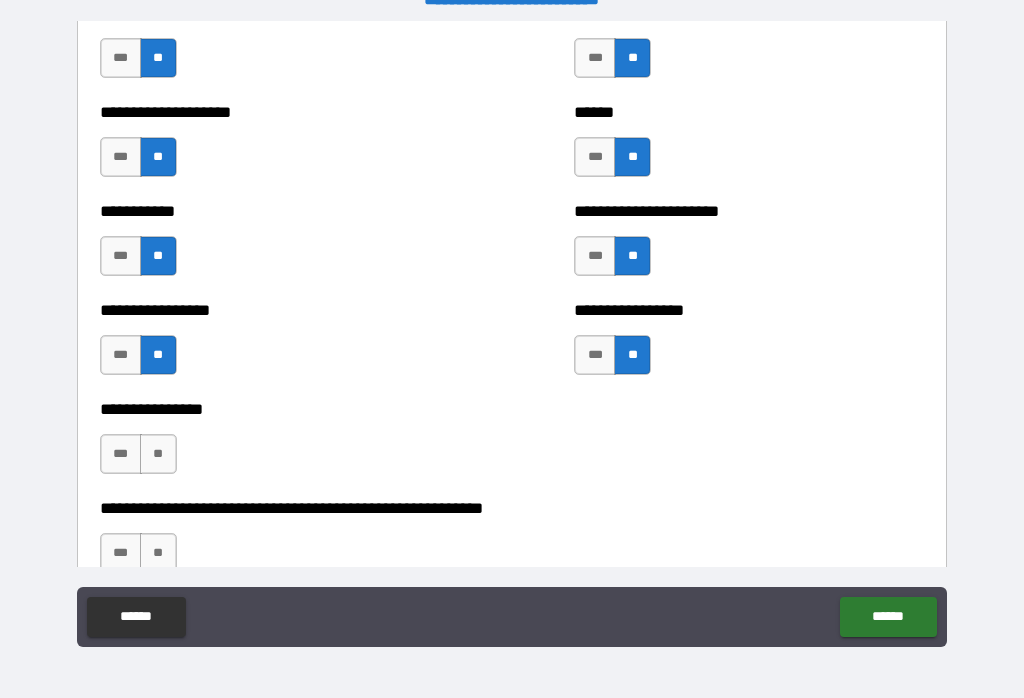 click on "**" at bounding box center [158, 454] 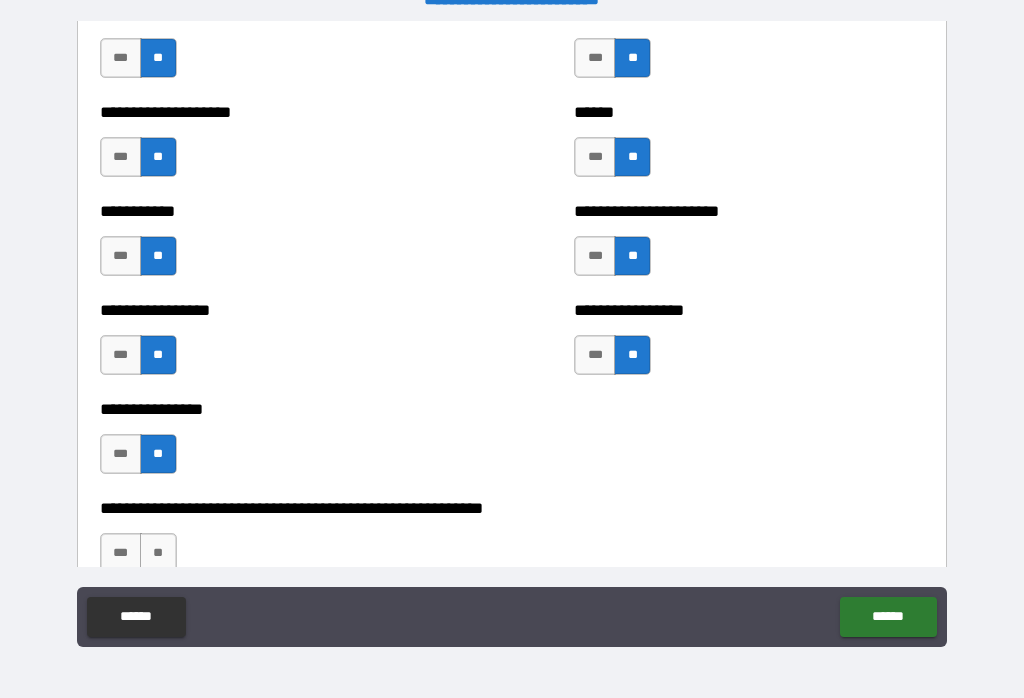 click on "**" at bounding box center [158, 553] 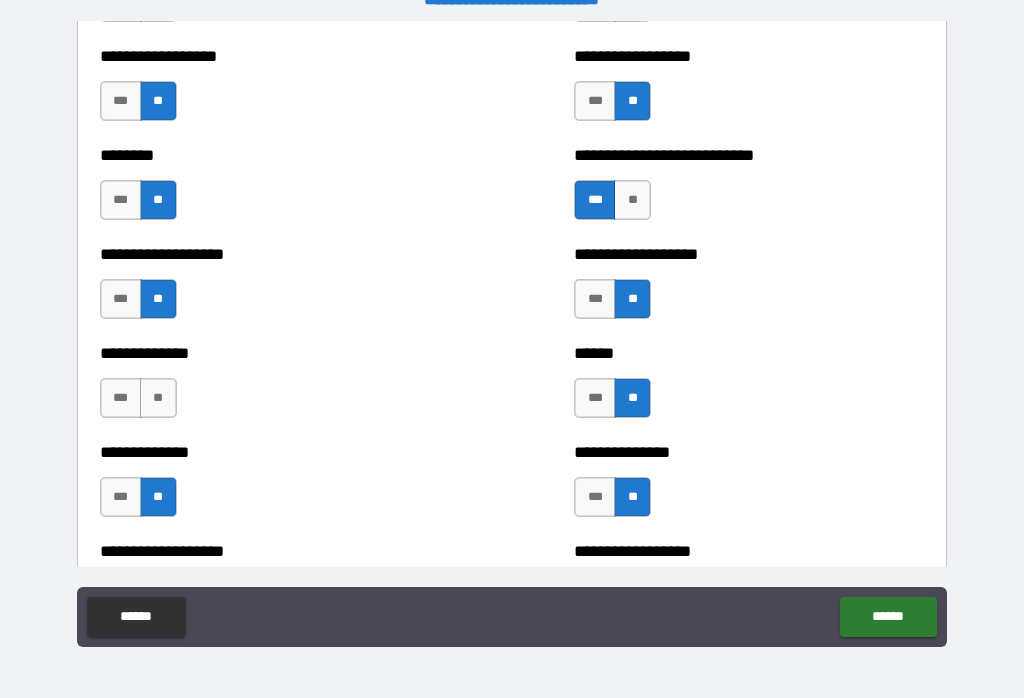 scroll, scrollTop: 4378, scrollLeft: 0, axis: vertical 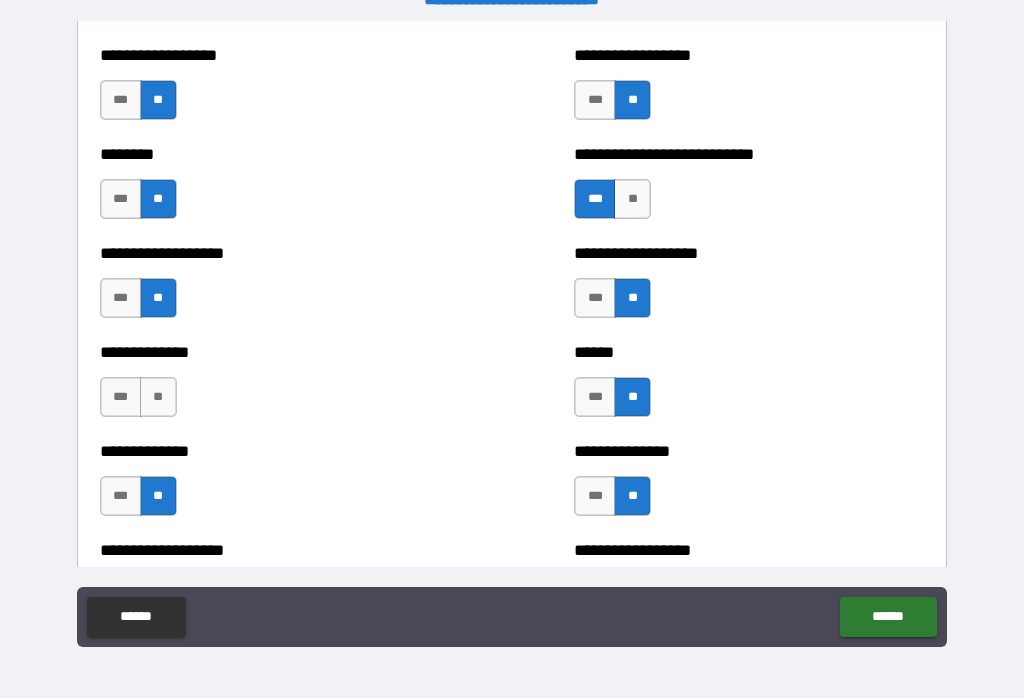 click on "**" at bounding box center [158, 397] 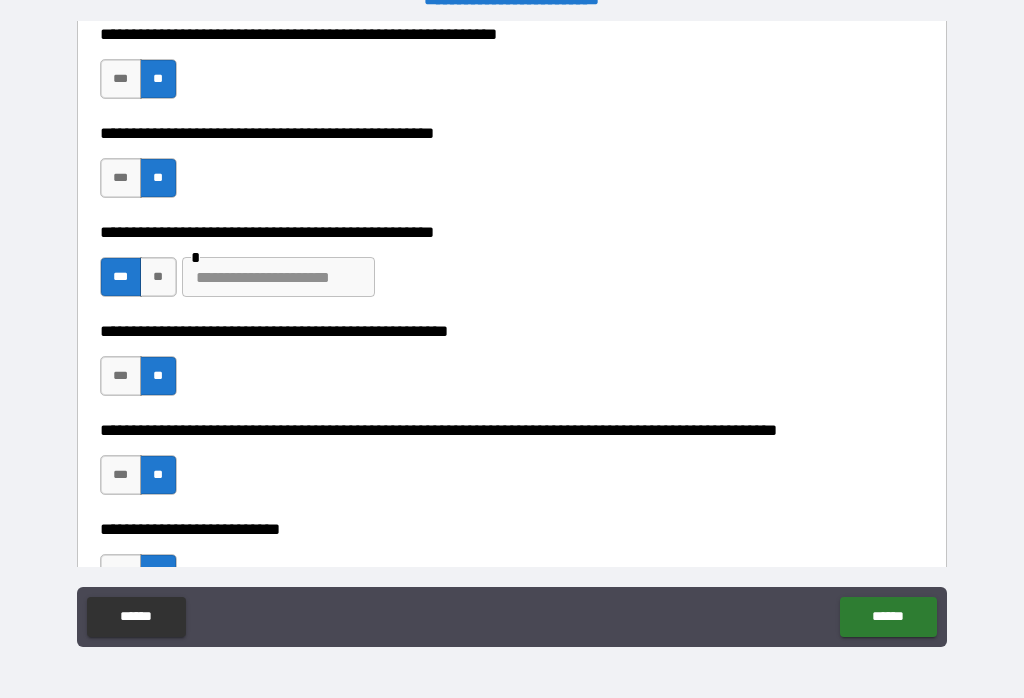 scroll, scrollTop: 564, scrollLeft: 0, axis: vertical 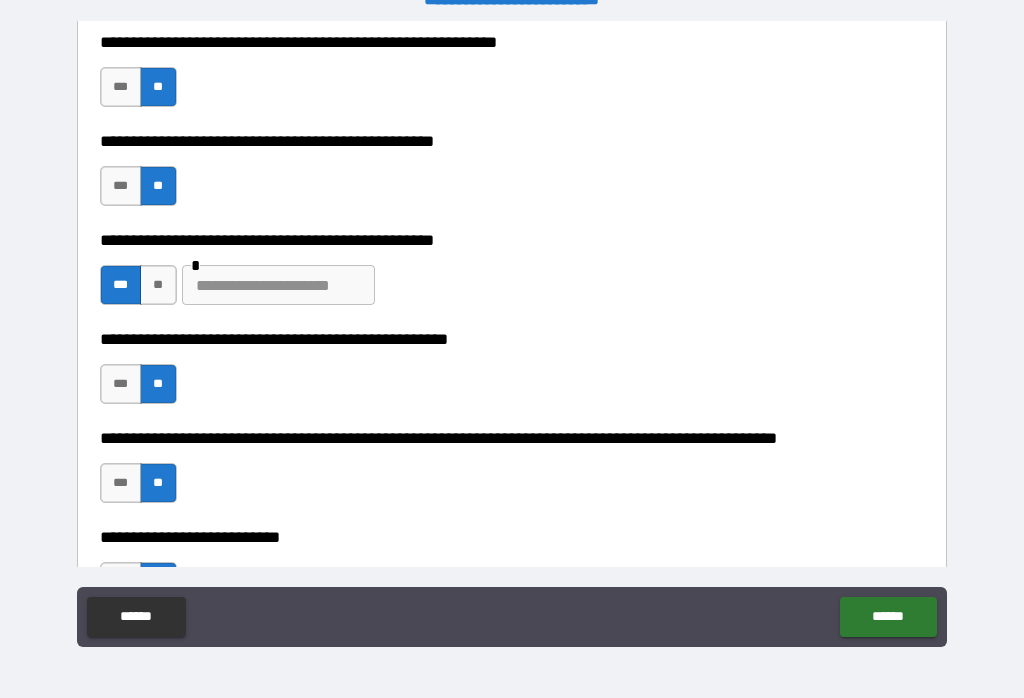 click at bounding box center (278, 285) 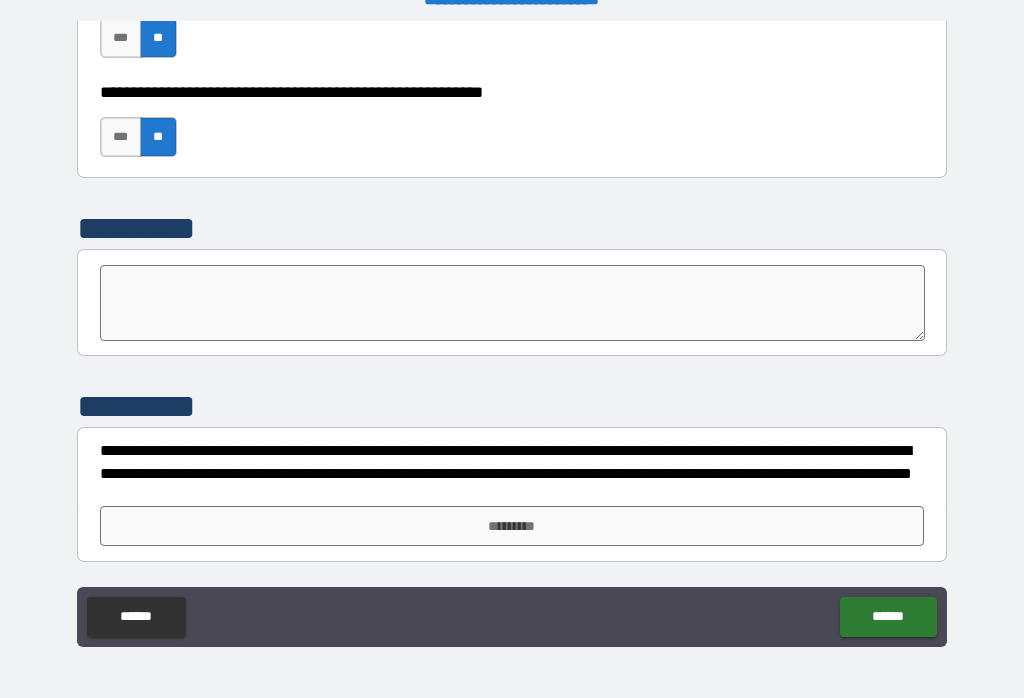 scroll, scrollTop: 6222, scrollLeft: 0, axis: vertical 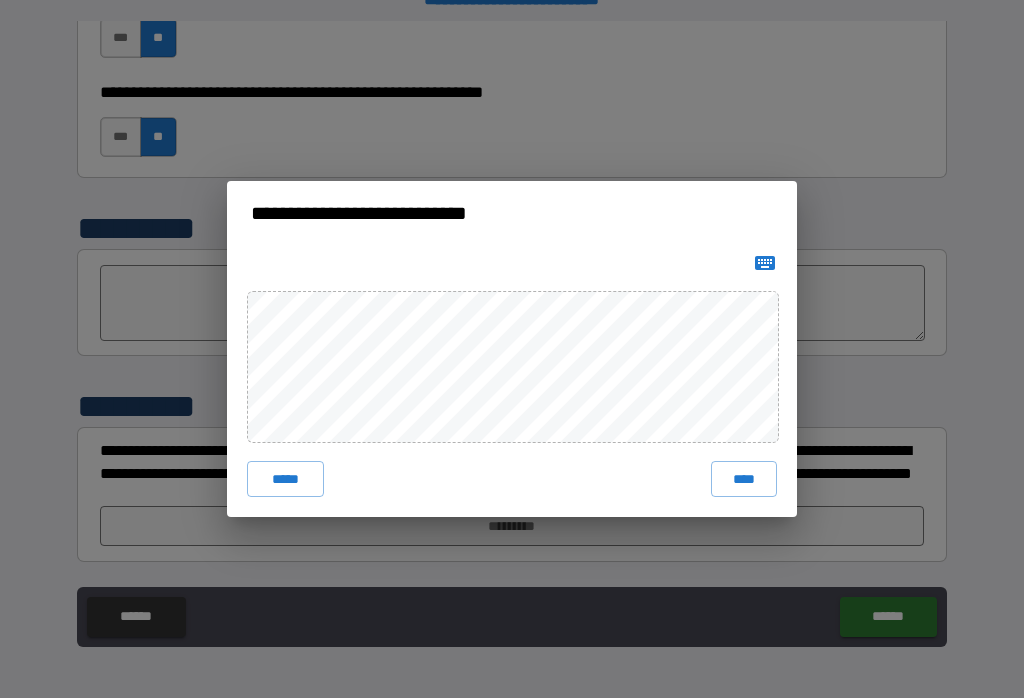 click on "****" at bounding box center [744, 479] 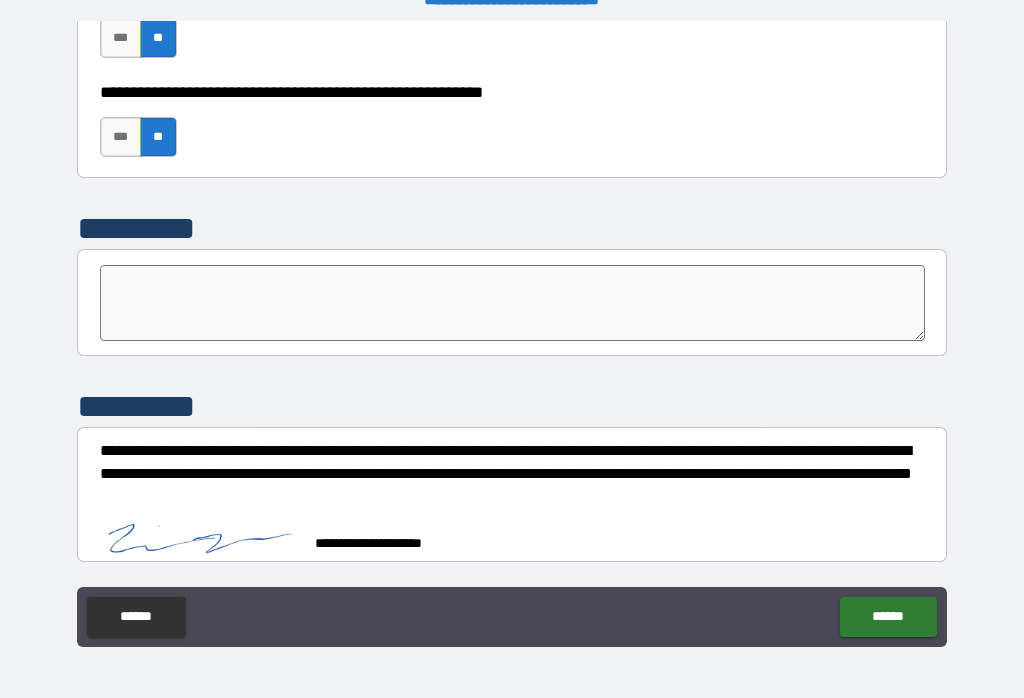 scroll, scrollTop: 6212, scrollLeft: 0, axis: vertical 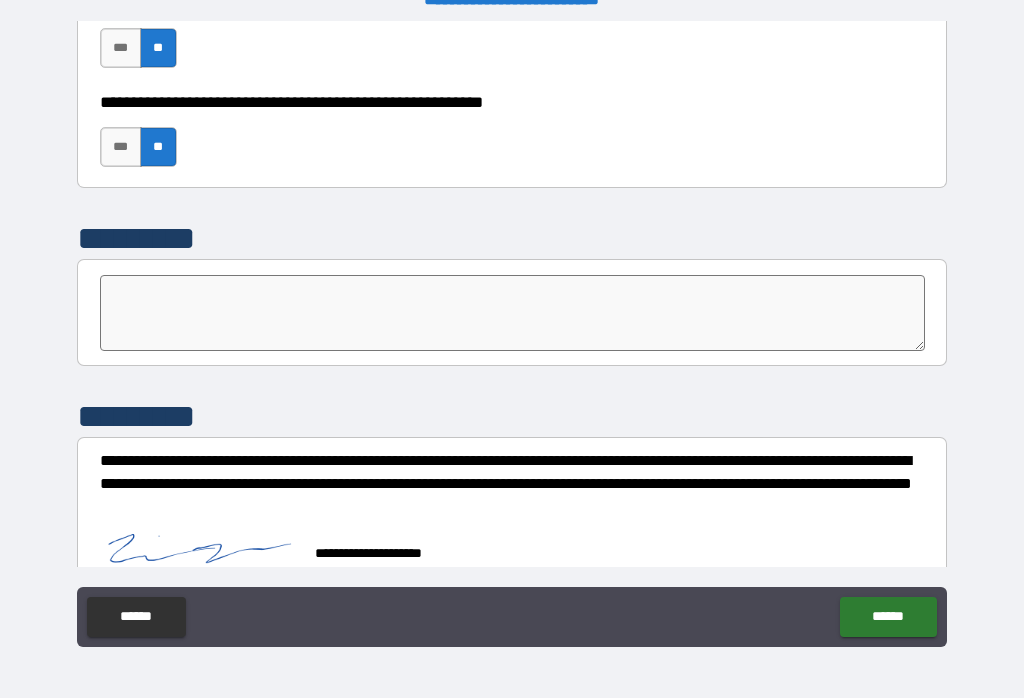 click on "******" at bounding box center [888, 617] 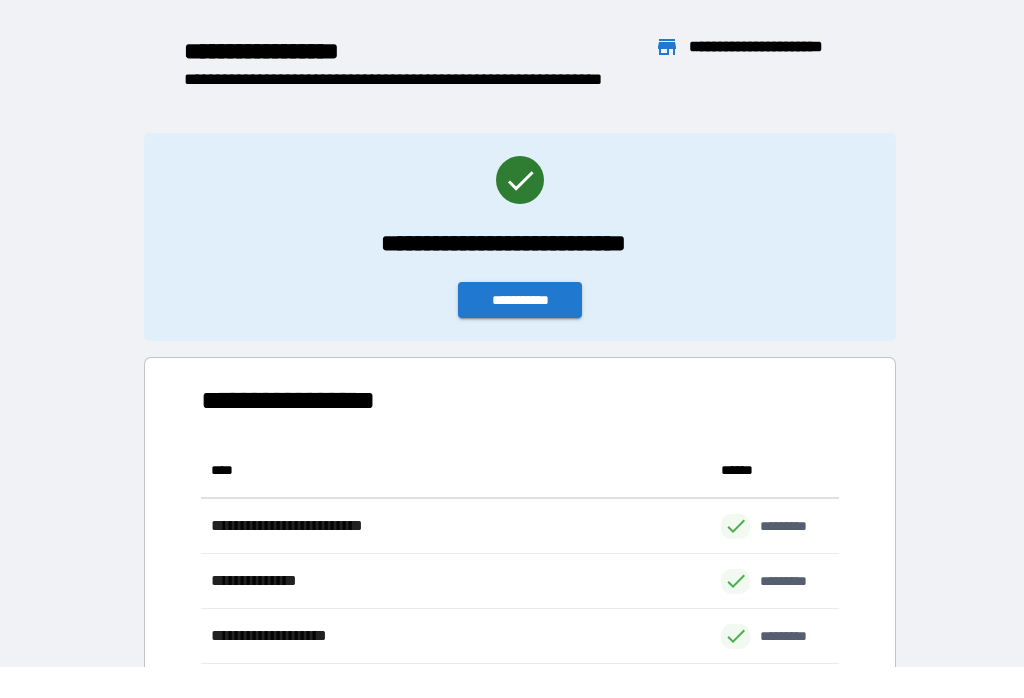 scroll, scrollTop: 1, scrollLeft: 1, axis: both 